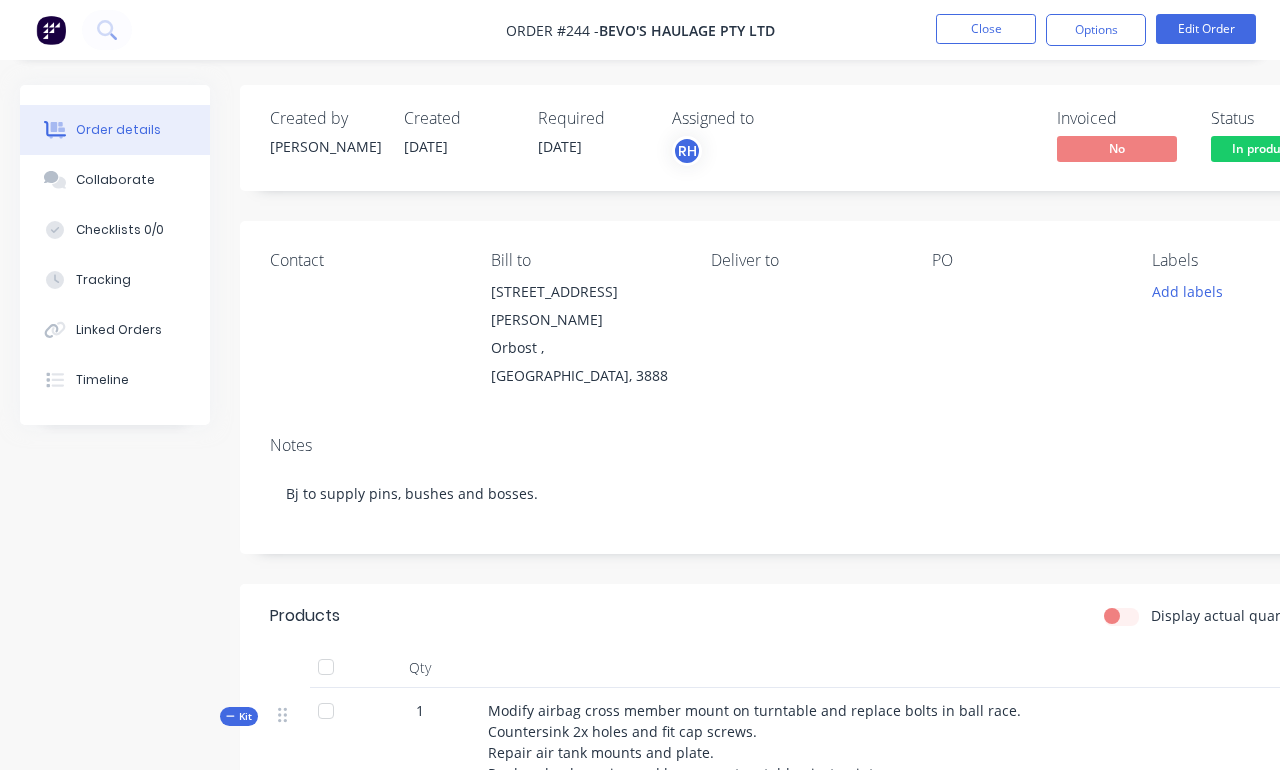 scroll, scrollTop: 431, scrollLeft: 18, axis: both 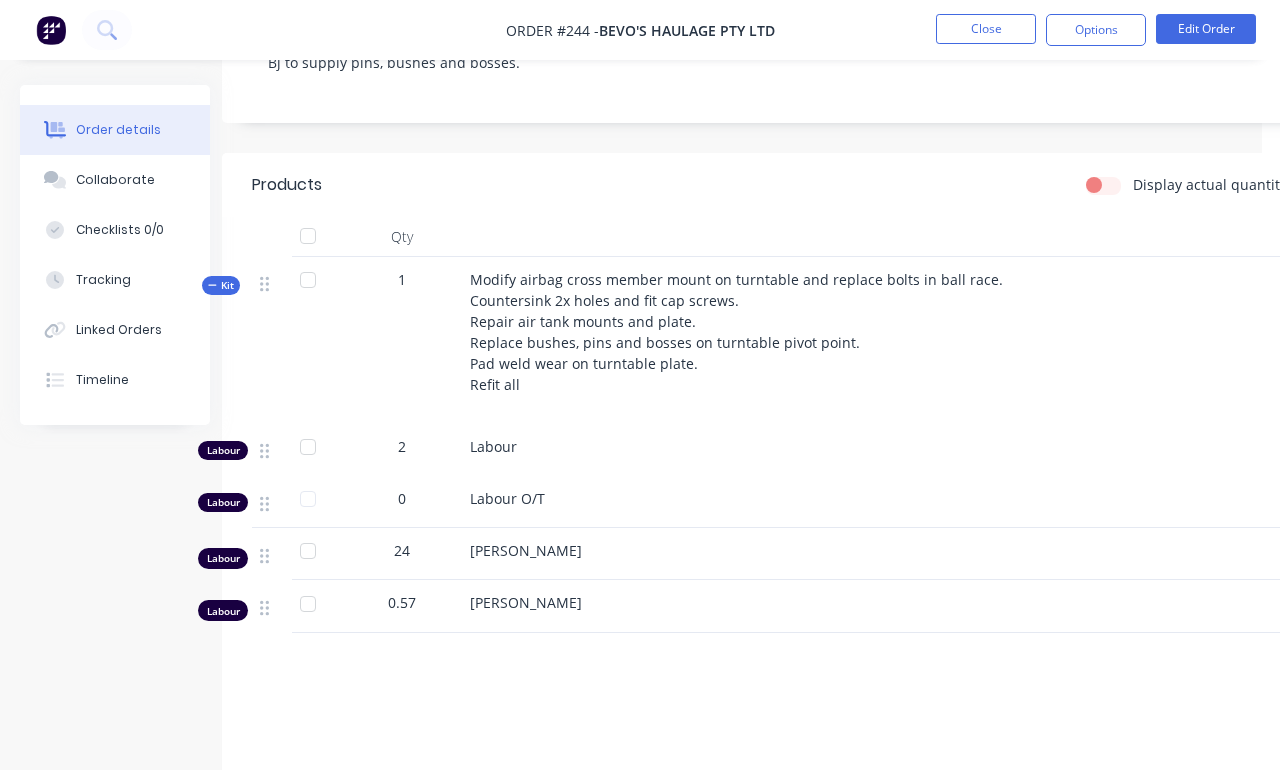 click on "Display actual quantities" at bounding box center [1216, 184] 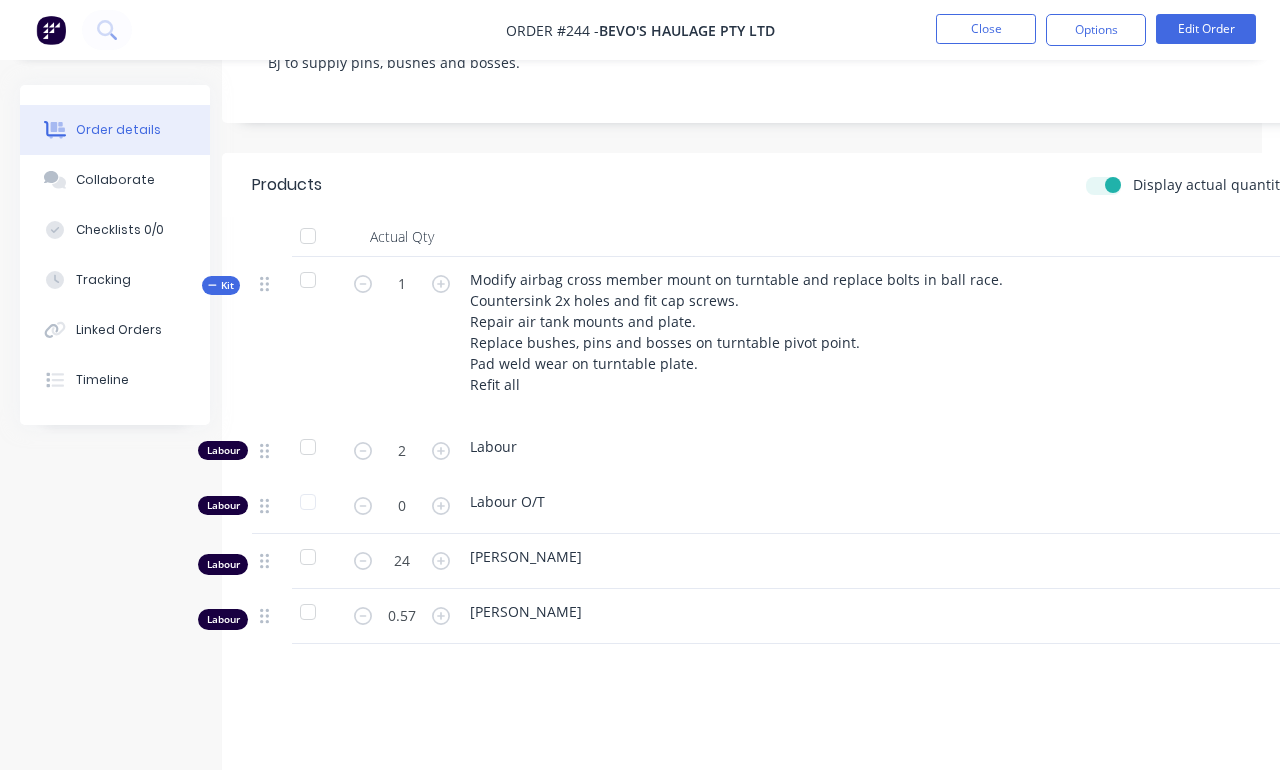 click on "Display actual quantities" at bounding box center (1216, 184) 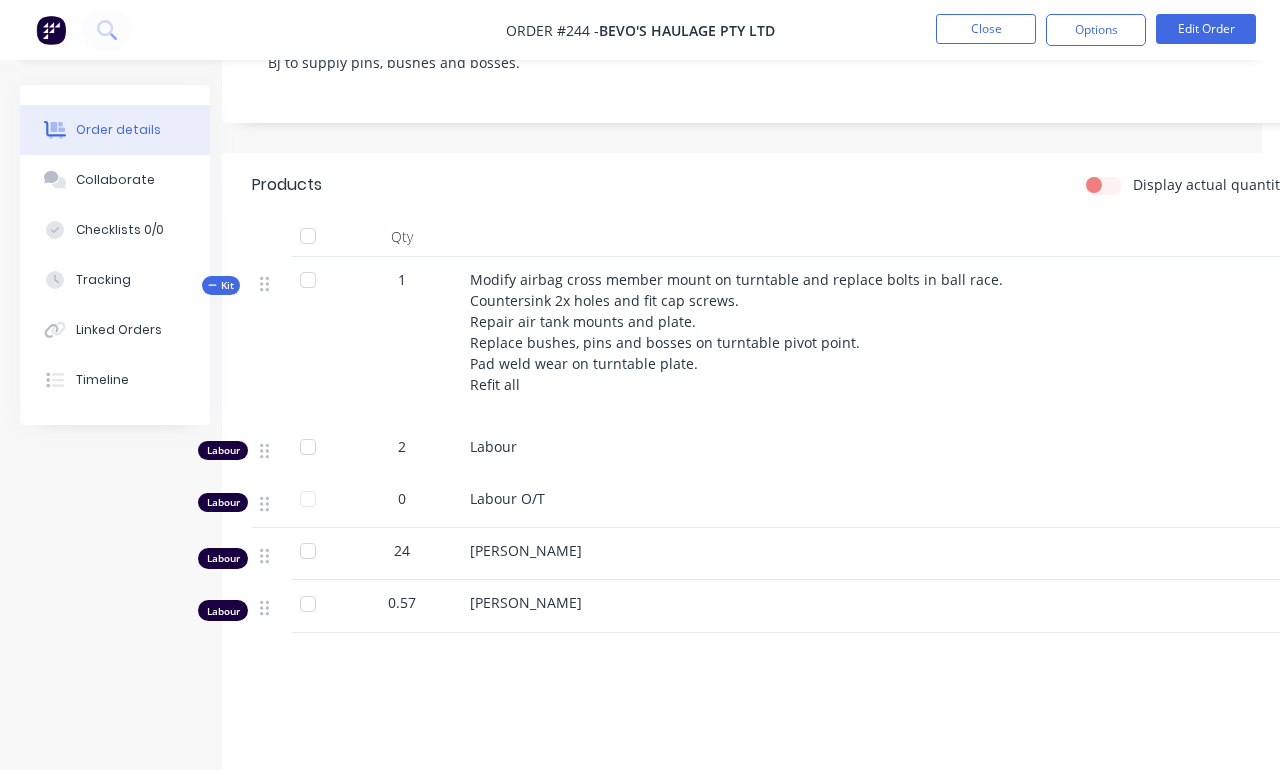 click on "Display actual quantities" at bounding box center [1216, 184] 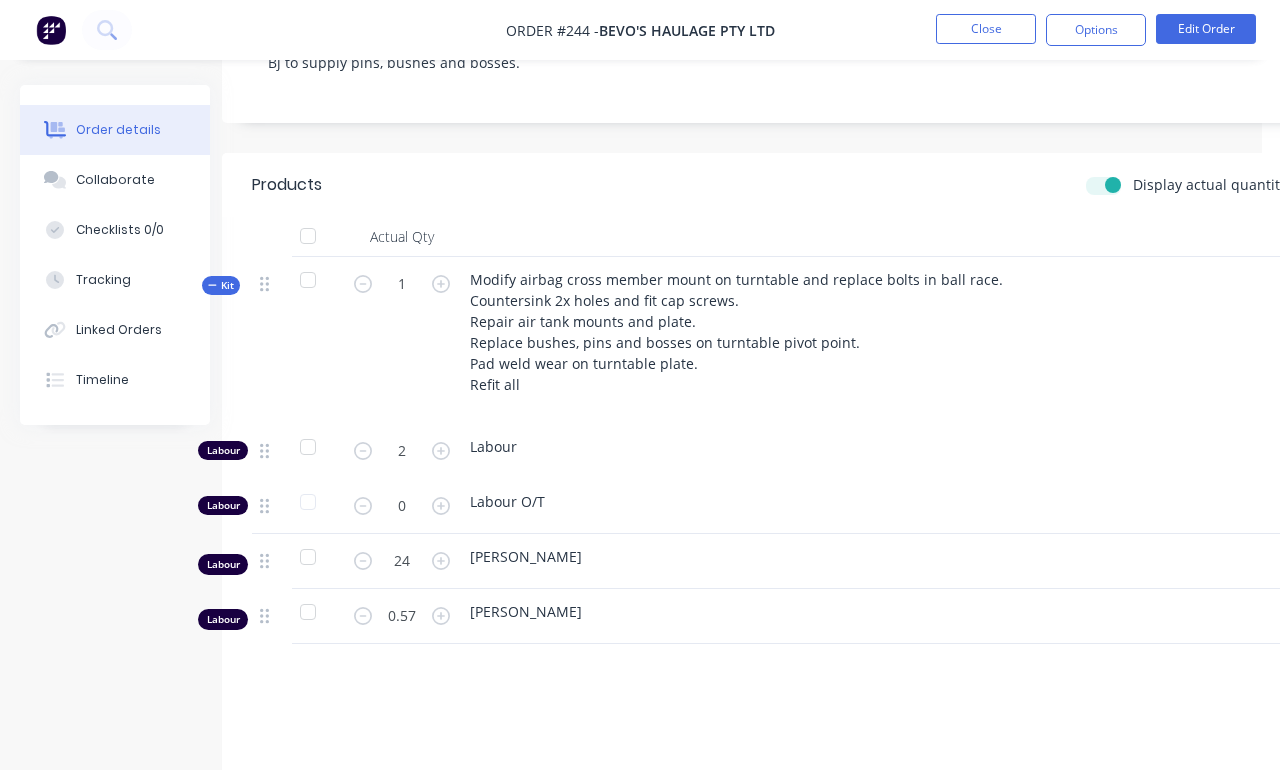 click on "Display actual quantities" at bounding box center [1216, 184] 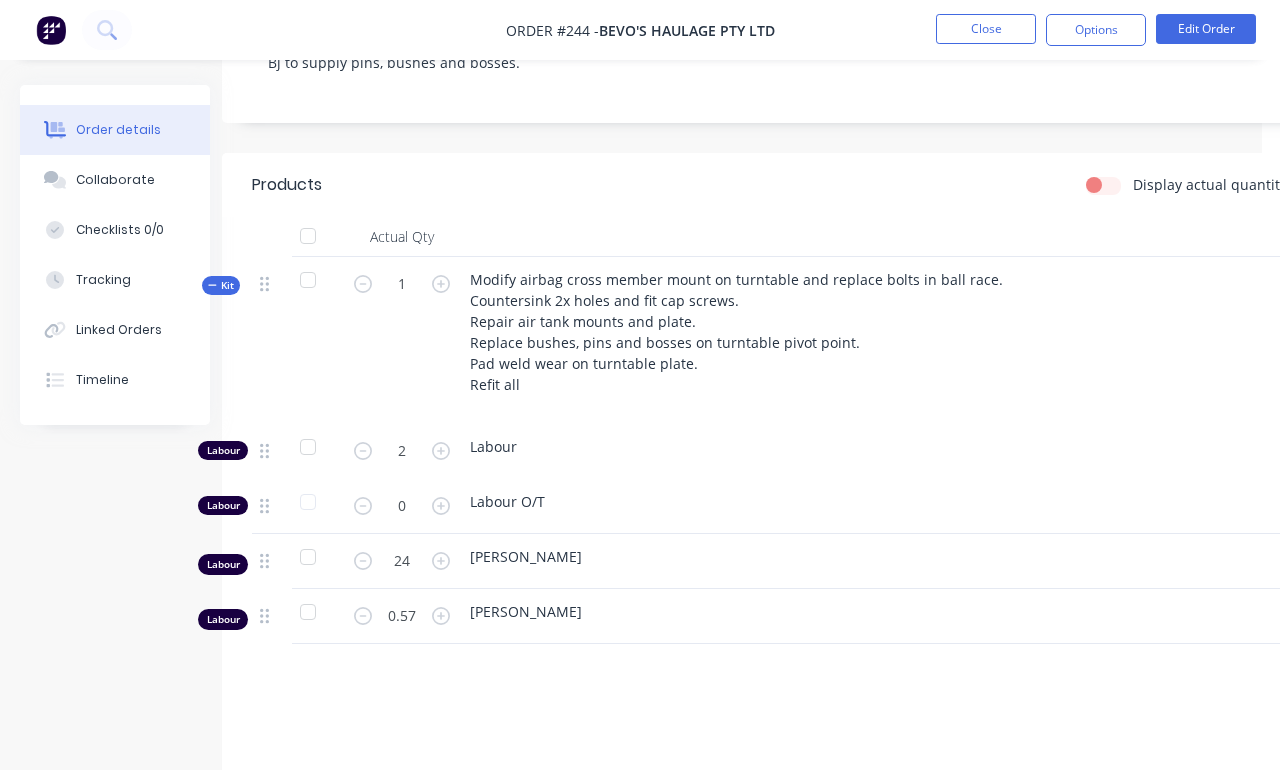 checkbox on "false" 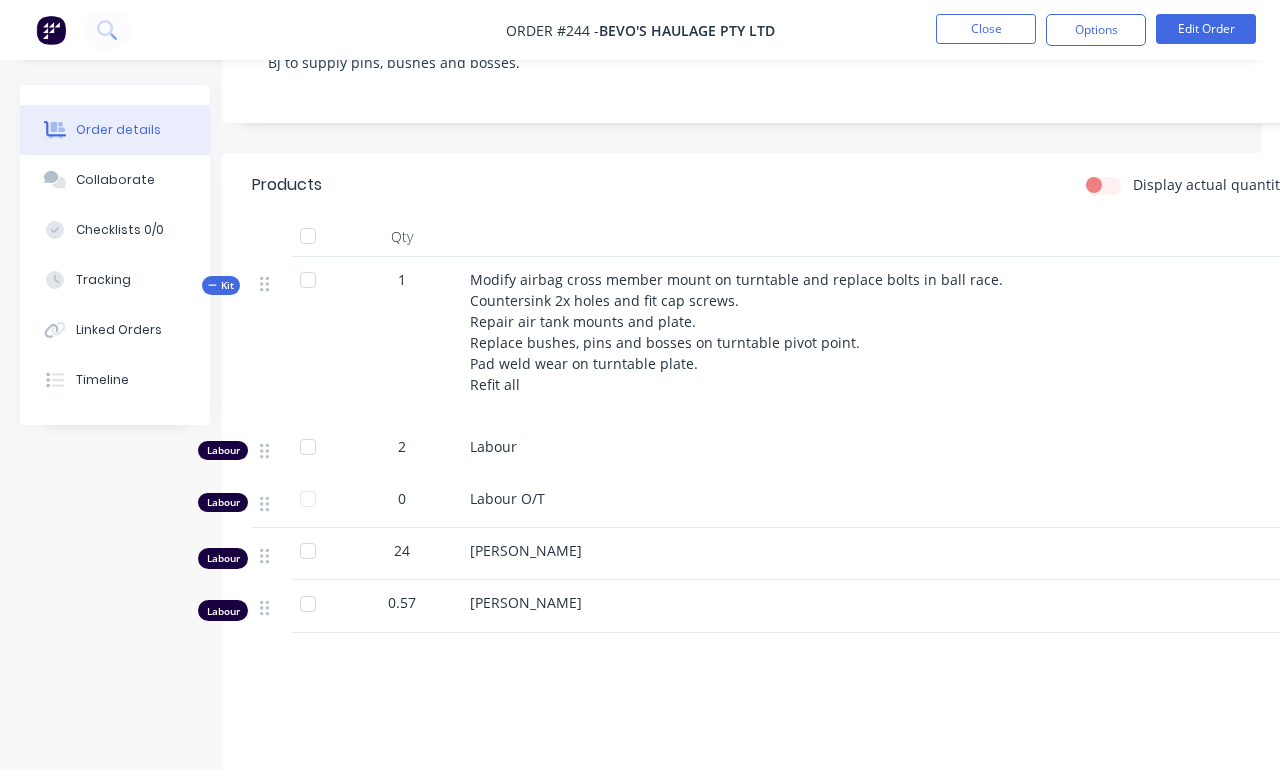 click on "Order details" at bounding box center (118, 130) 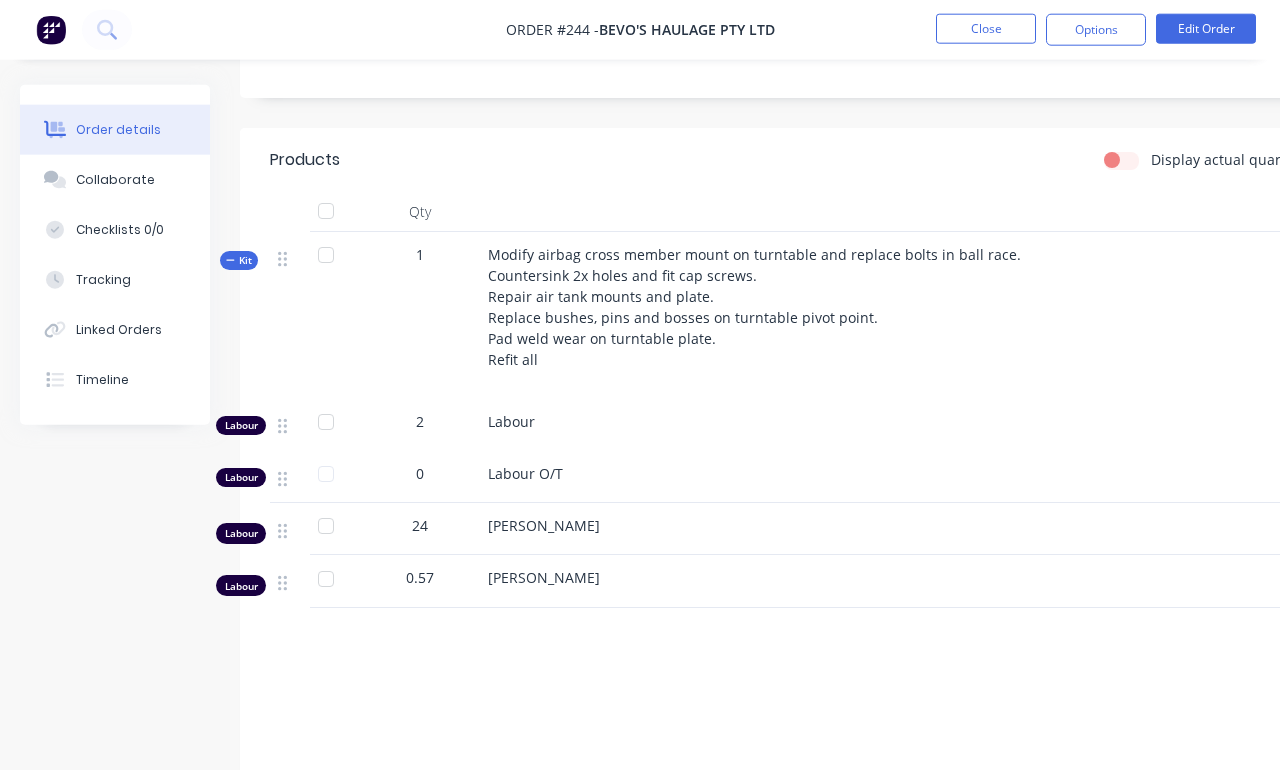 scroll, scrollTop: 458, scrollLeft: 0, axis: vertical 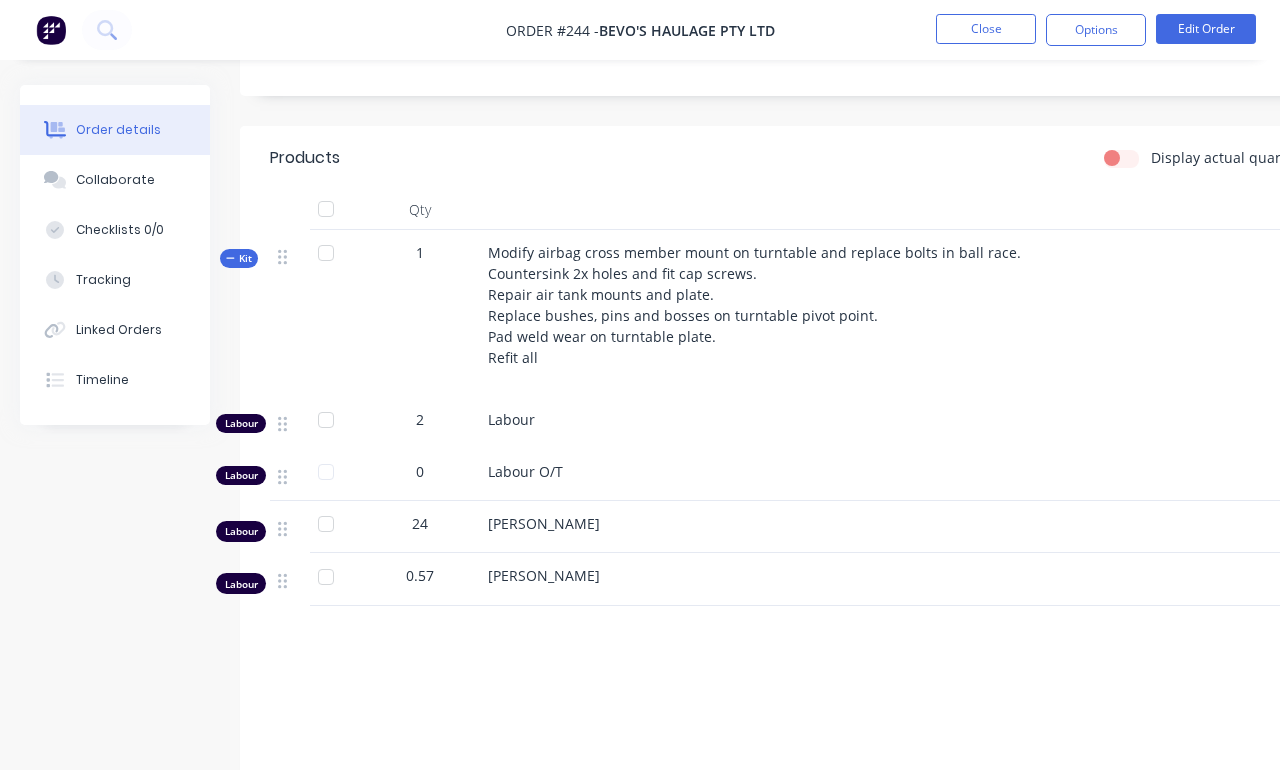 click on "Labour" at bounding box center [880, 423] 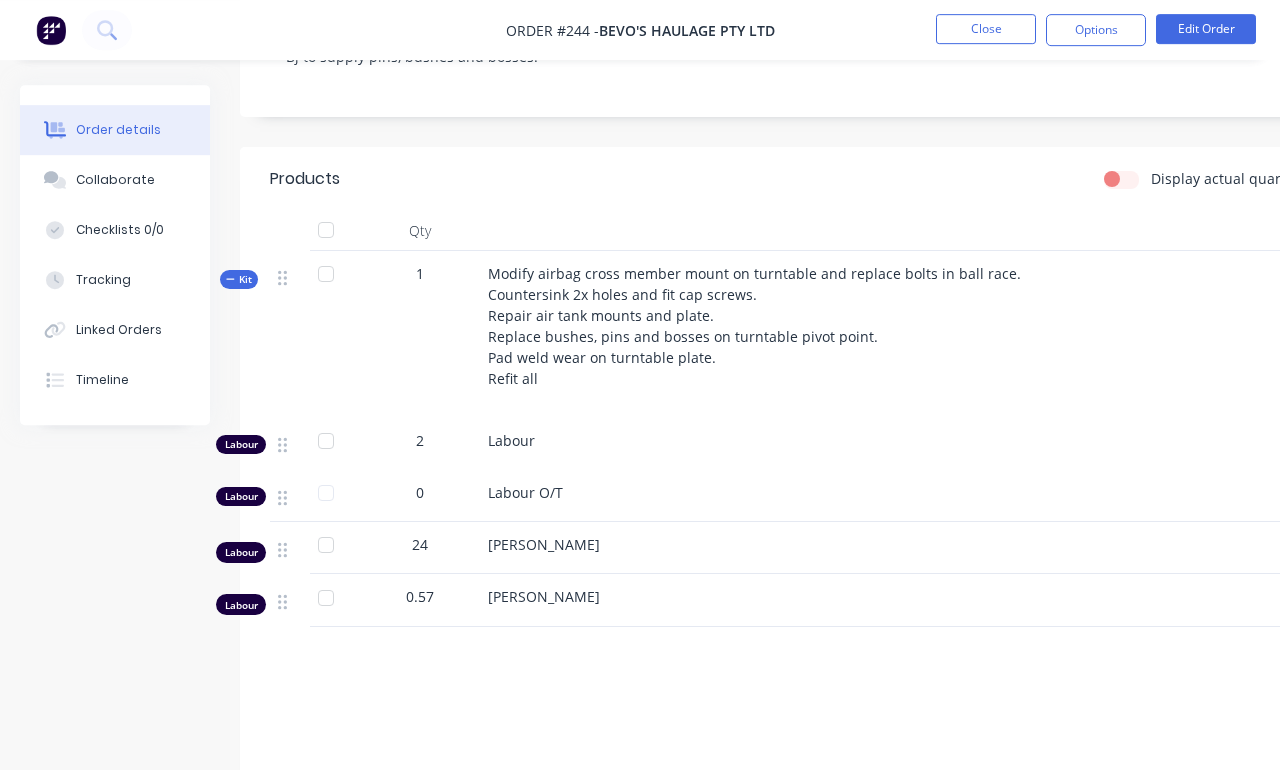 click on "Edit Order" at bounding box center (1206, 29) 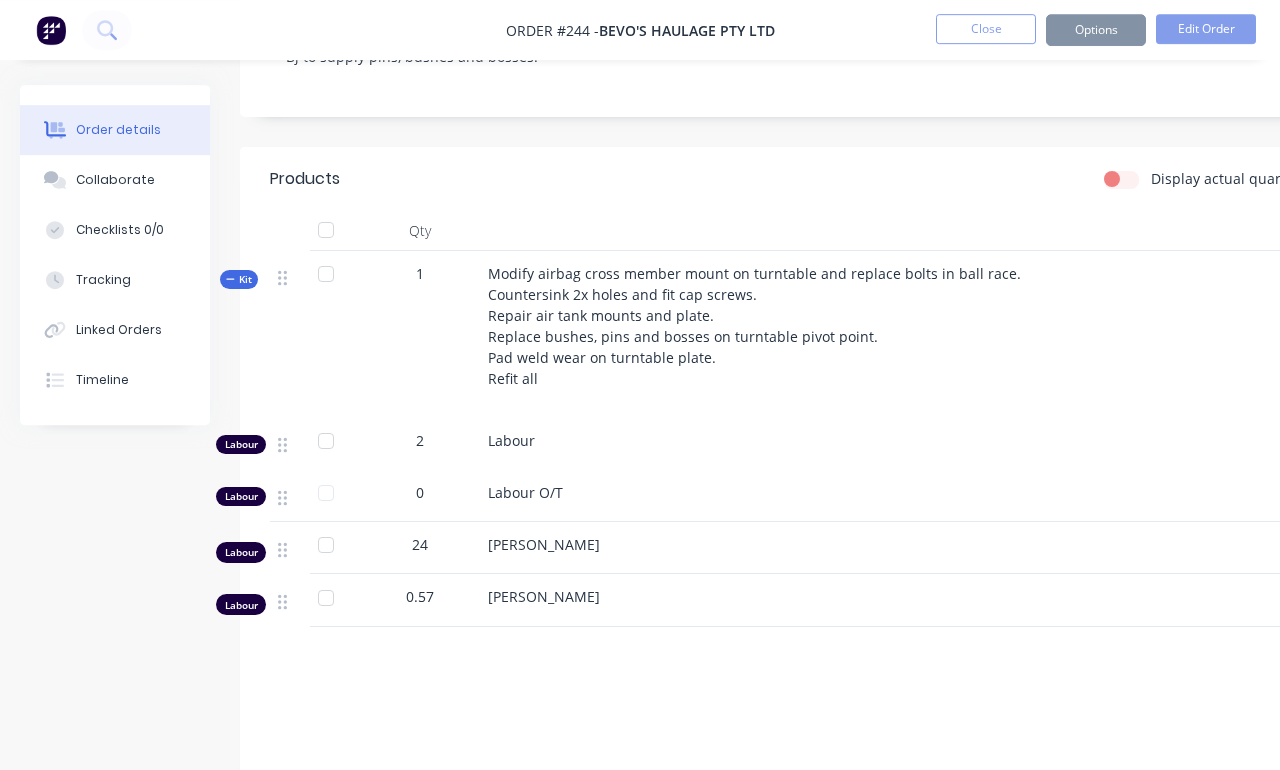 scroll, scrollTop: 437, scrollLeft: 0, axis: vertical 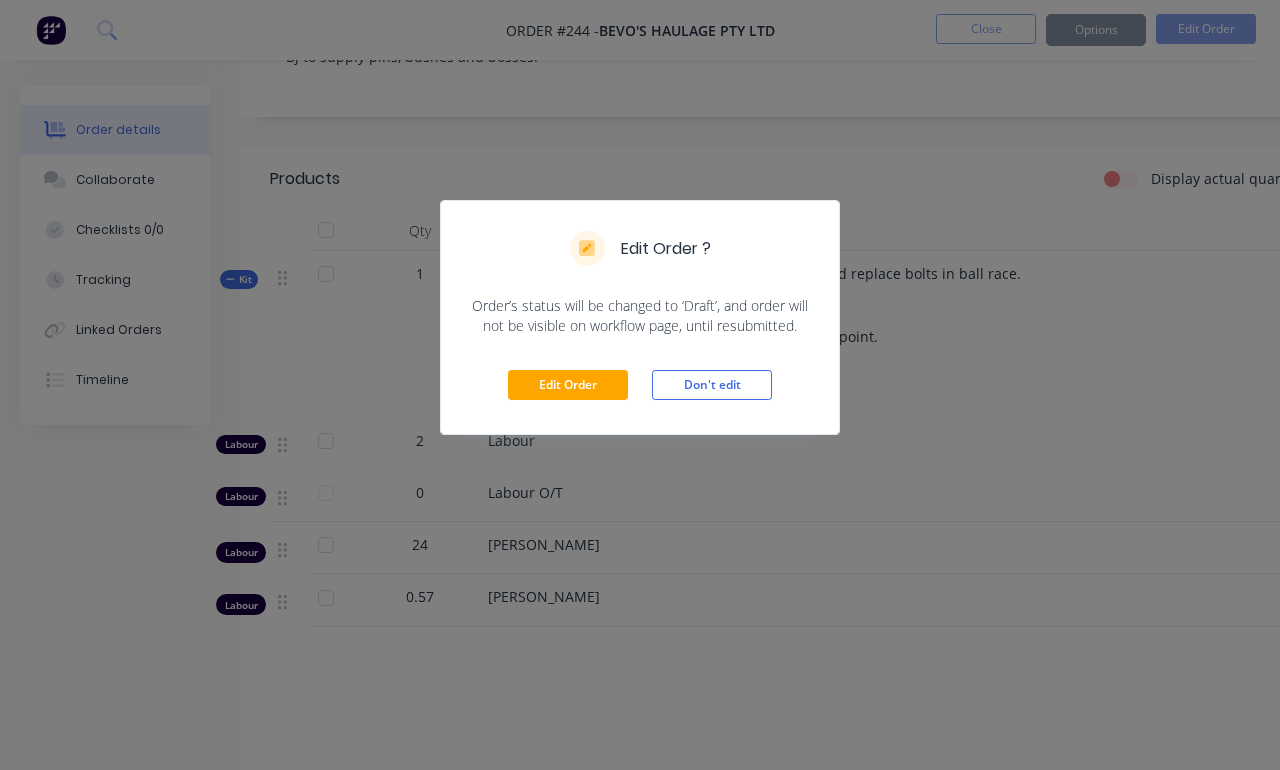 click on "Edit Order" at bounding box center (568, 385) 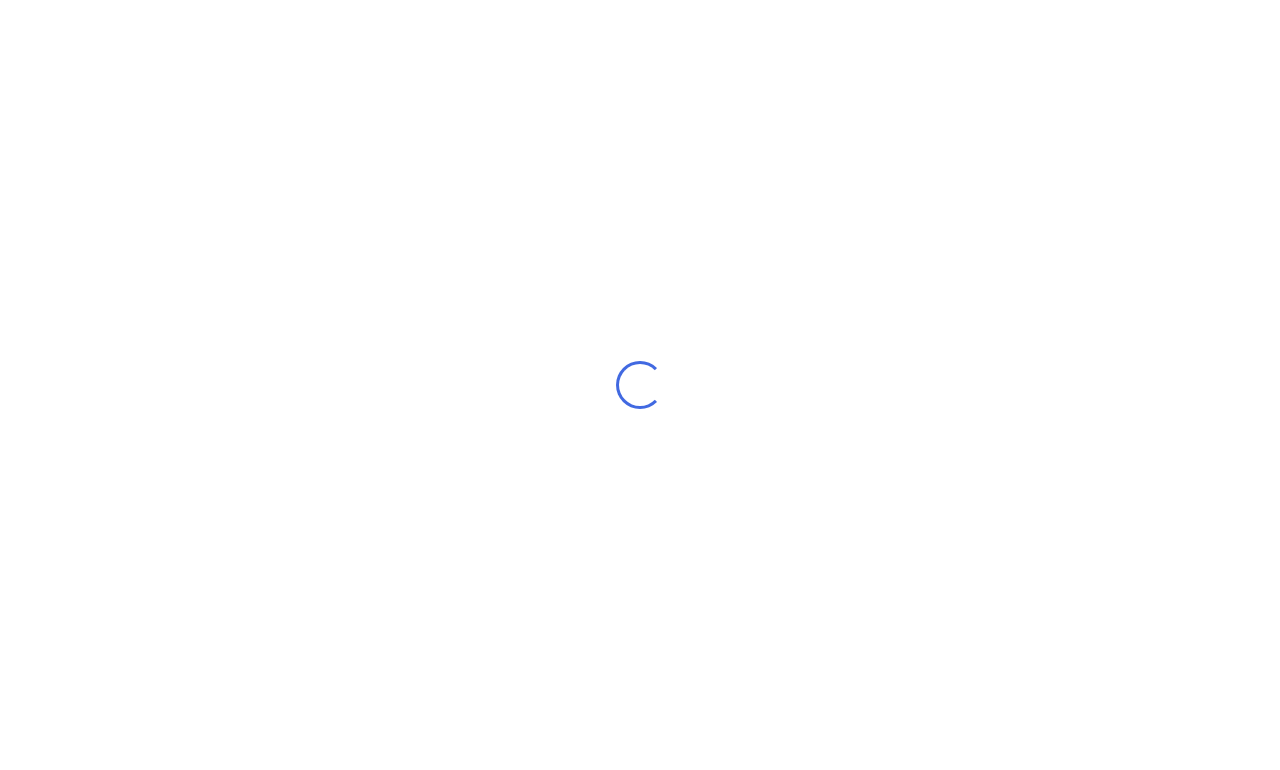 scroll, scrollTop: 71, scrollLeft: 0, axis: vertical 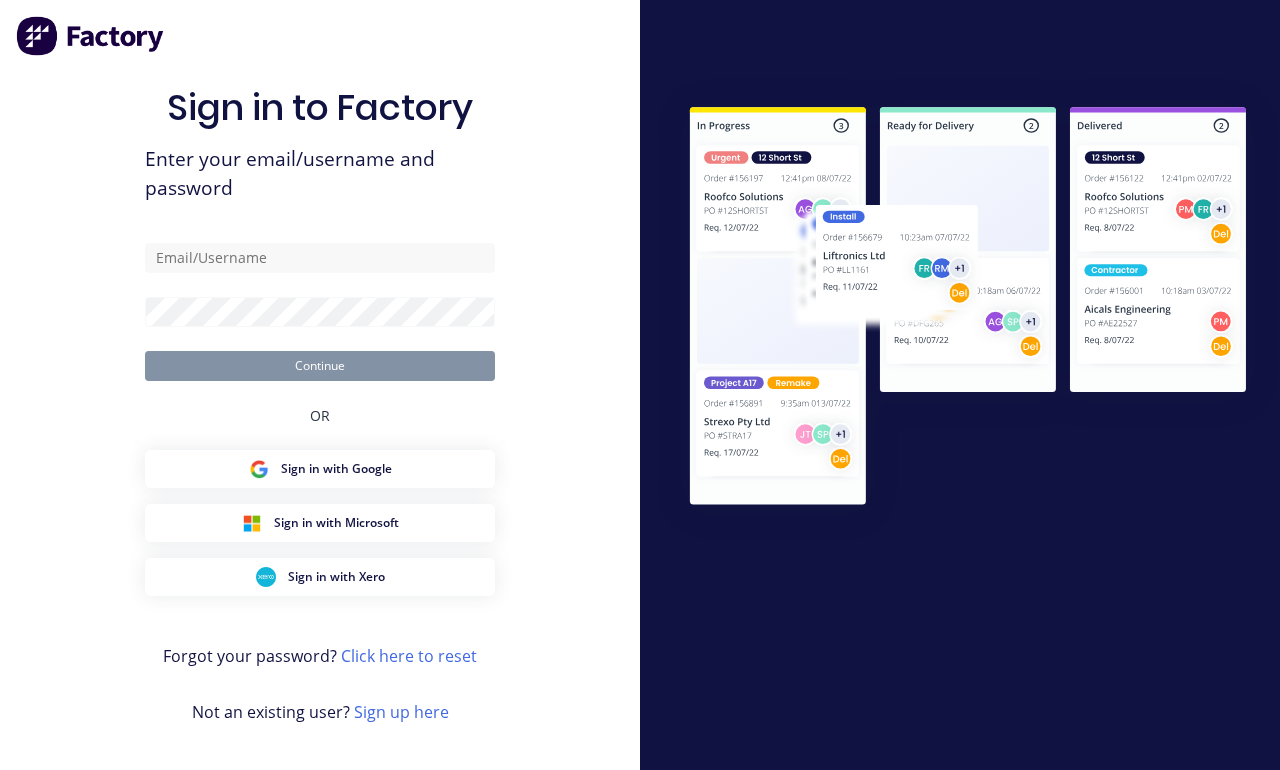 click on "Sign in to Factory Enter your email/username and password Continue   OR Sign in with Google   Sign in with Microsoft   Sign in with Xero   Forgot your password?   Click here to reset Not an existing user?   Sign up here" at bounding box center (320, 405) 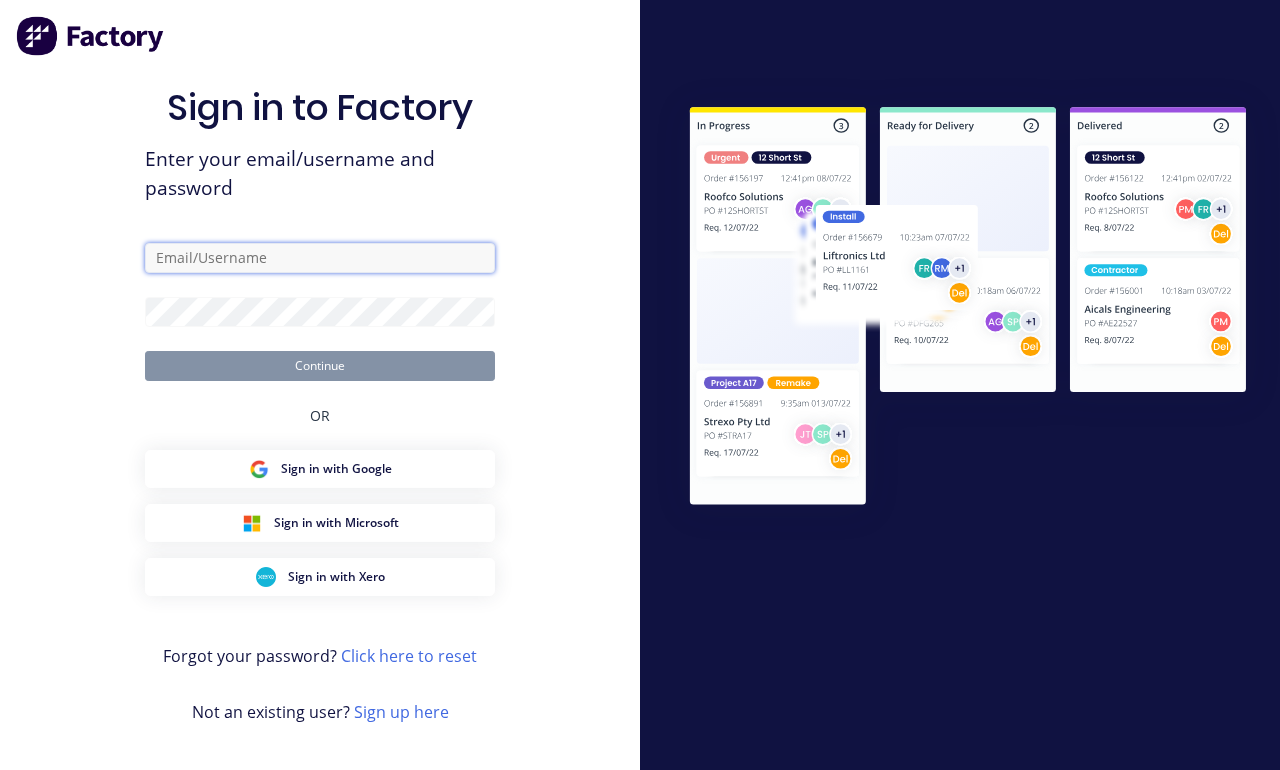 click at bounding box center (320, 258) 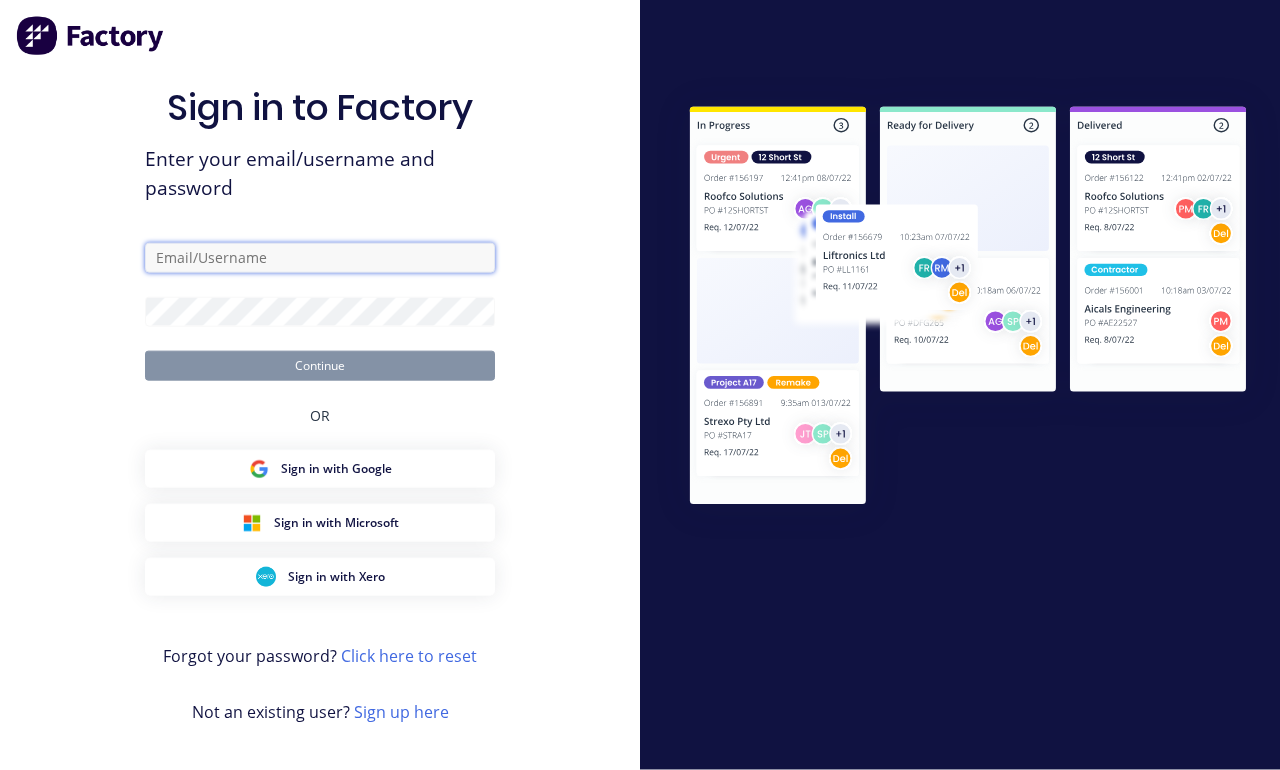 type on "[EMAIL_ADDRESS][DOMAIN_NAME]" 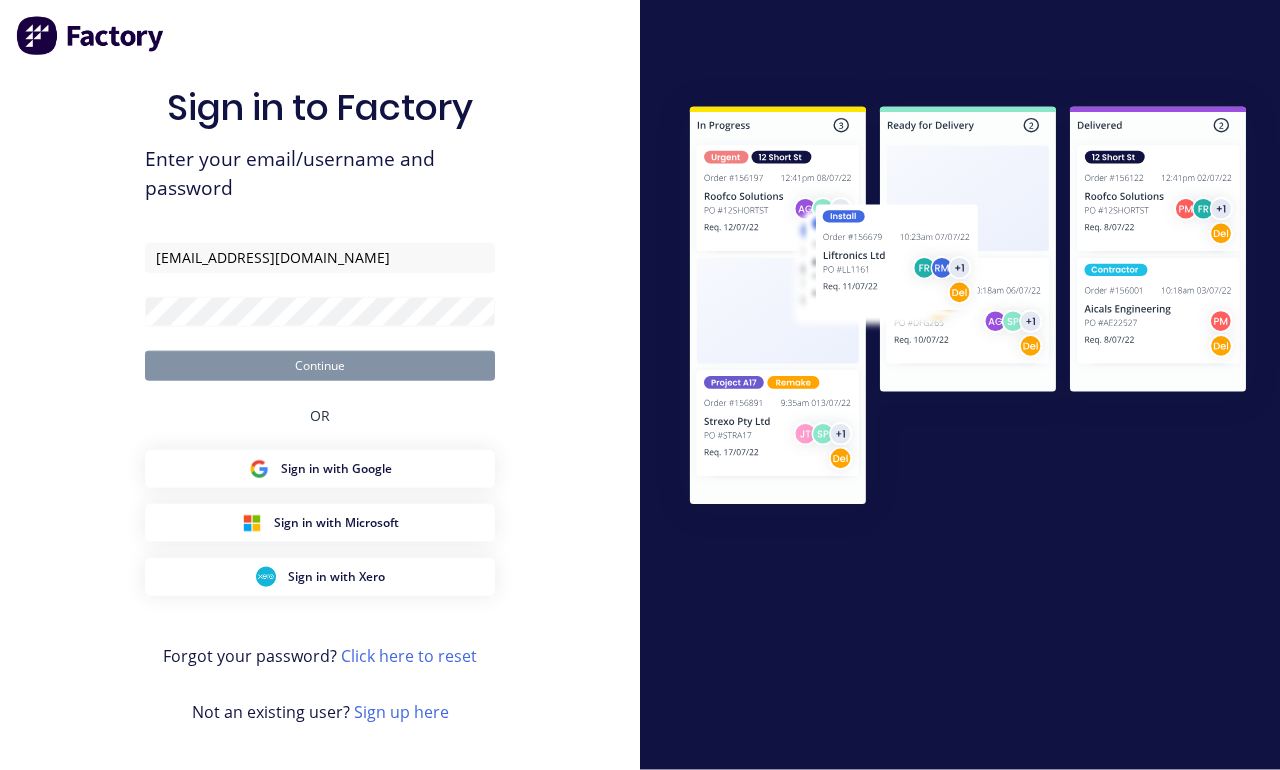 click on "Continue" at bounding box center (320, 366) 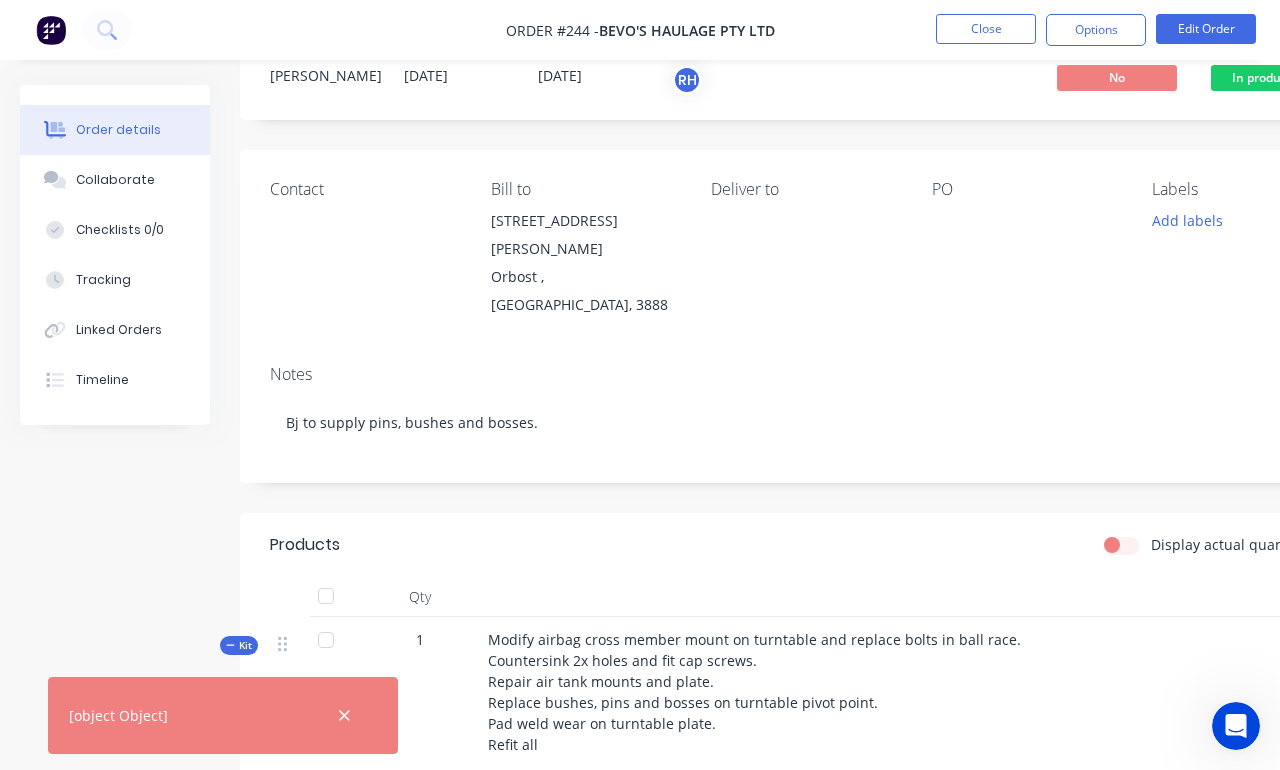 scroll, scrollTop: 0, scrollLeft: 0, axis: both 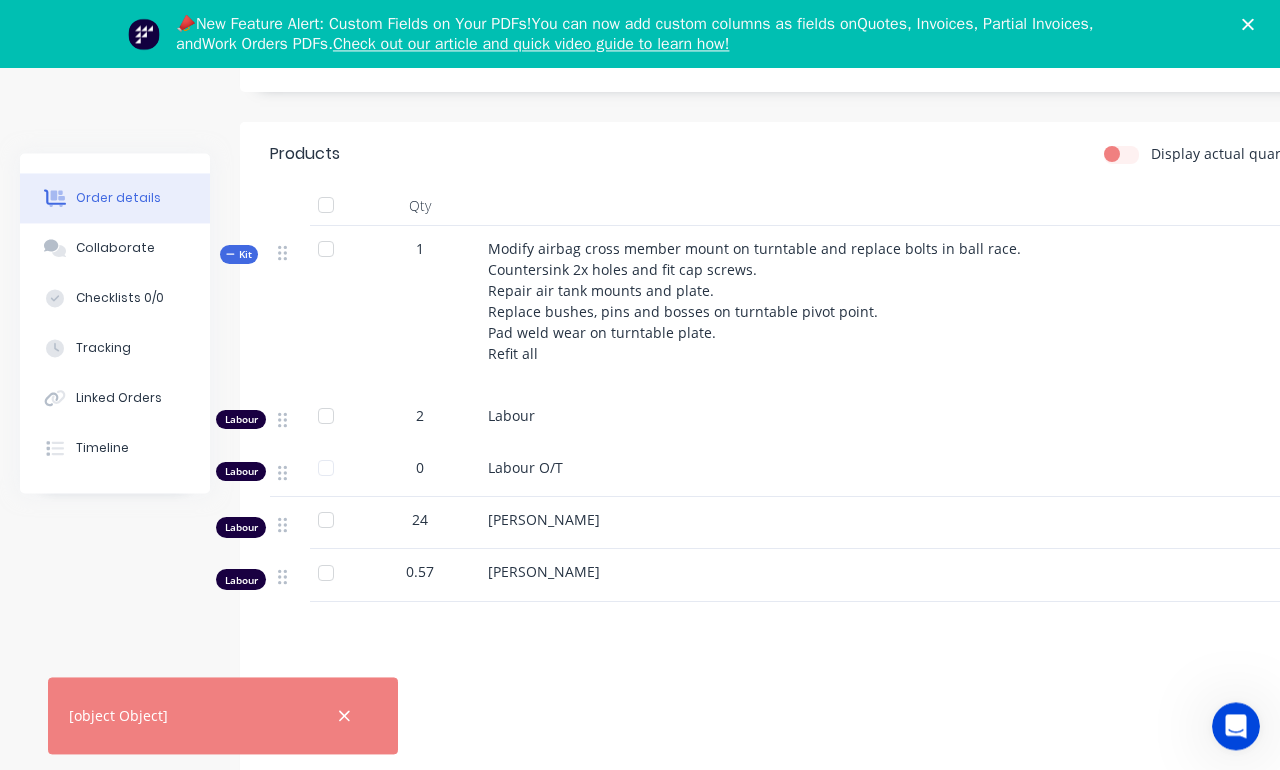 click on "Modify airbag cross member mount on turntable and replace bolts in ball race.
Countersink 2x holes and fit cap screws.
Repair air tank mounts and plate.
Replace bushes, pins and bosses on turntable pivot point.
Pad weld wear on turntable plate.
Refit all" at bounding box center (880, 309) 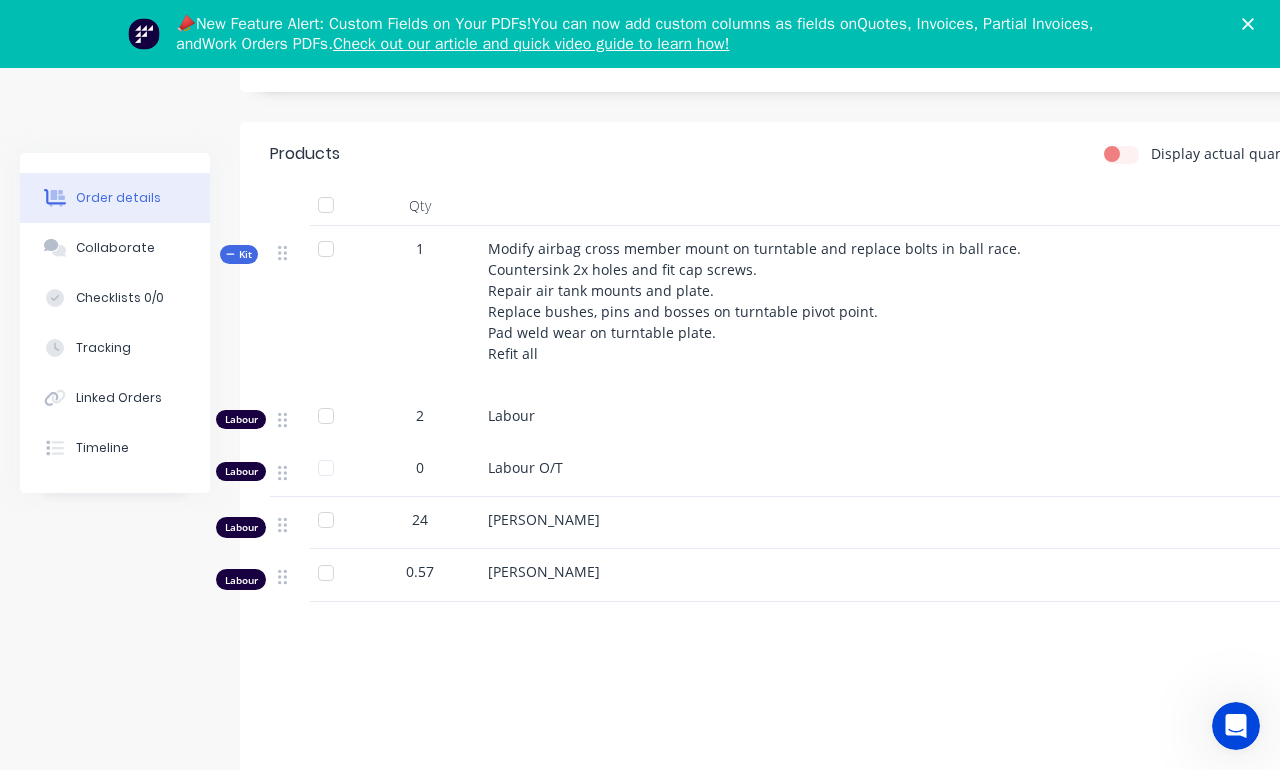 click on "Modify airbag cross member mount on turntable and replace bolts in ball race.
Countersink 2x holes and fit cap screws.
Repair air tank mounts and plate.
Replace bushes, pins and bosses on turntable pivot point.
Pad weld wear on turntable plate.
Refit all" at bounding box center [880, 309] 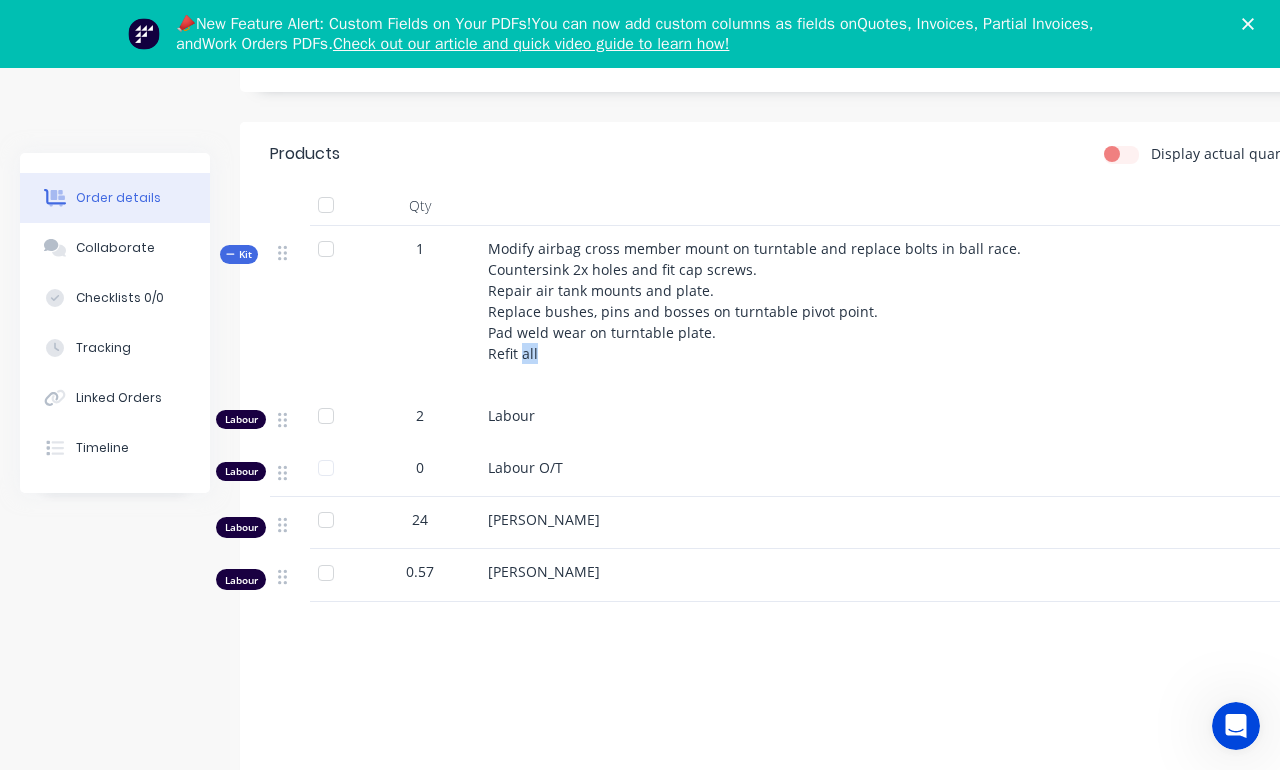 click on "Modify airbag cross member mount on turntable and replace bolts in ball race.
Countersink 2x holes and fit cap screws.
Repair air tank mounts and plate.
Replace bushes, pins and bosses on turntable pivot point.
Pad weld wear on turntable plate.
Refit all" at bounding box center [880, 309] 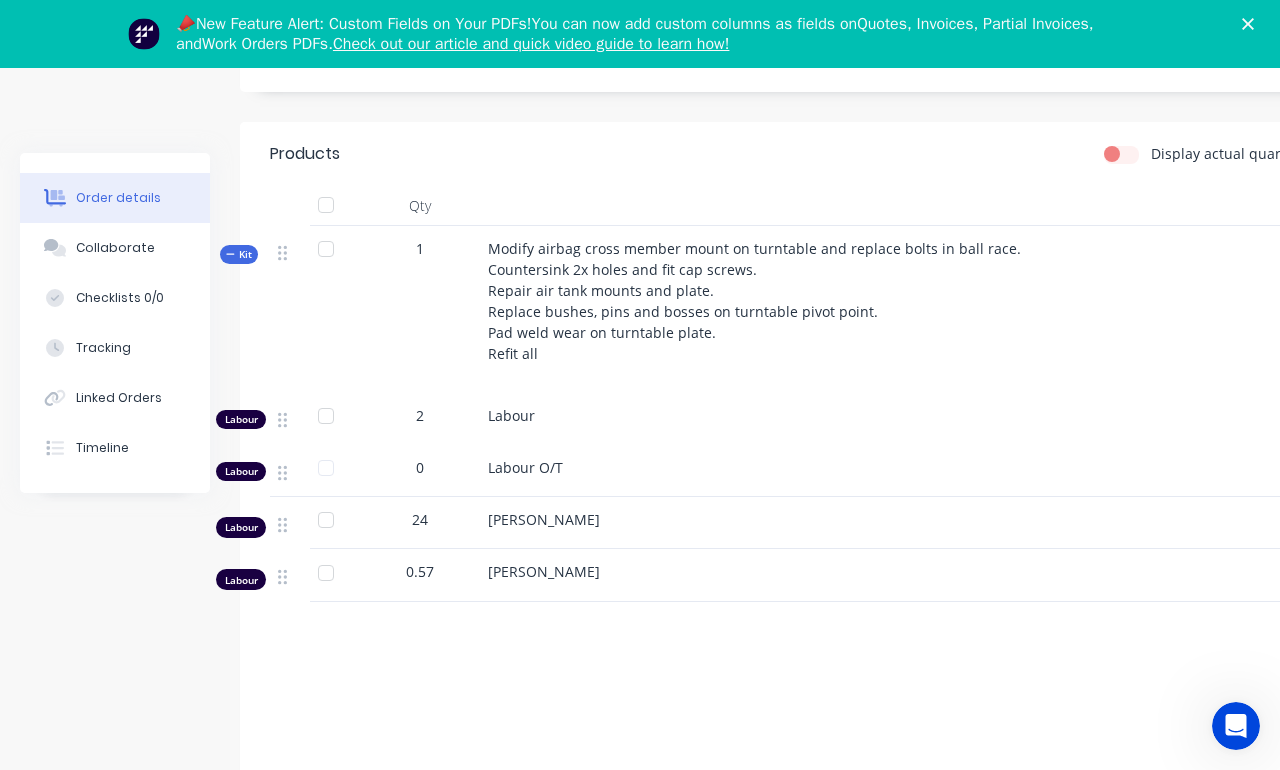 click on "Modify airbag cross member mount on turntable and replace bolts in ball race.
Countersink 2x holes and fit cap screws.
Repair air tank mounts and plate.
Replace bushes, pins and bosses on turntable pivot point.
Pad weld wear on turntable plate.
Refit all" at bounding box center (880, 309) 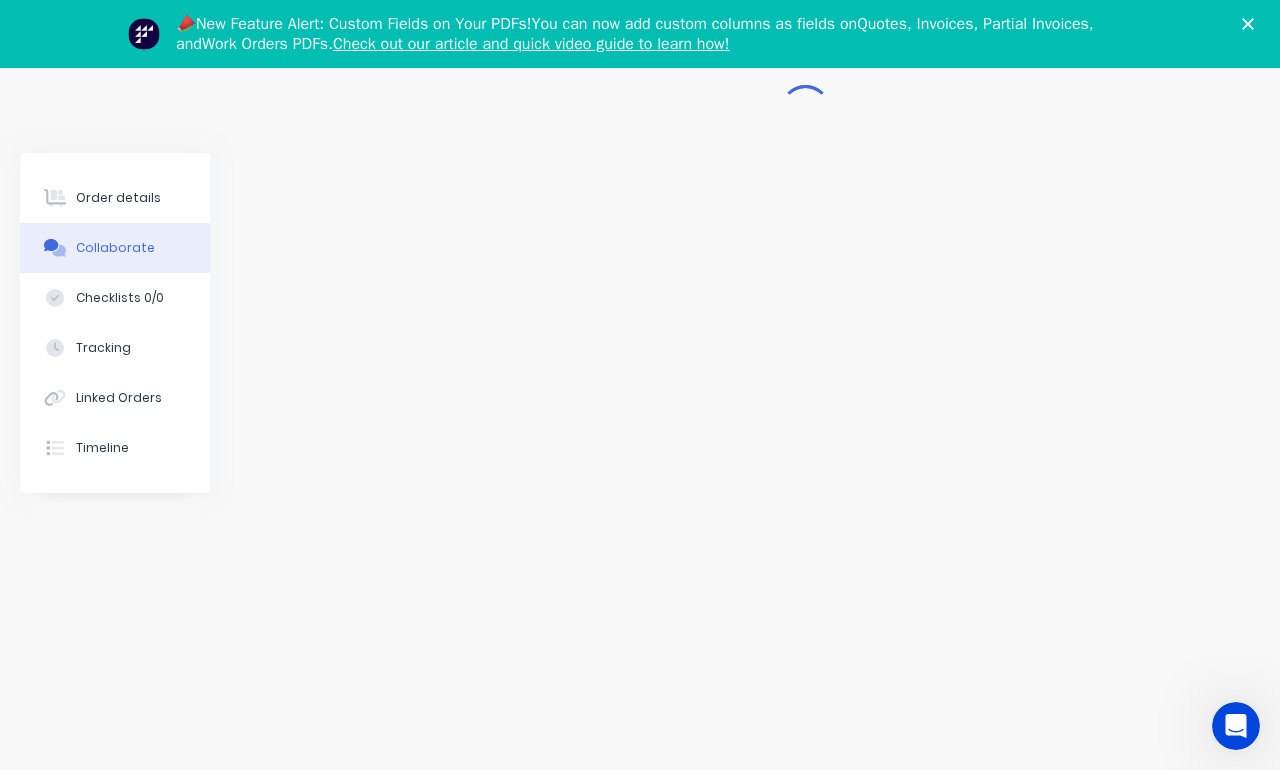 scroll, scrollTop: 67, scrollLeft: 0, axis: vertical 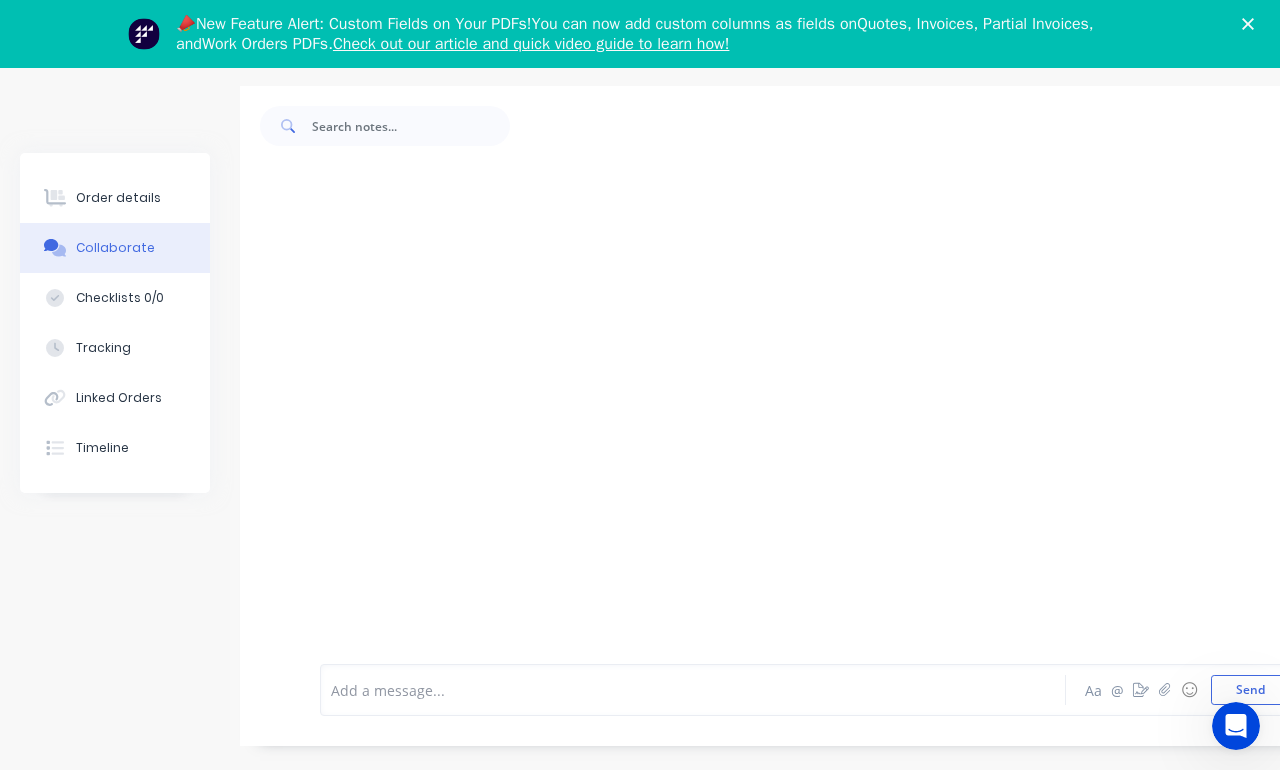 click on "Order details" at bounding box center [118, 198] 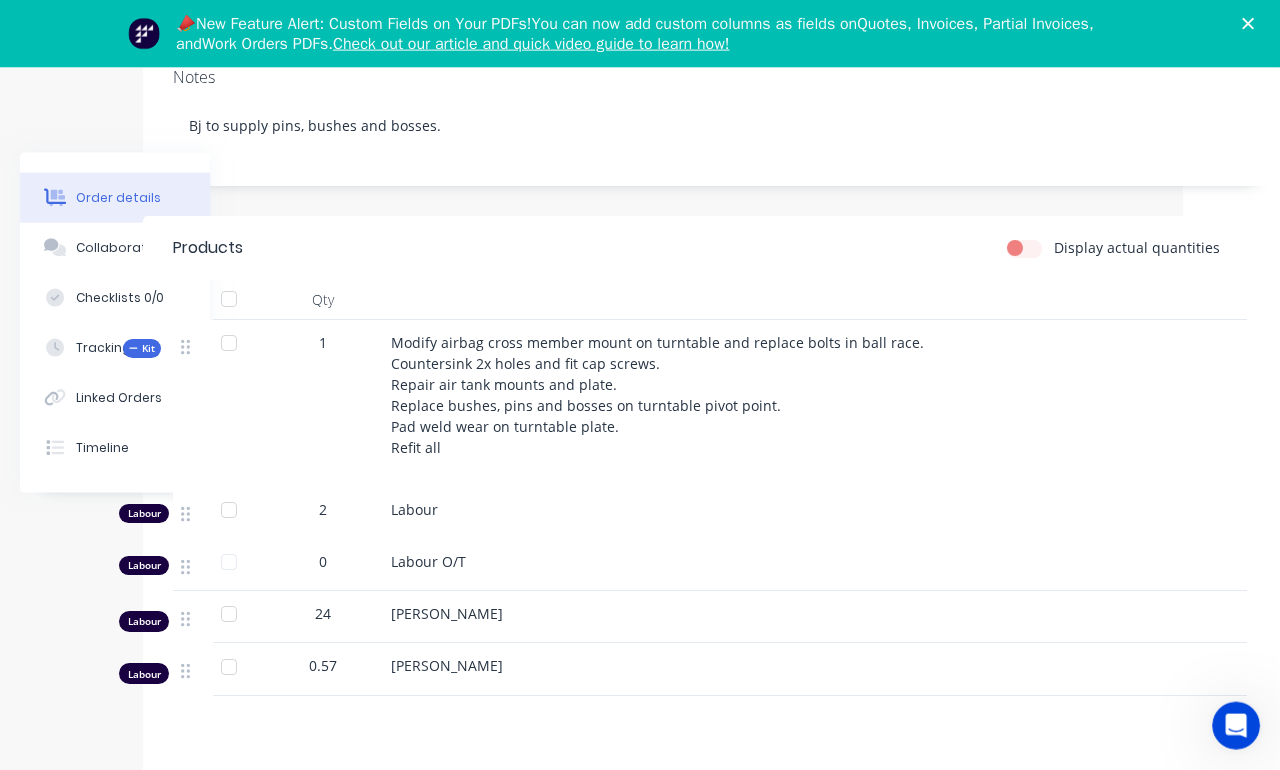 scroll, scrollTop: 436, scrollLeft: 111, axis: both 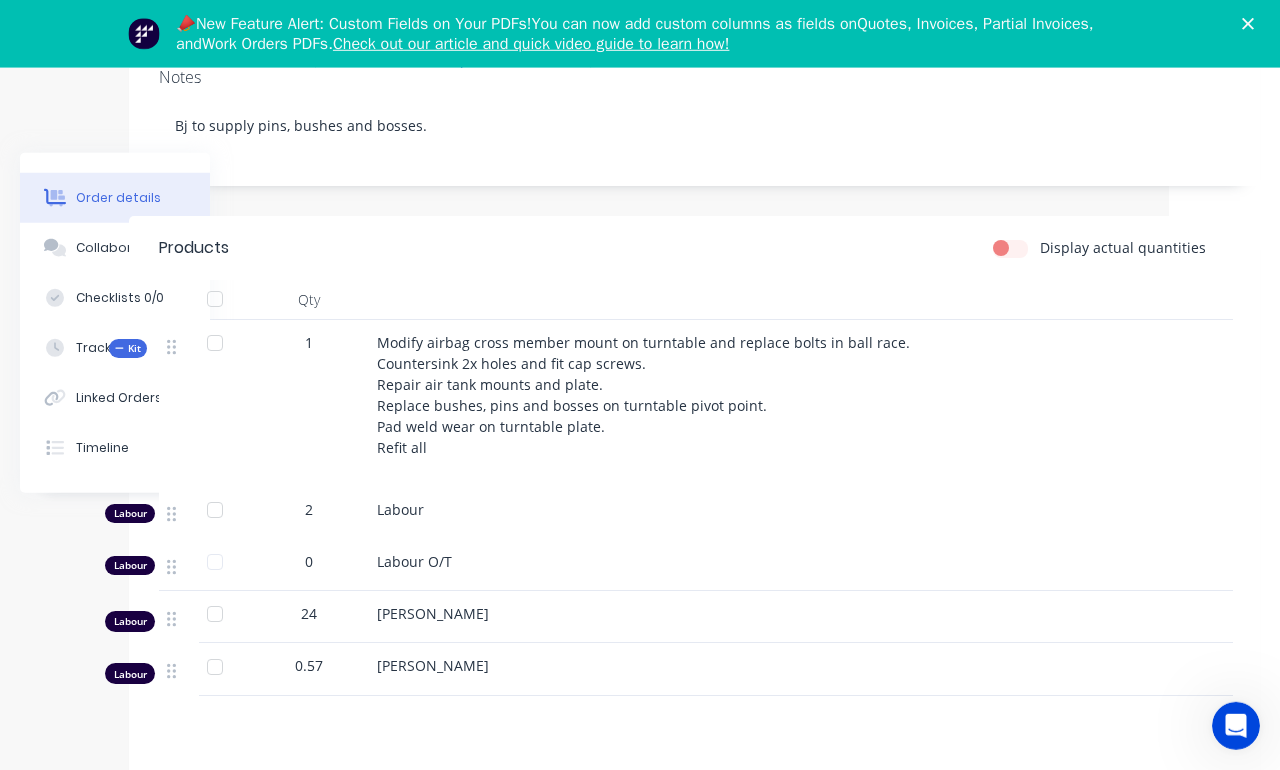 click on "Modify airbag cross member mount on turntable and replace bolts in ball race.
Countersink 2x holes and fit cap screws.
Repair air tank mounts and plate.
Replace bushes, pins and bosses on turntable pivot point.
Pad weld wear on turntable plate.
Refit all" at bounding box center [769, 403] 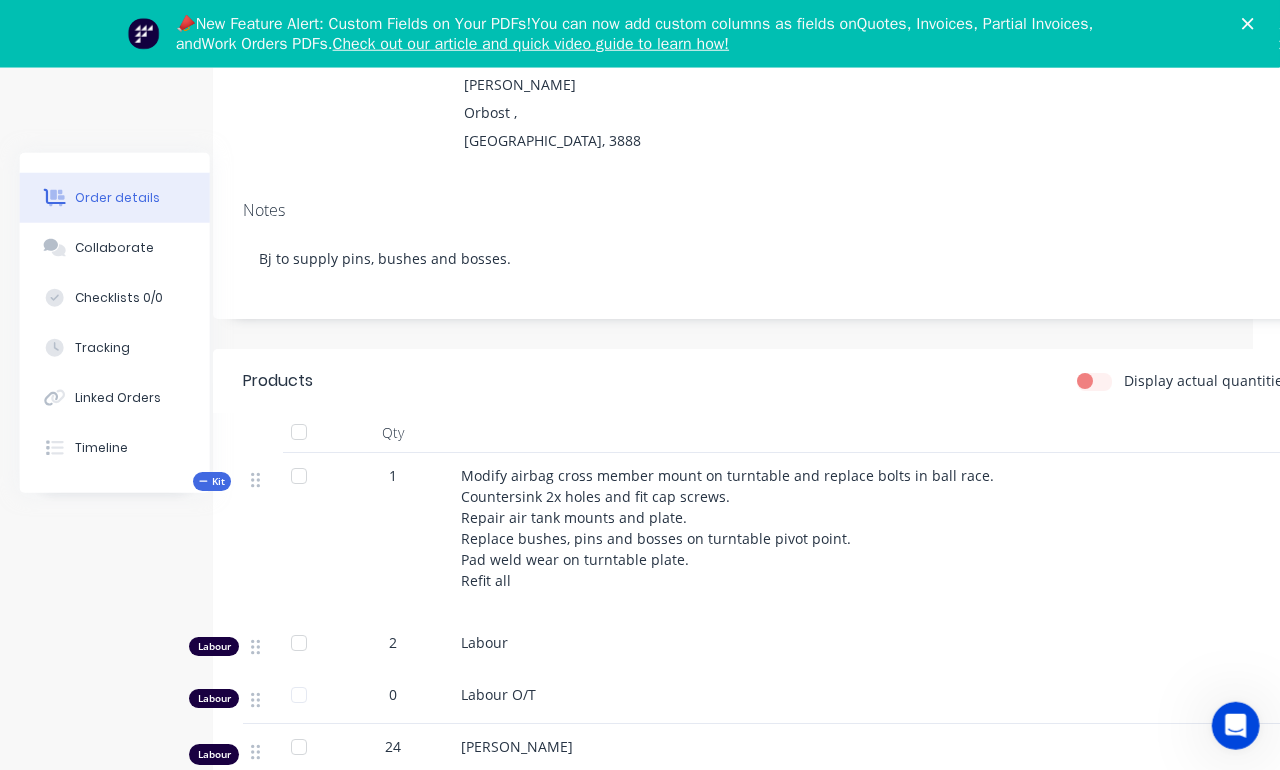 scroll, scrollTop: 305, scrollLeft: 28, axis: both 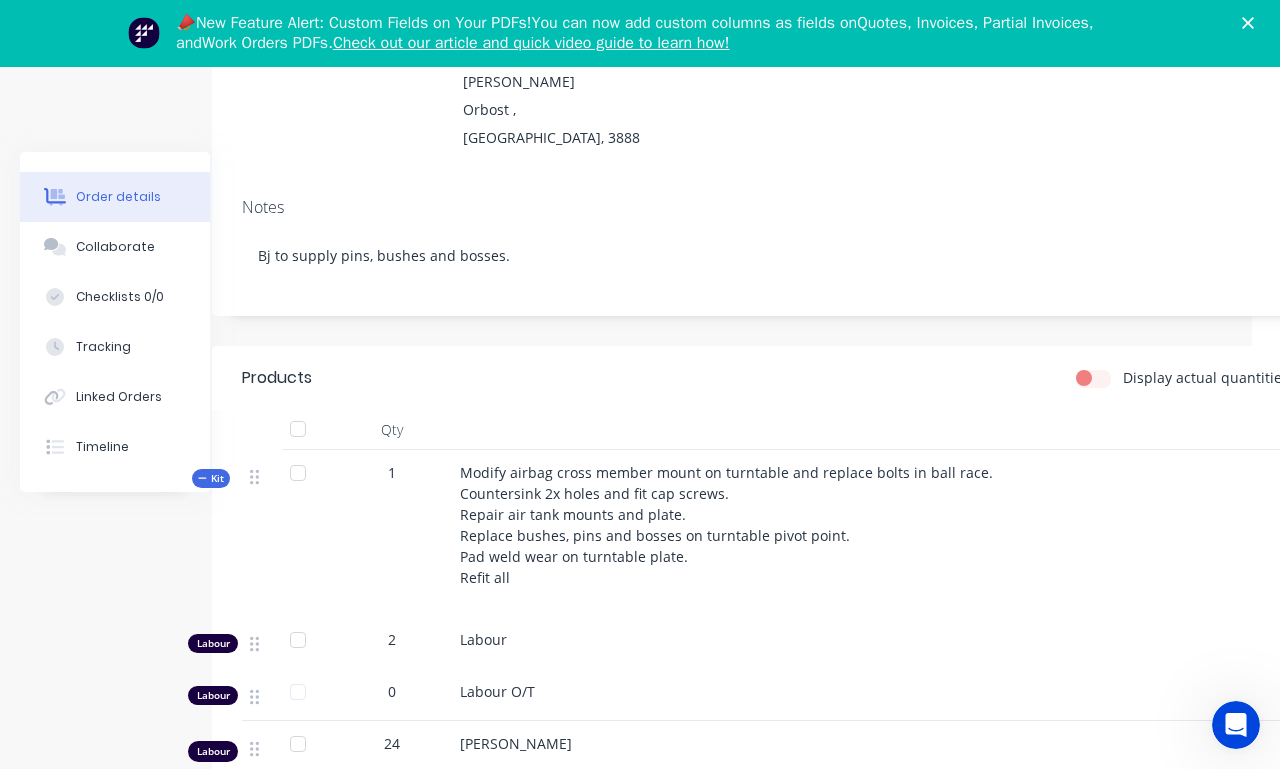 click on "Modify airbag cross member mount on turntable and replace bolts in ball race.
Countersink 2x holes and fit cap screws.
Repair air tank mounts and plate.
Replace bushes, pins and bosses on turntable pivot point.
Pad weld wear on turntable plate.
Refit all" at bounding box center [852, 534] 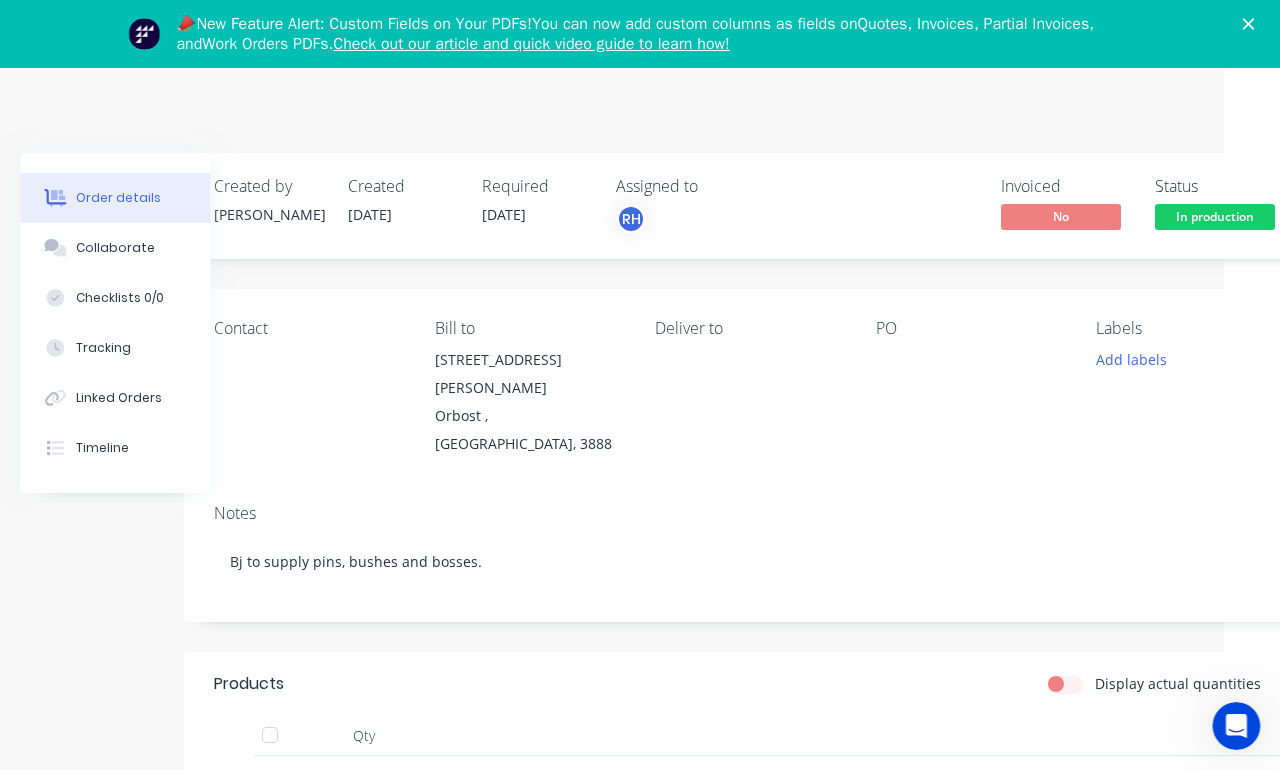 scroll, scrollTop: 0, scrollLeft: 111, axis: horizontal 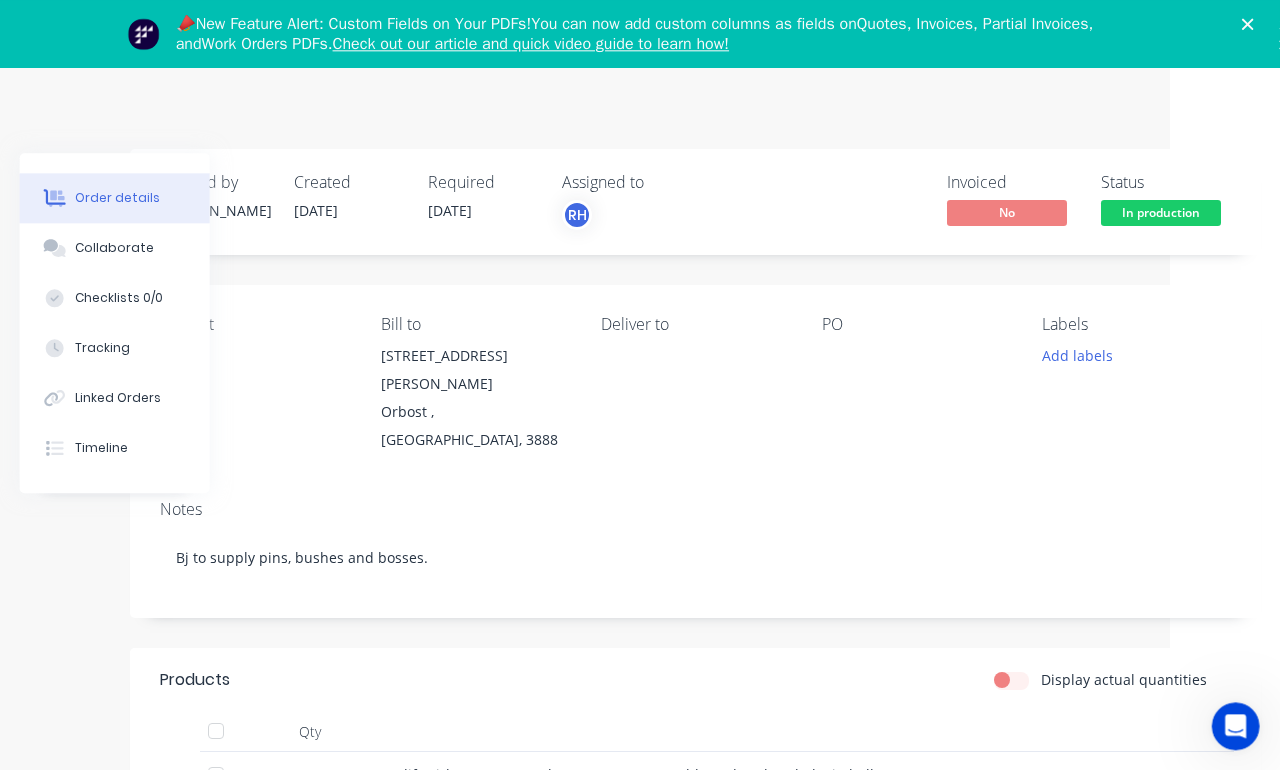 click 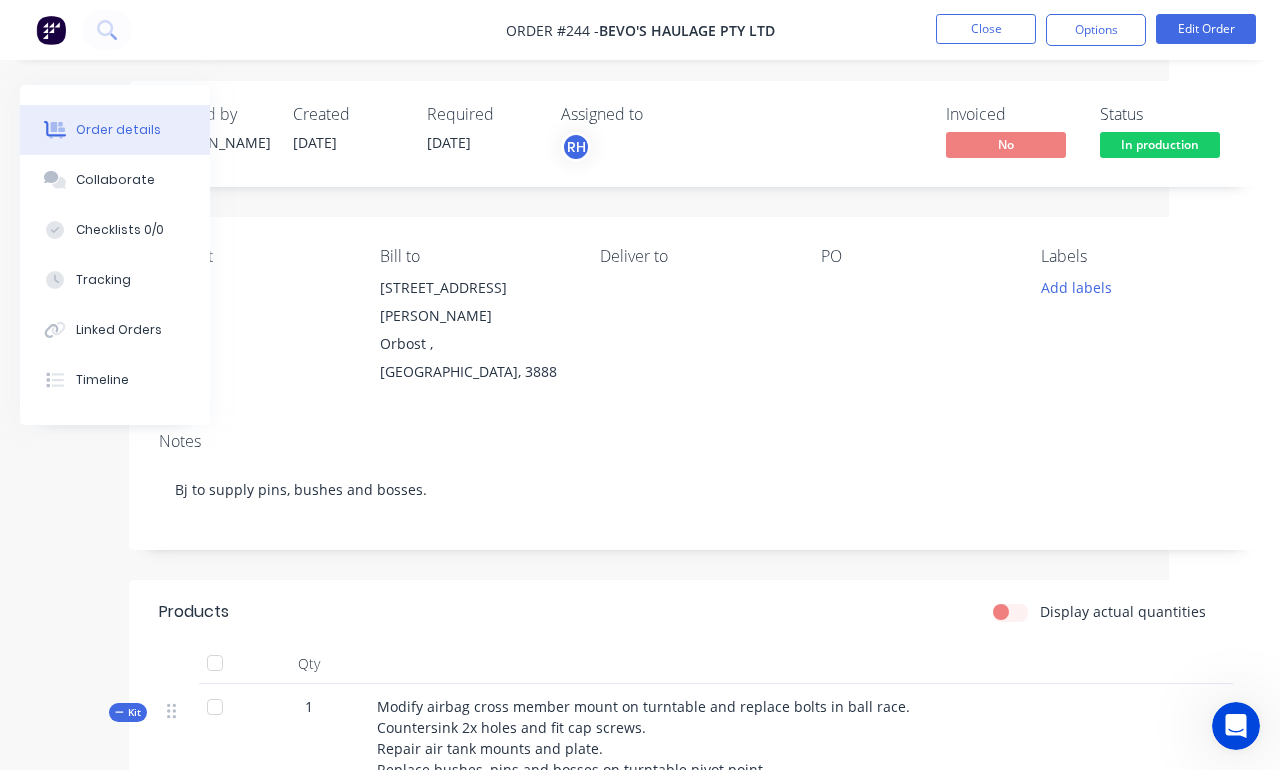 click on "Edit Order" at bounding box center [1206, 29] 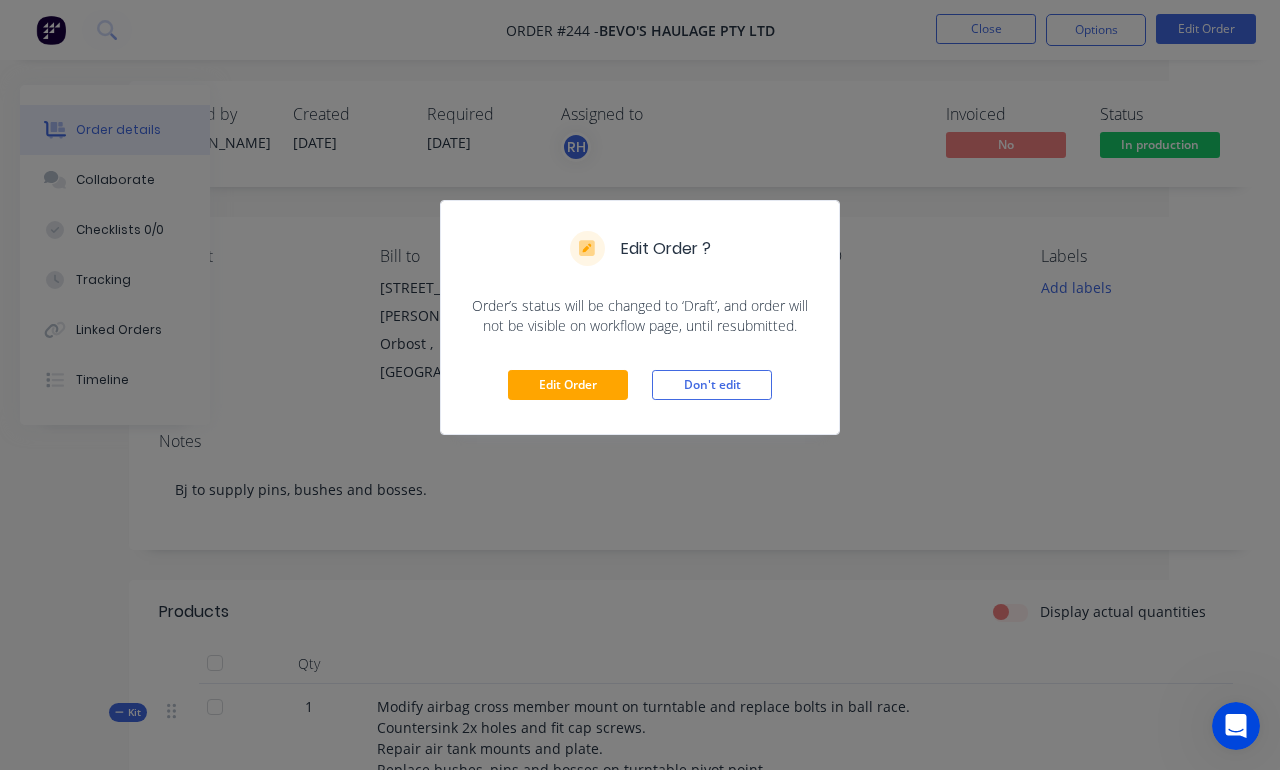 click on "Edit Order Don't edit" at bounding box center (640, 385) 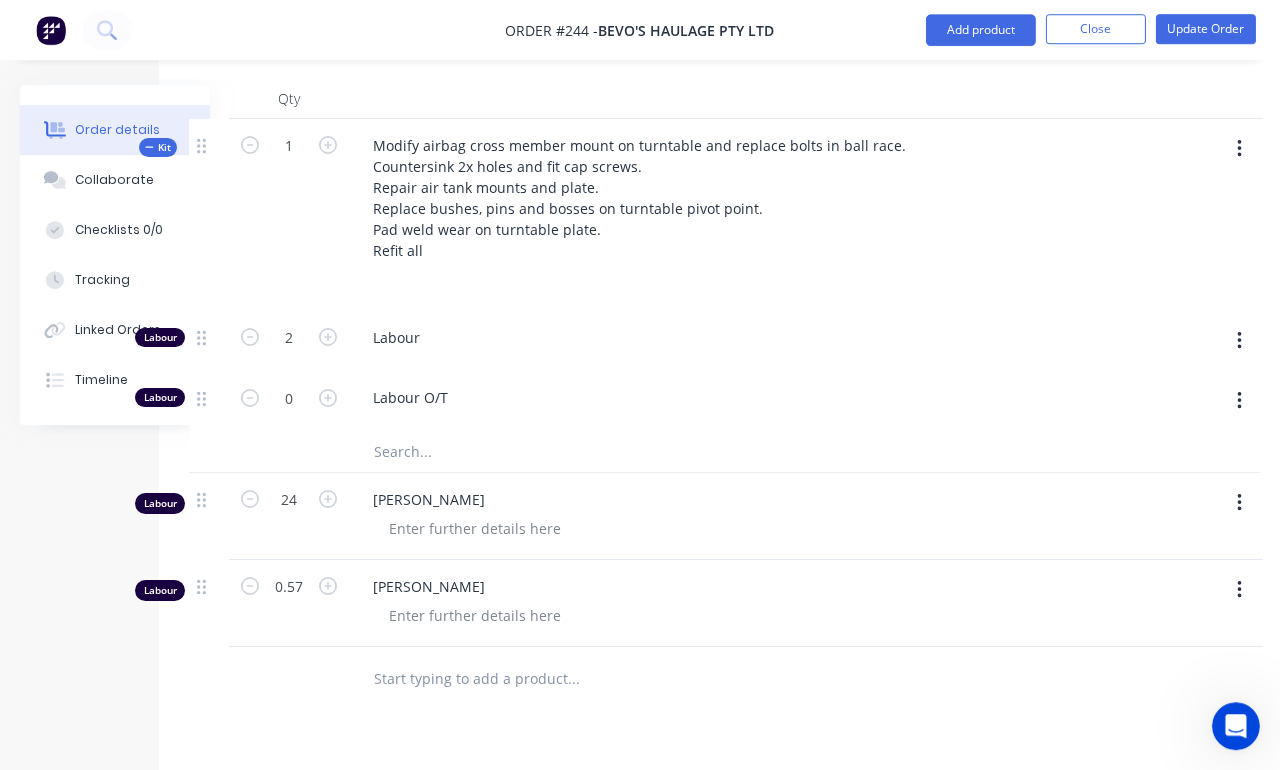 scroll, scrollTop: 688, scrollLeft: 81, axis: both 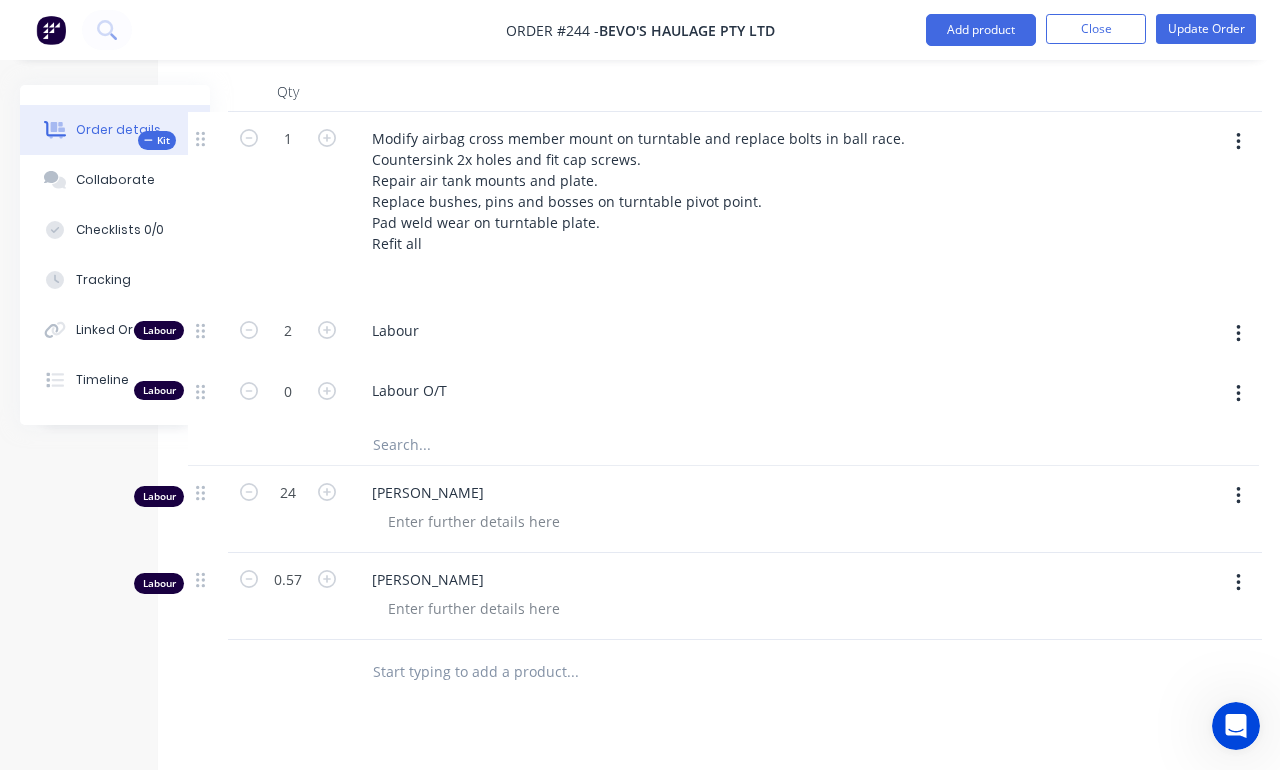 click at bounding box center [572, 672] 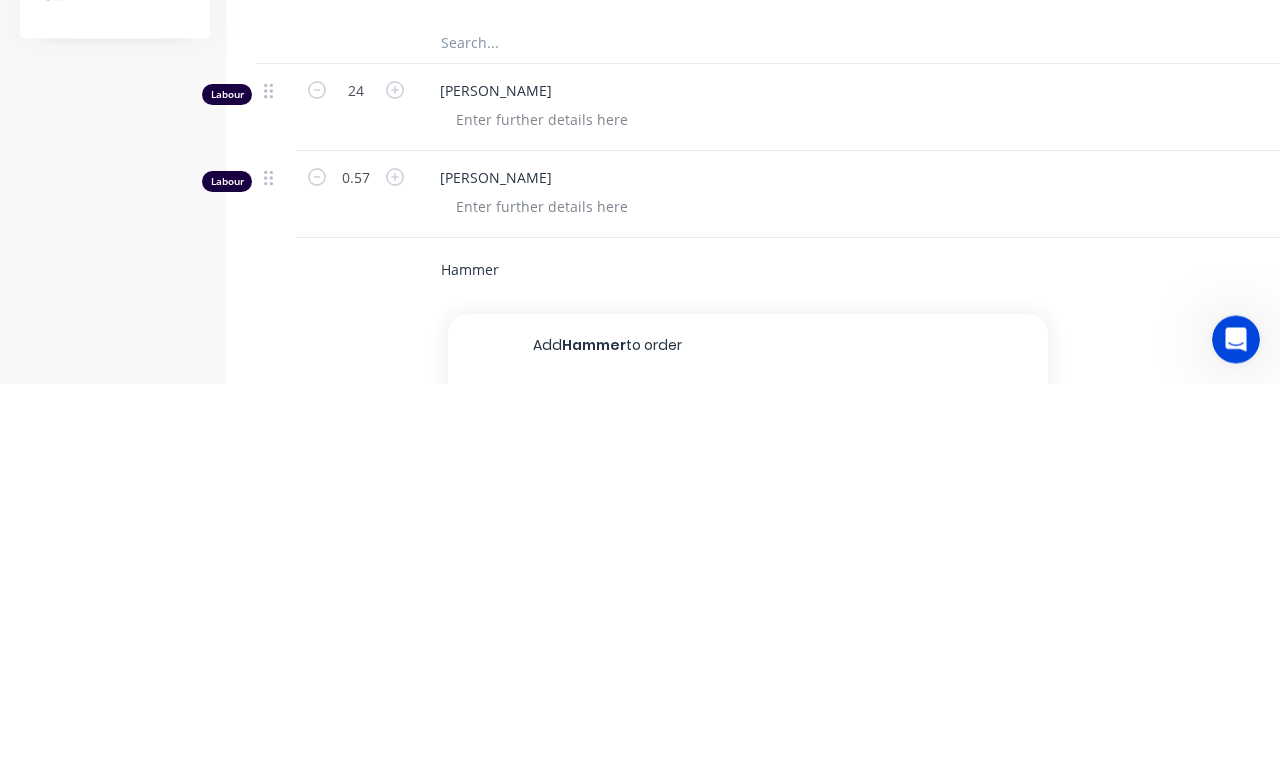 scroll, scrollTop: 65, scrollLeft: 0, axis: vertical 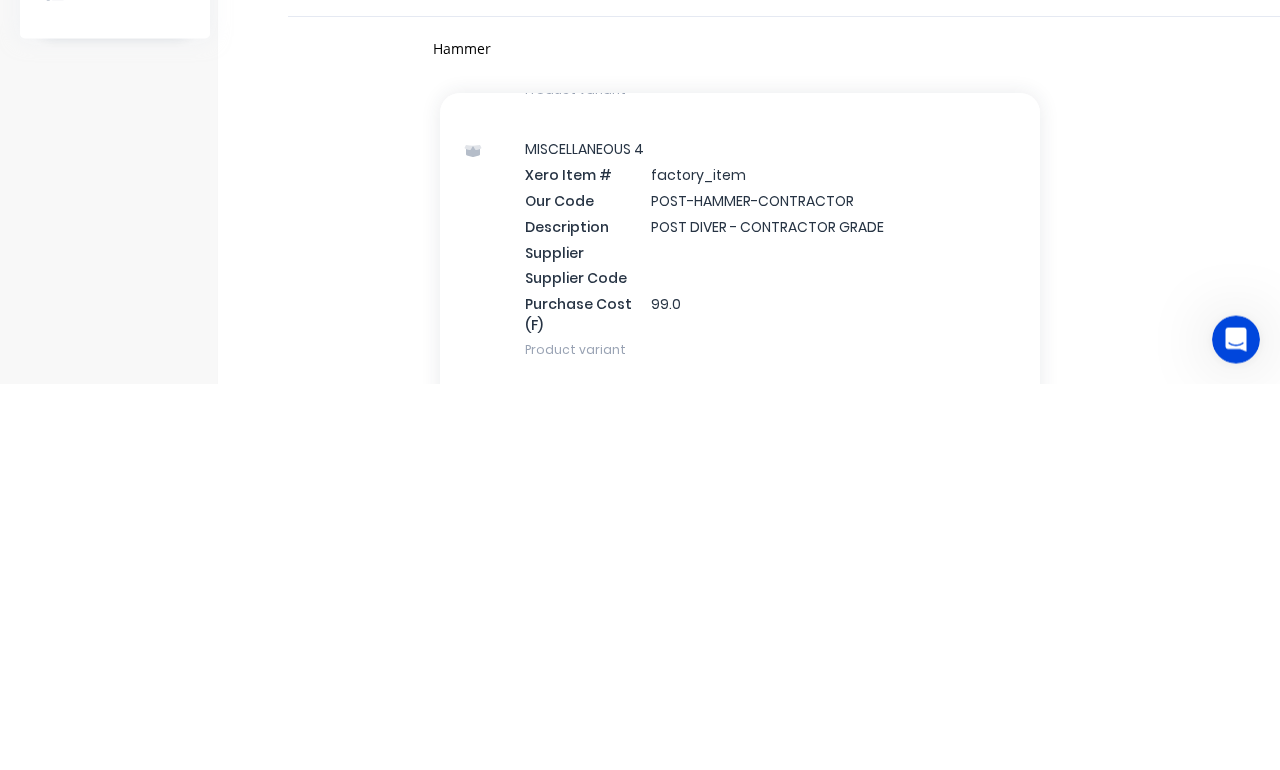 click on "Labour $2,742.70 Sub total $2,742.70 Margin $1,234.20  ( 50.12 %) Tax $274.27 Total $3,016.97" at bounding box center (1144, 648) 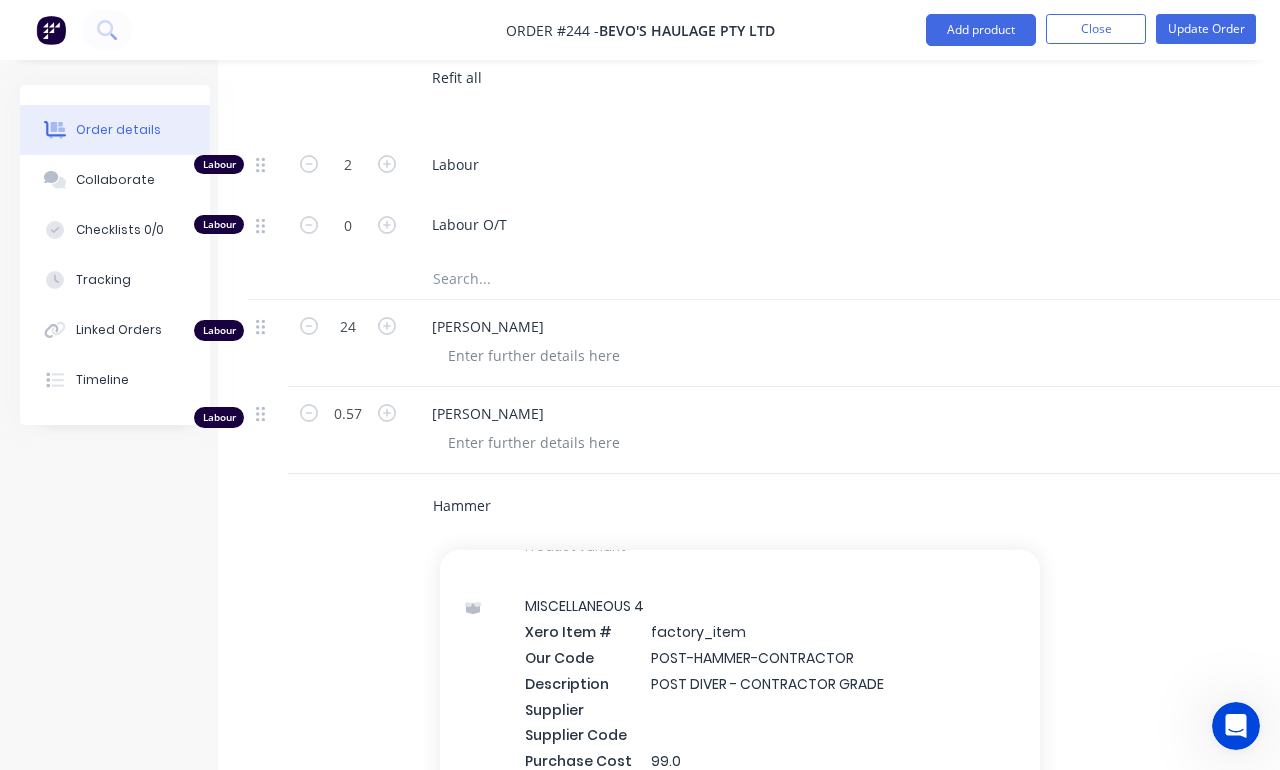 click on "Hammer" at bounding box center (632, 506) 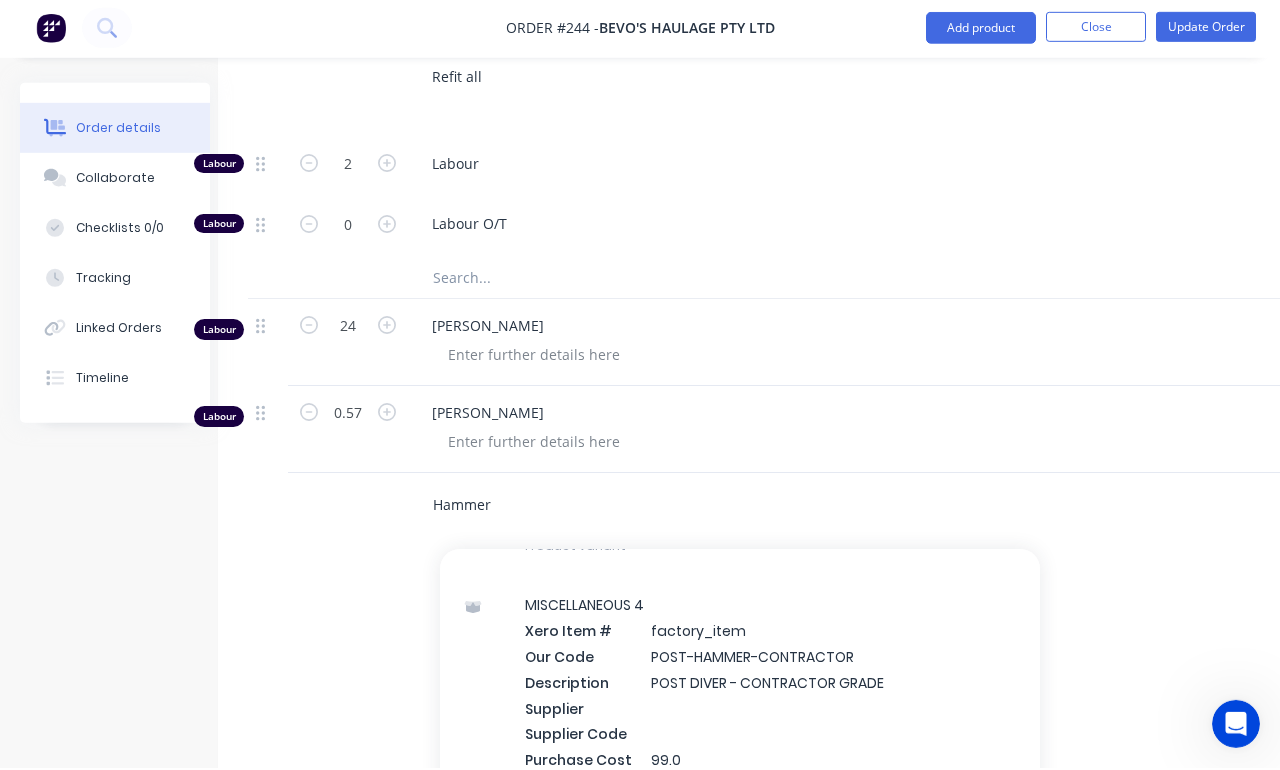 scroll, scrollTop: 853, scrollLeft: 14, axis: both 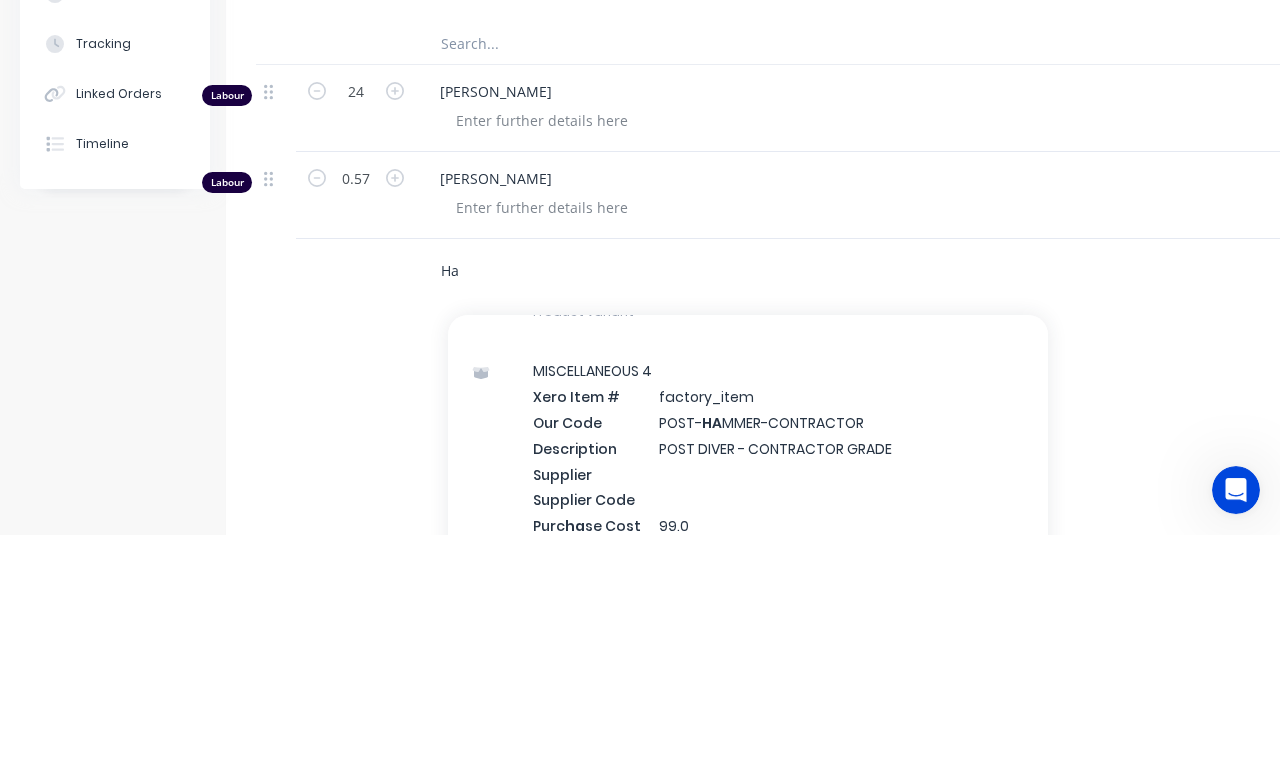 type on "H" 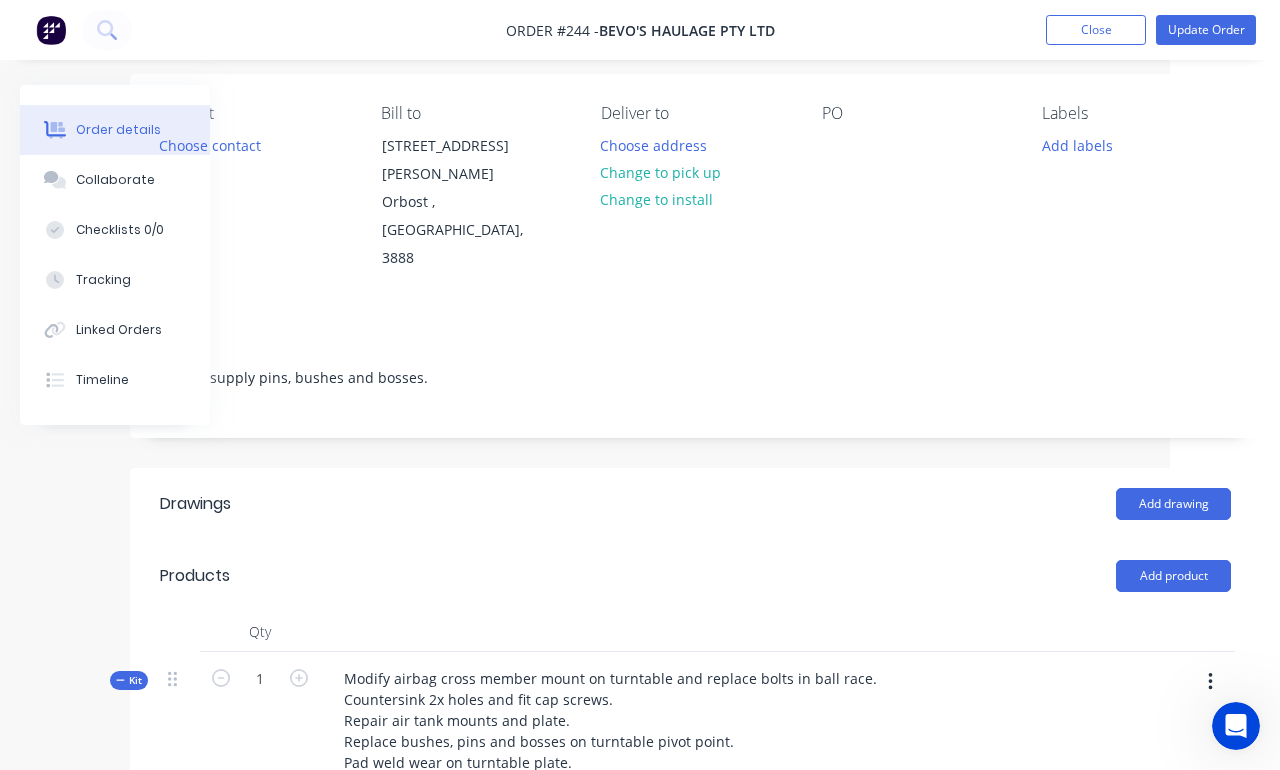 scroll, scrollTop: 136, scrollLeft: 110, axis: both 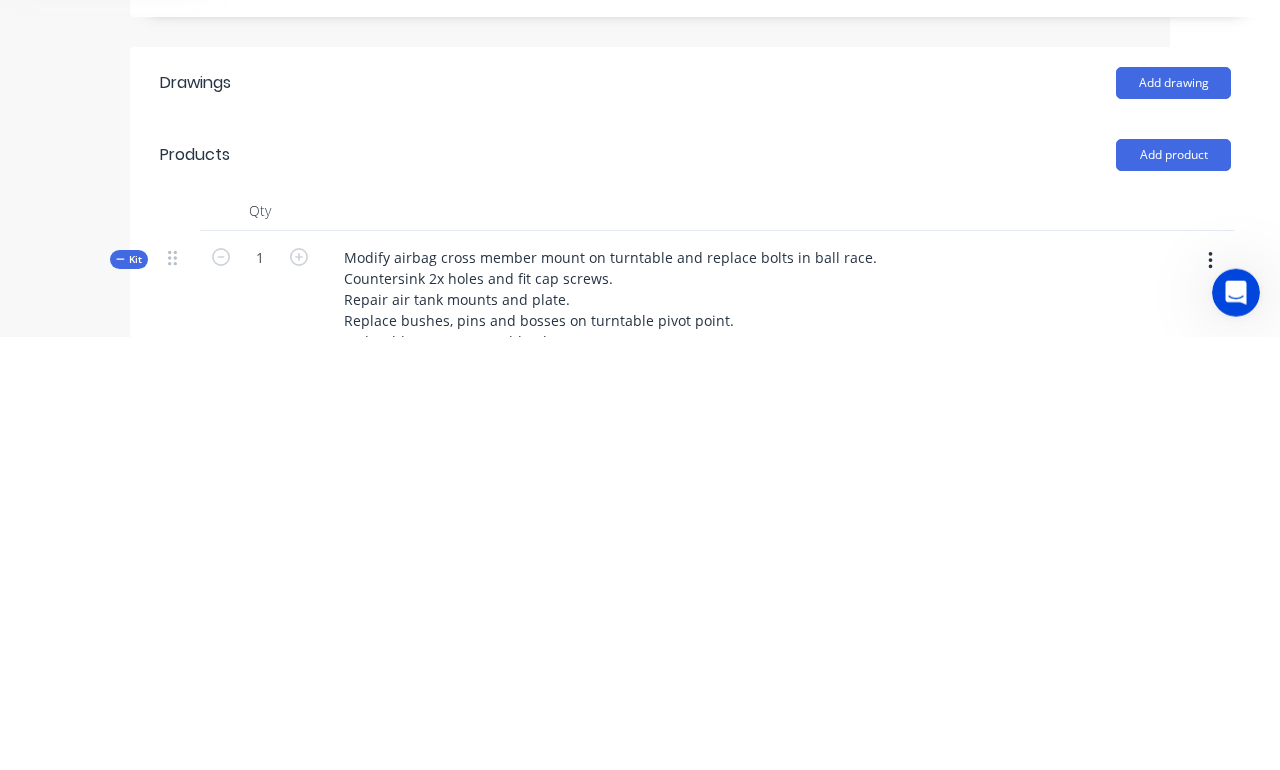 type 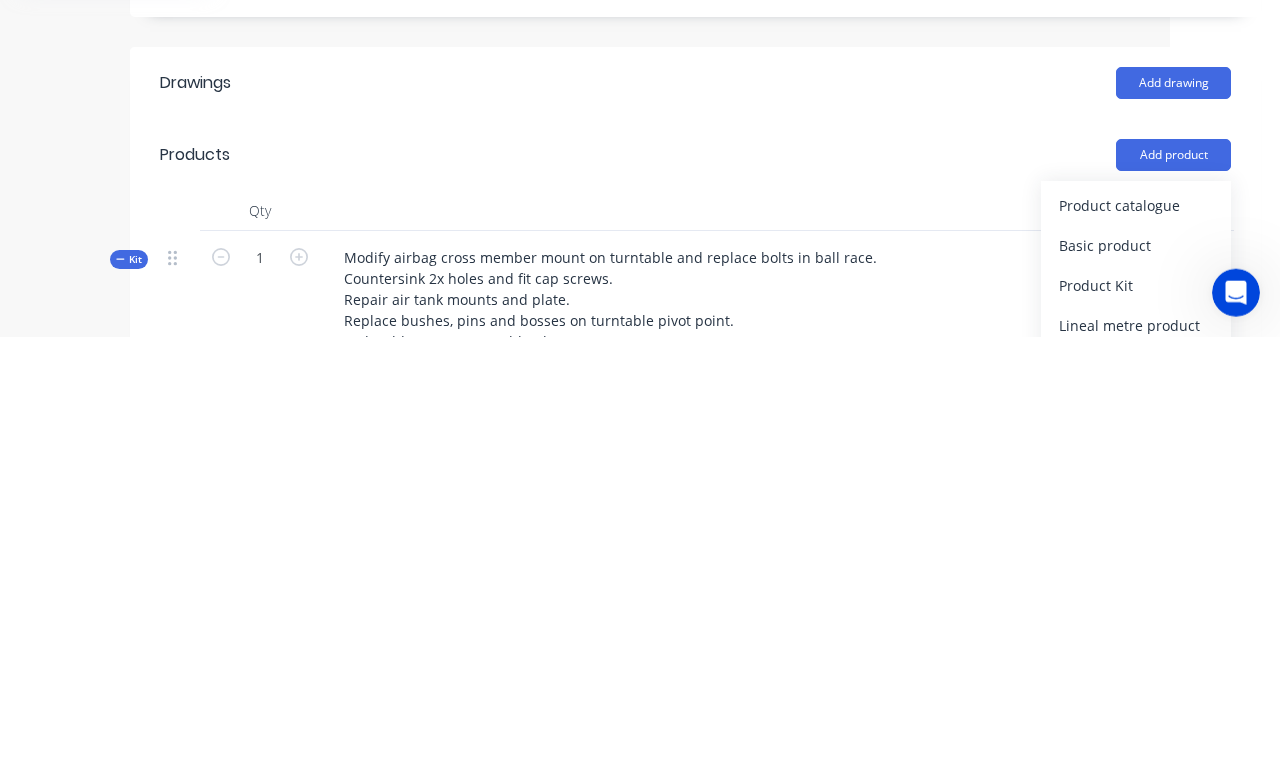 scroll, scrollTop: 570, scrollLeft: 111, axis: both 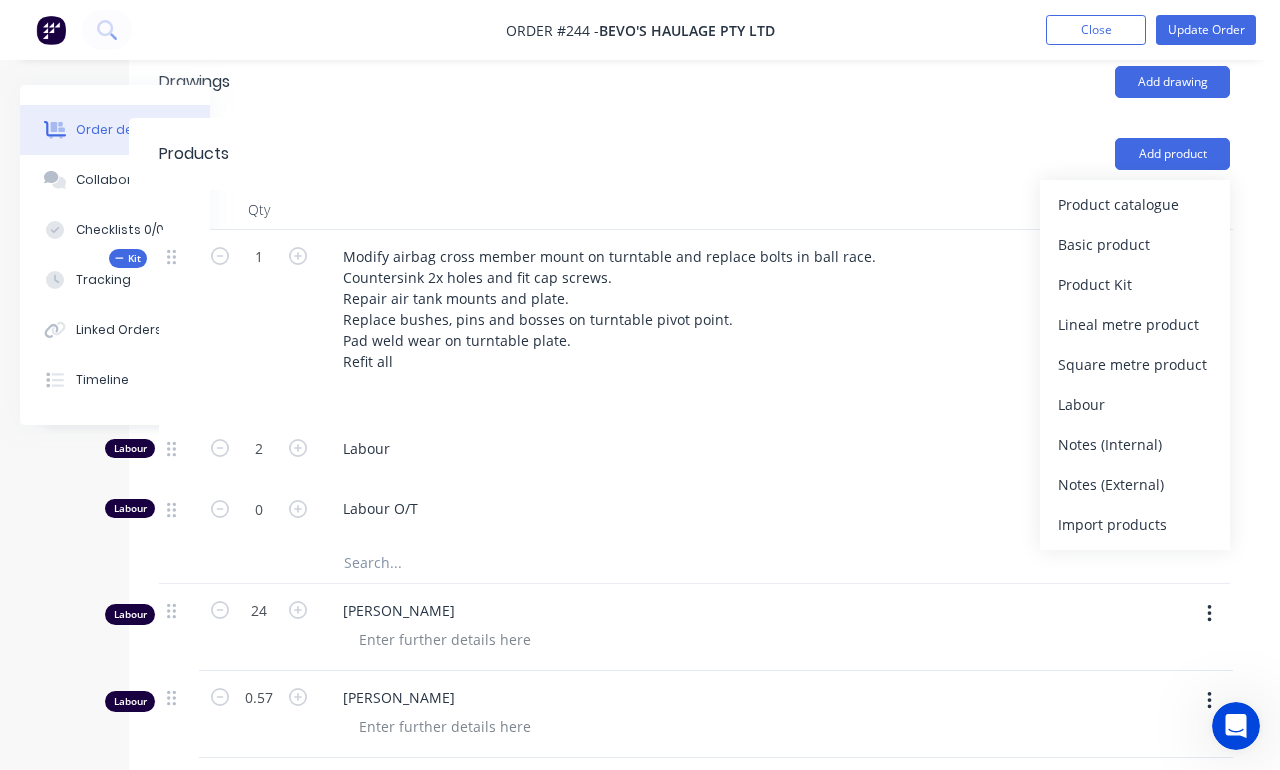 click on "Product catalogue" at bounding box center (1135, 204) 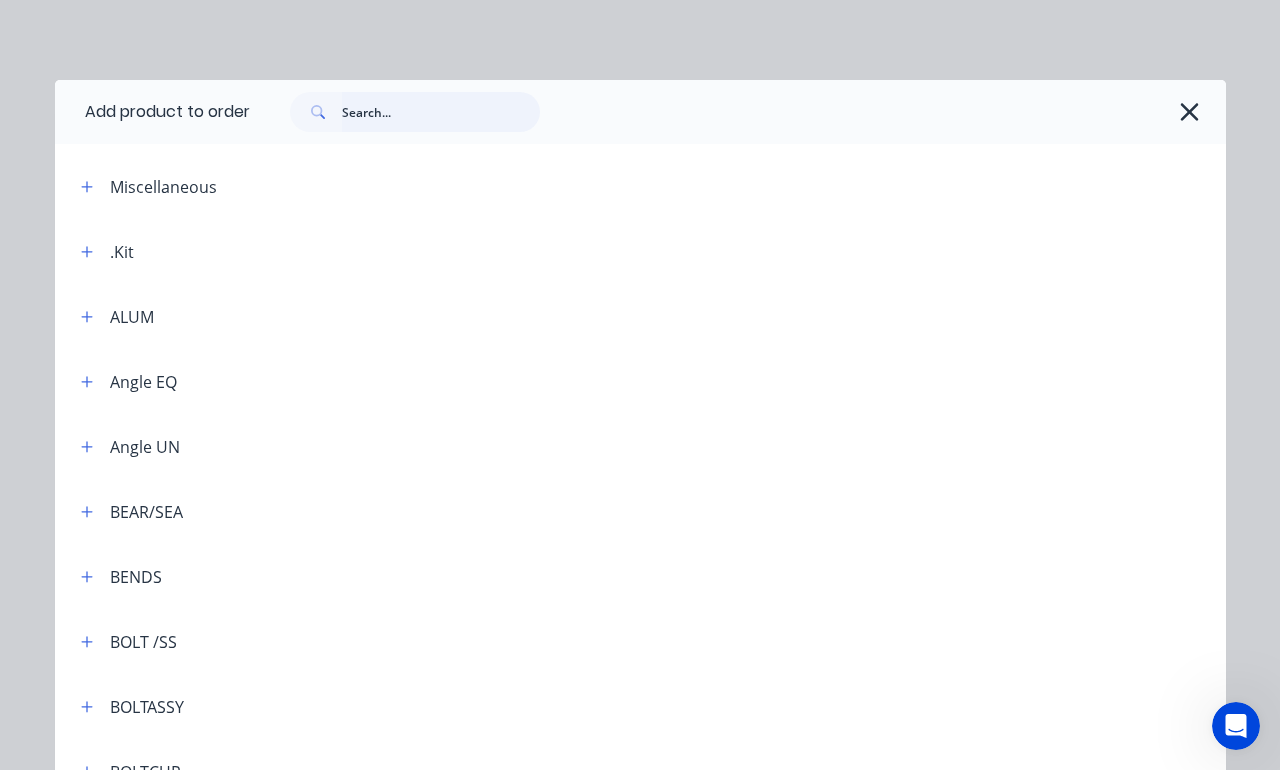 click at bounding box center (441, 112) 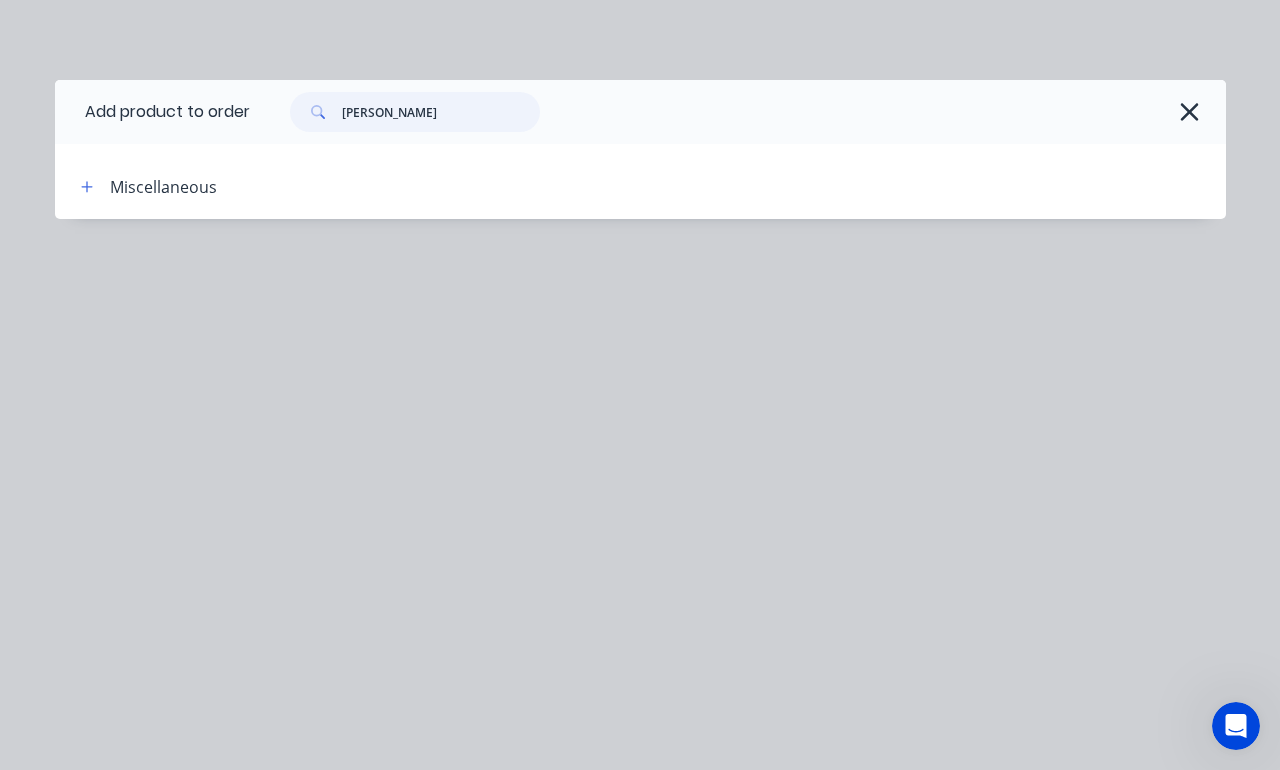 scroll, scrollTop: 468, scrollLeft: 110, axis: both 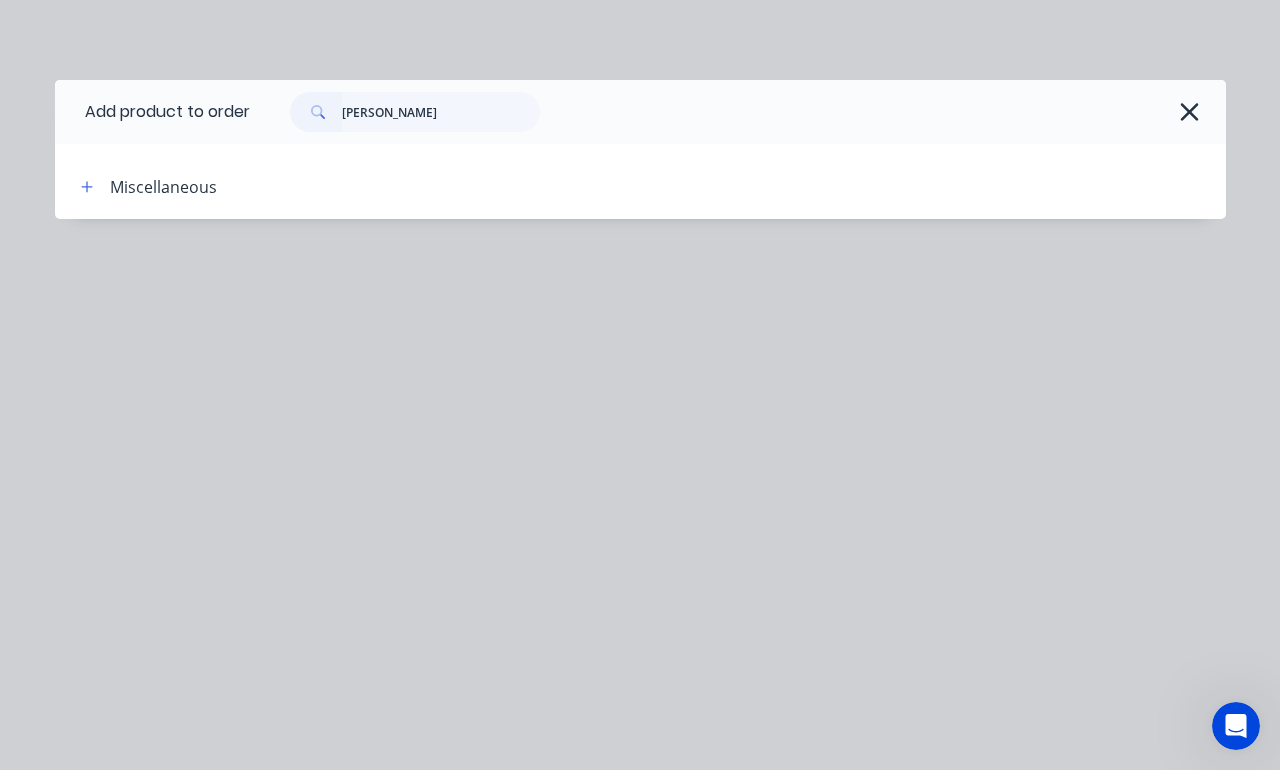 click on "Miscellaneous" at bounding box center [163, 187] 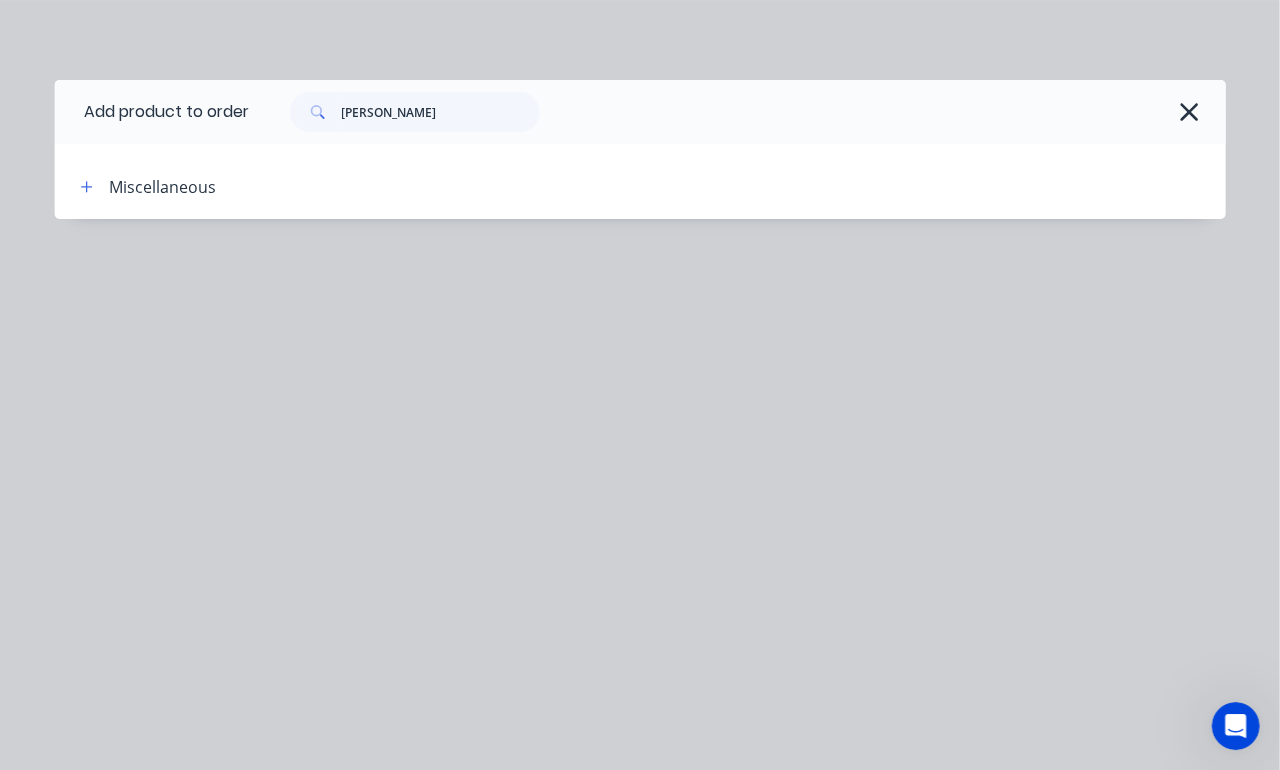 click on "Miscellaneous" at bounding box center [163, 187] 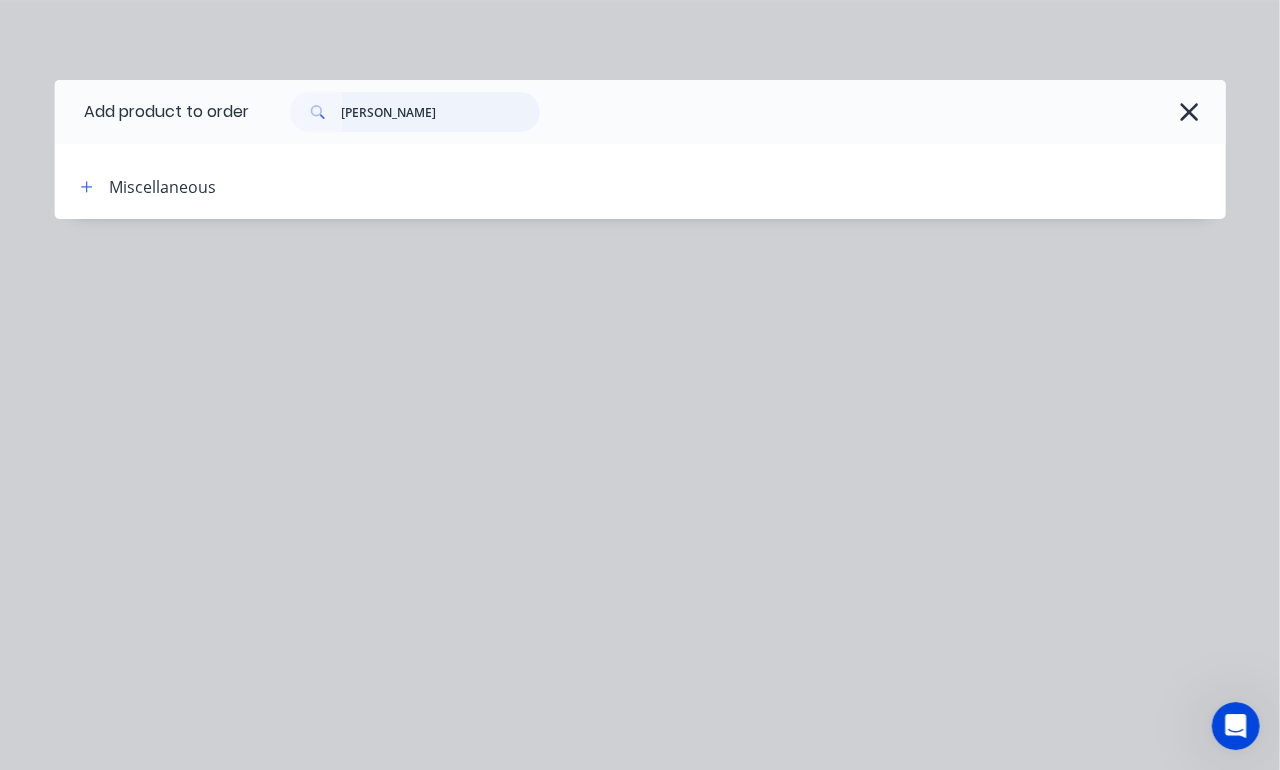click on "[PERSON_NAME]" at bounding box center (441, 112) 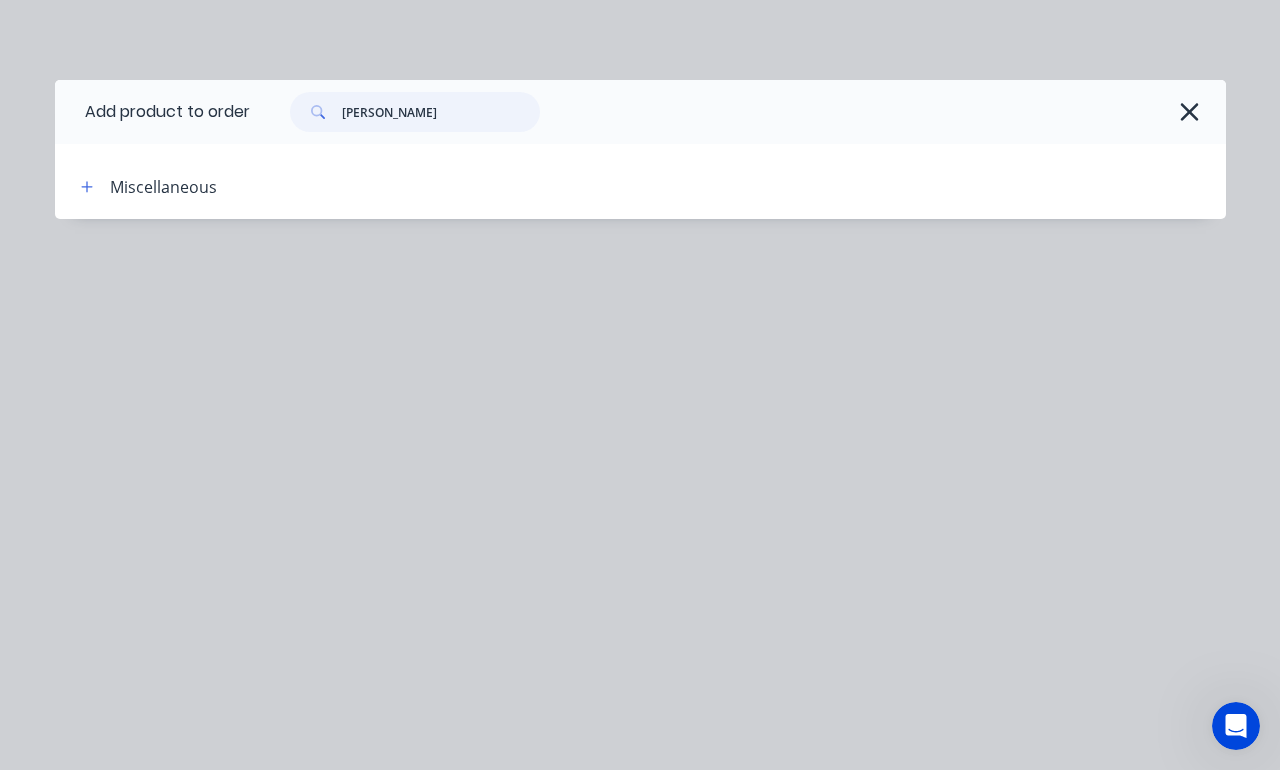 scroll, scrollTop: 468, scrollLeft: 110, axis: both 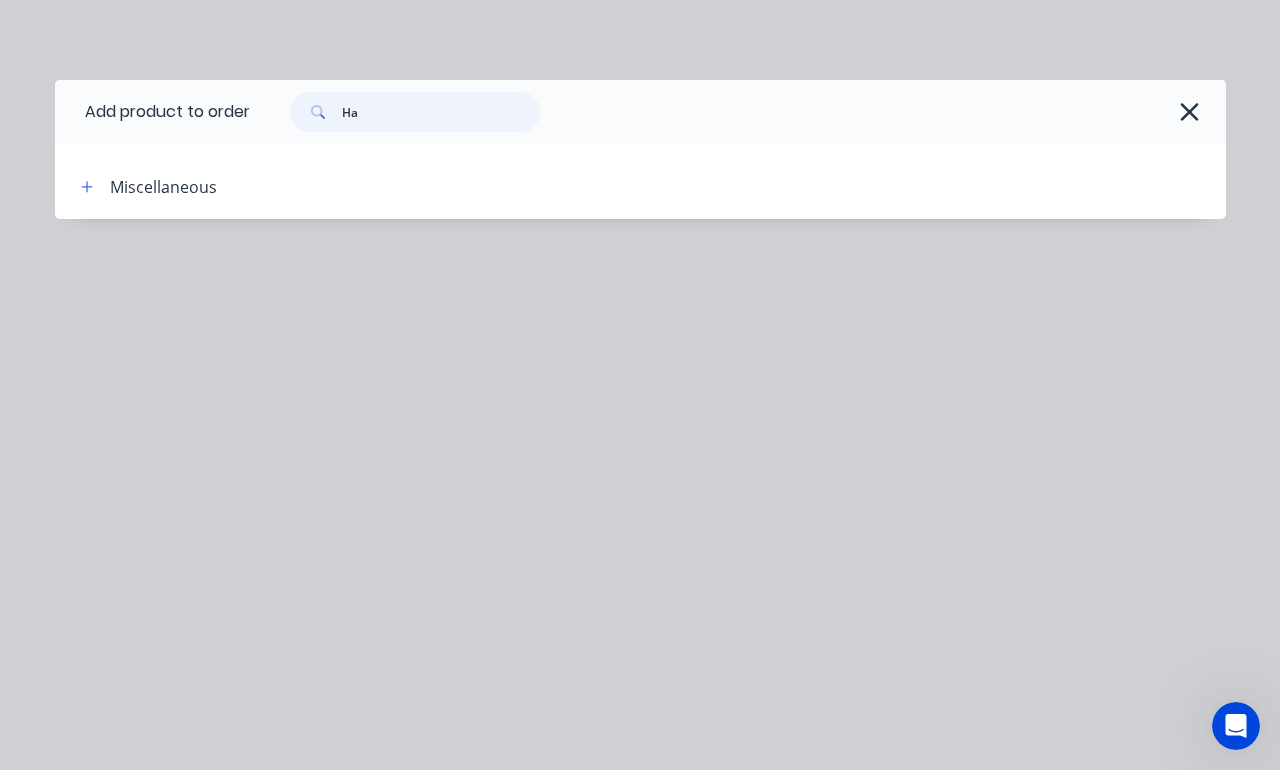 type on "H" 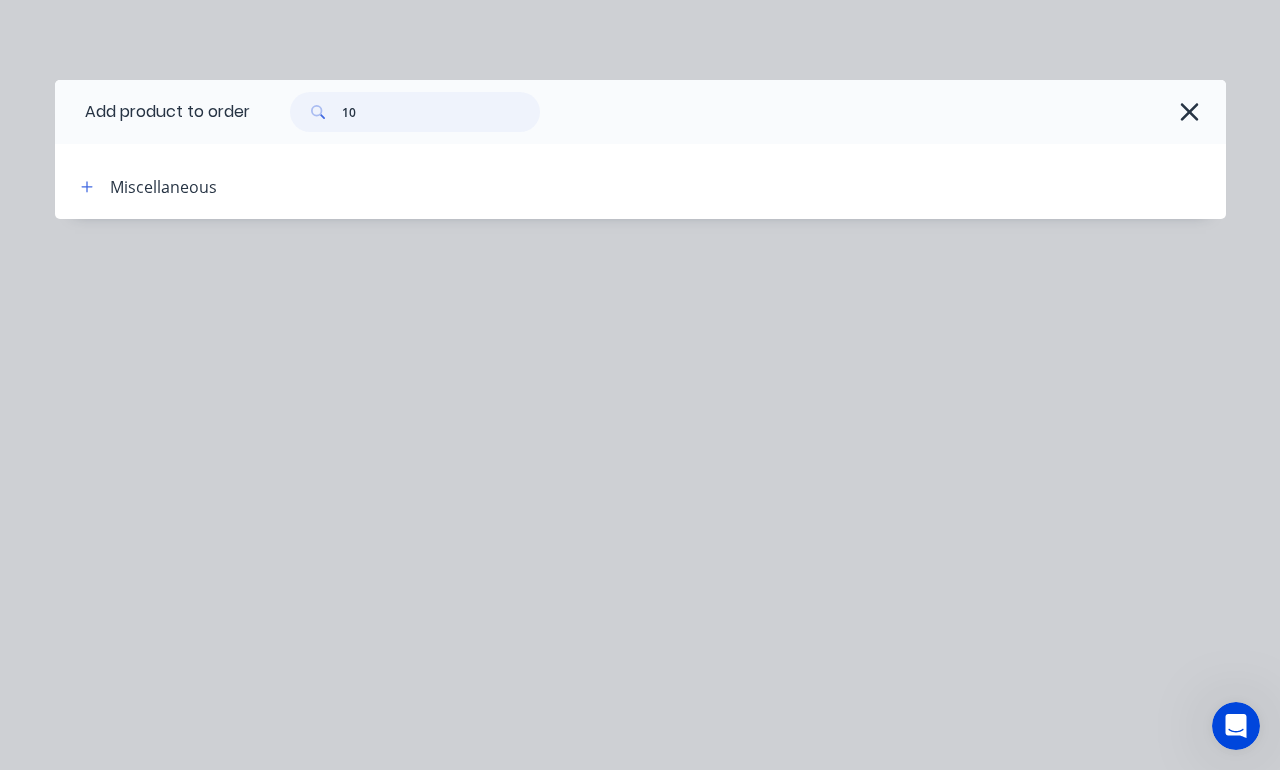 type on "1" 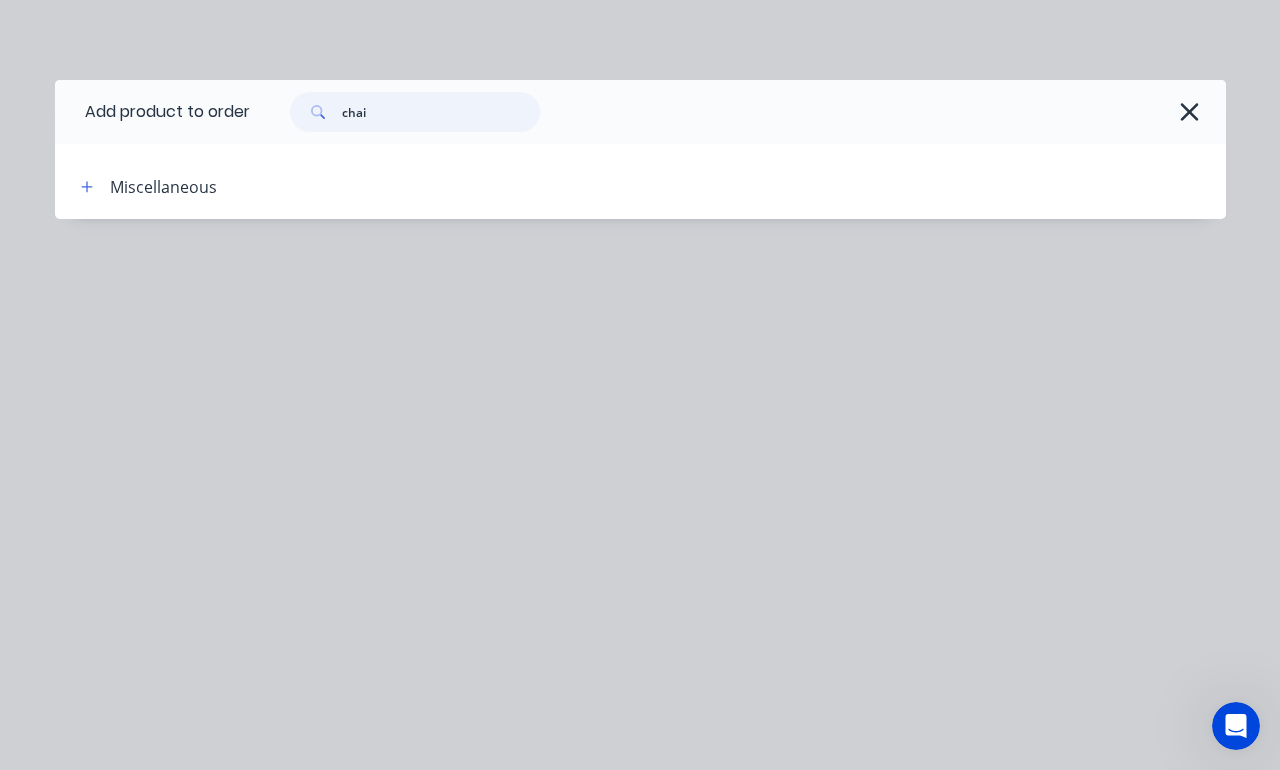 type on "chain" 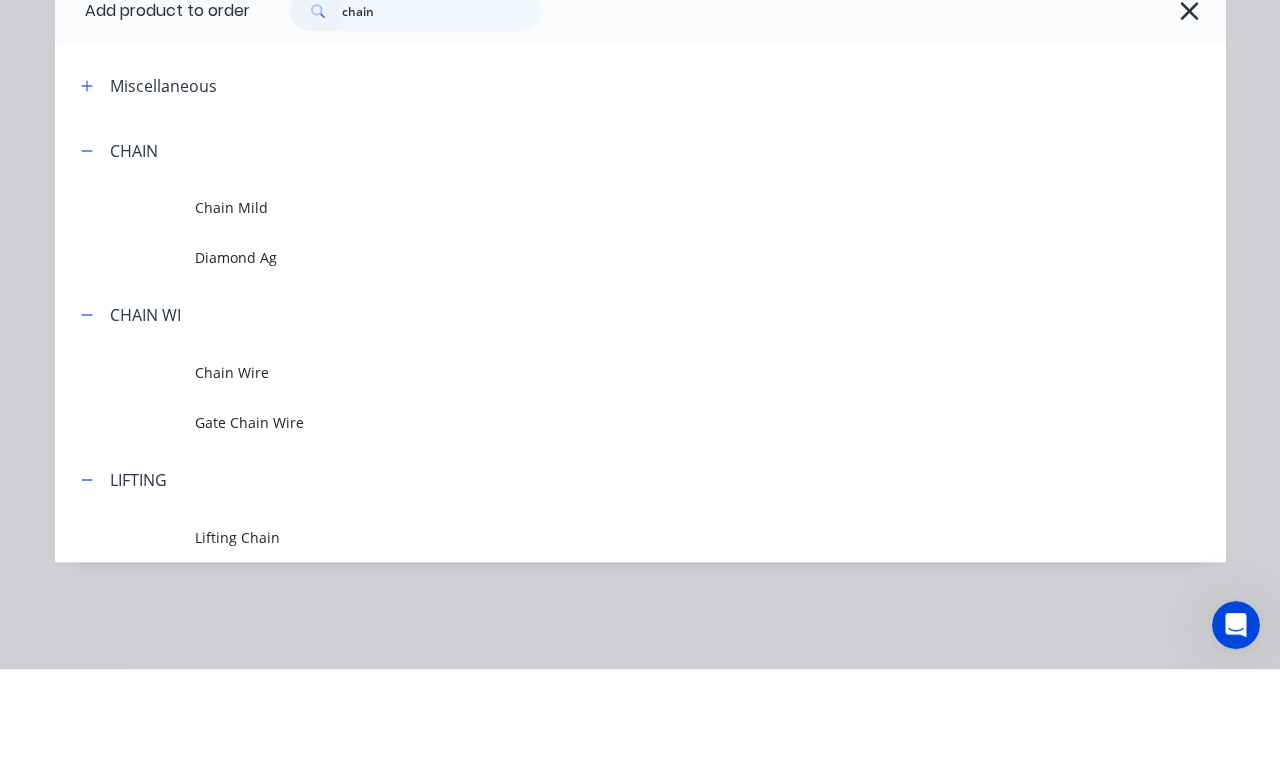 click on "Chain Mild" at bounding box center (607, 308) 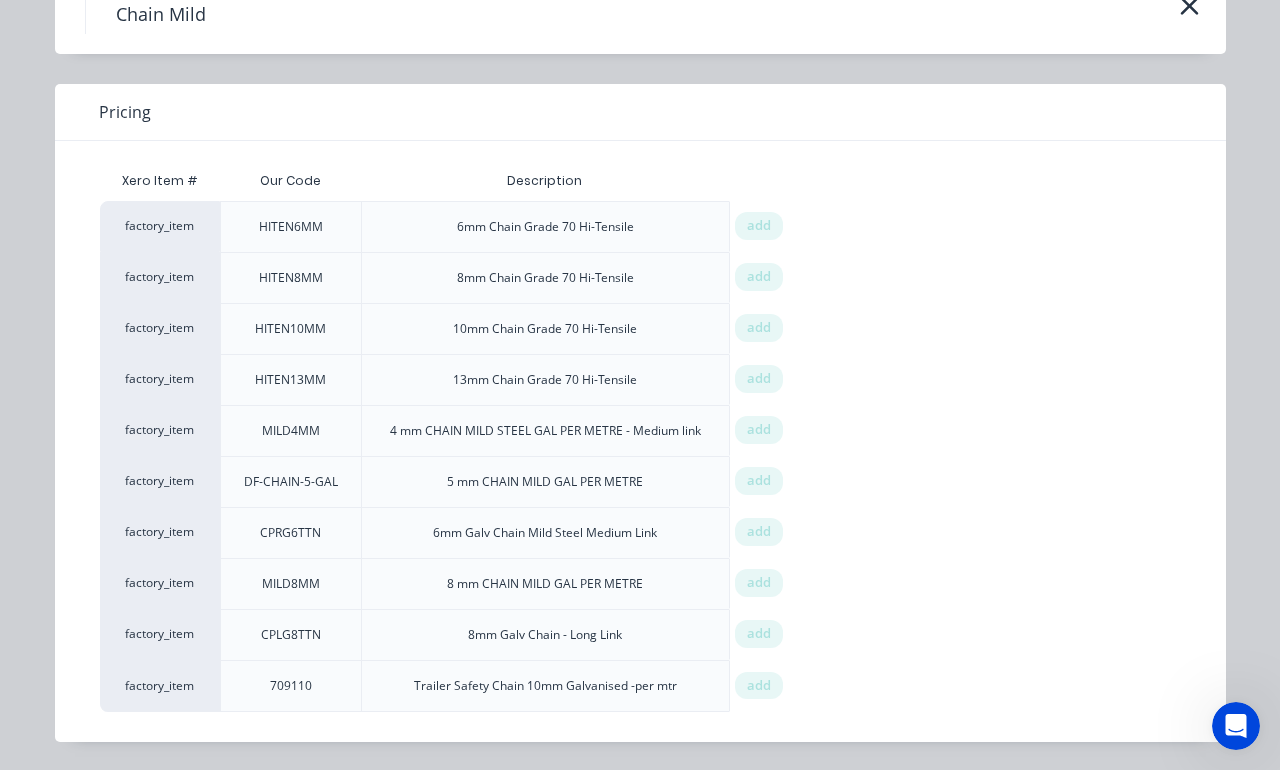 scroll, scrollTop: 132, scrollLeft: 0, axis: vertical 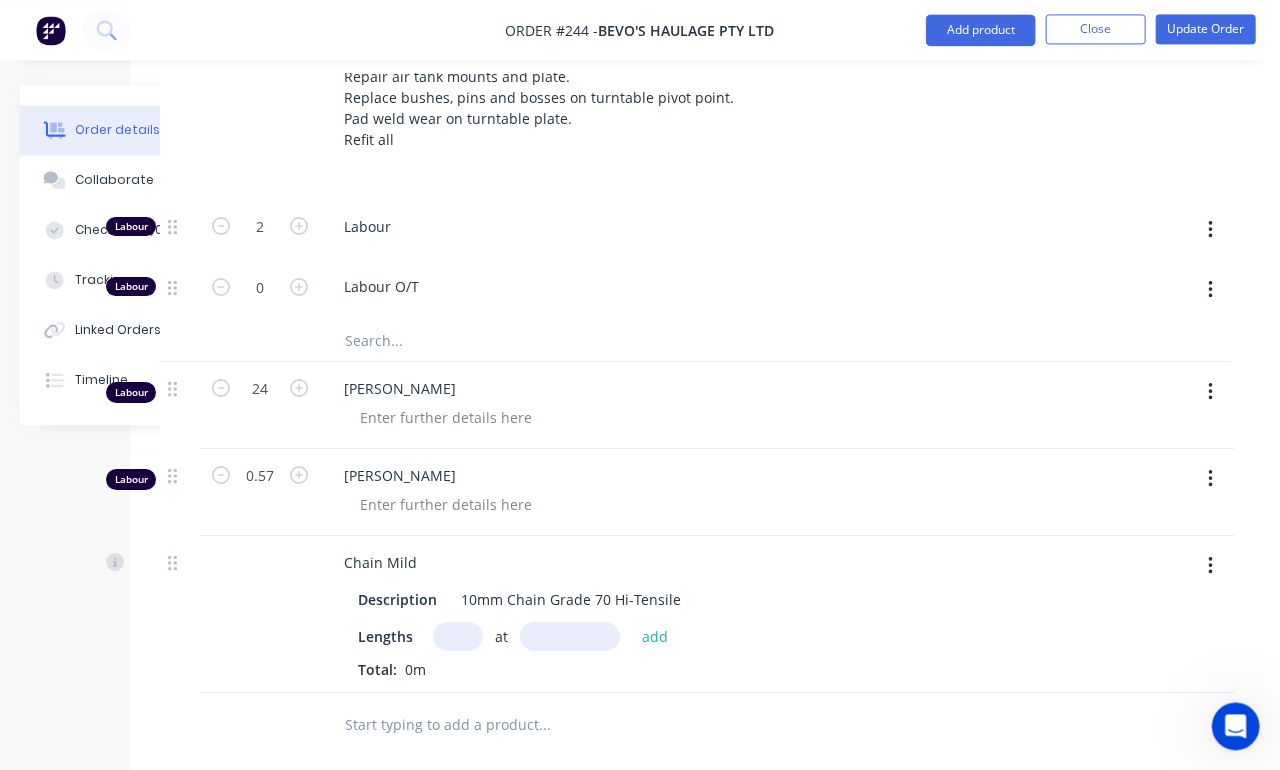 click at bounding box center (458, 636) 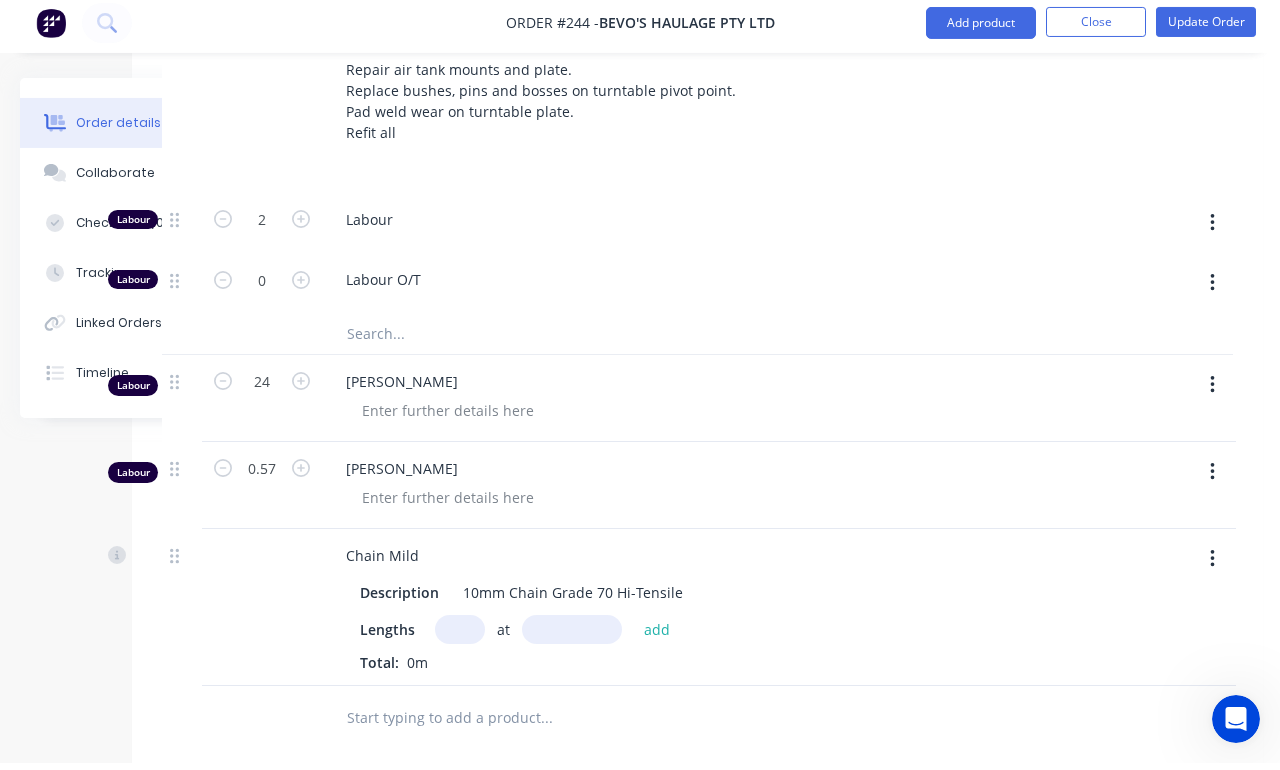 scroll, scrollTop: 792, scrollLeft: 0, axis: vertical 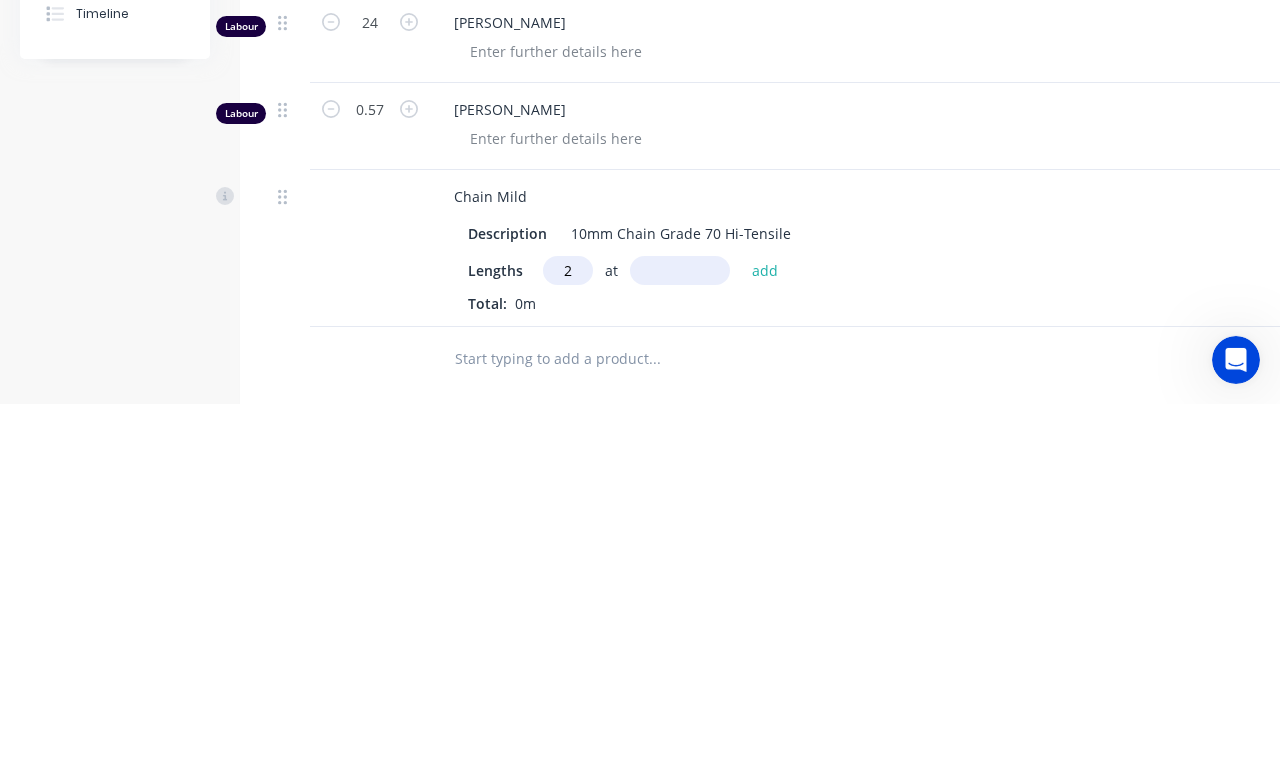 type on "2" 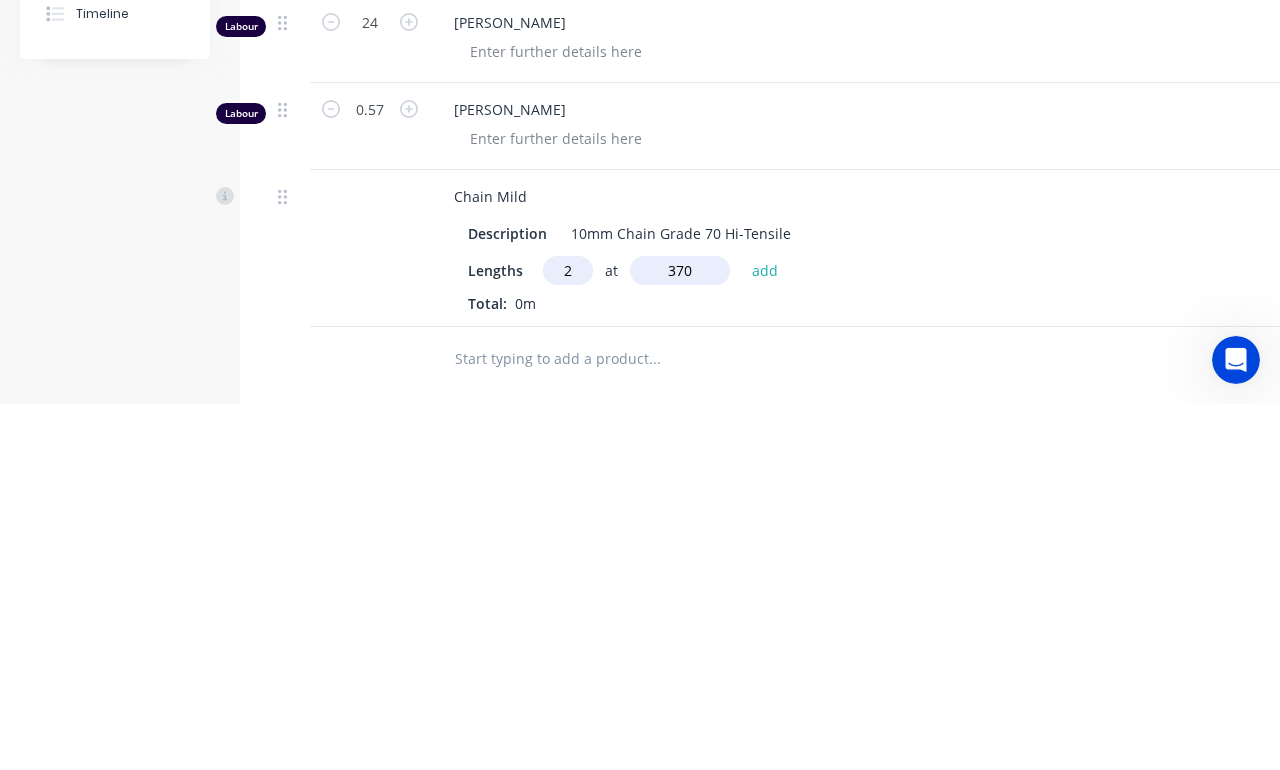 type on "370" 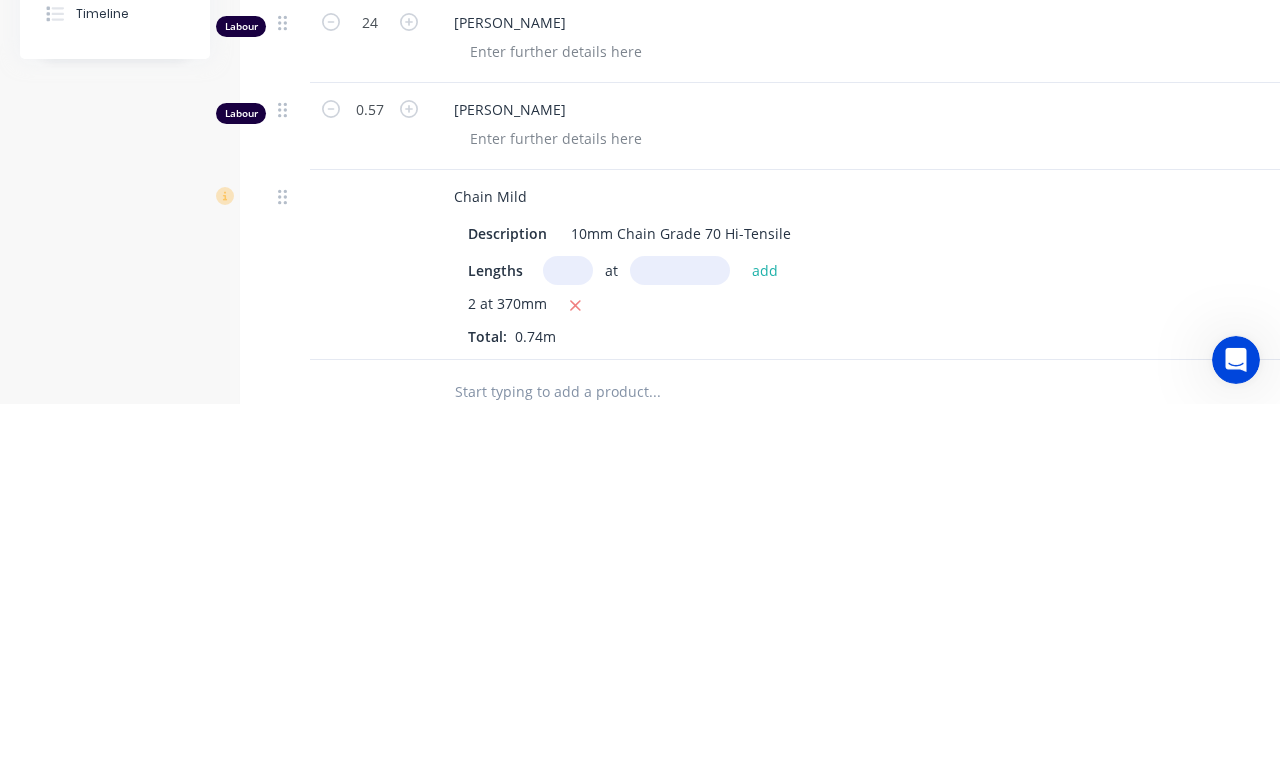 click at bounding box center (654, 758) 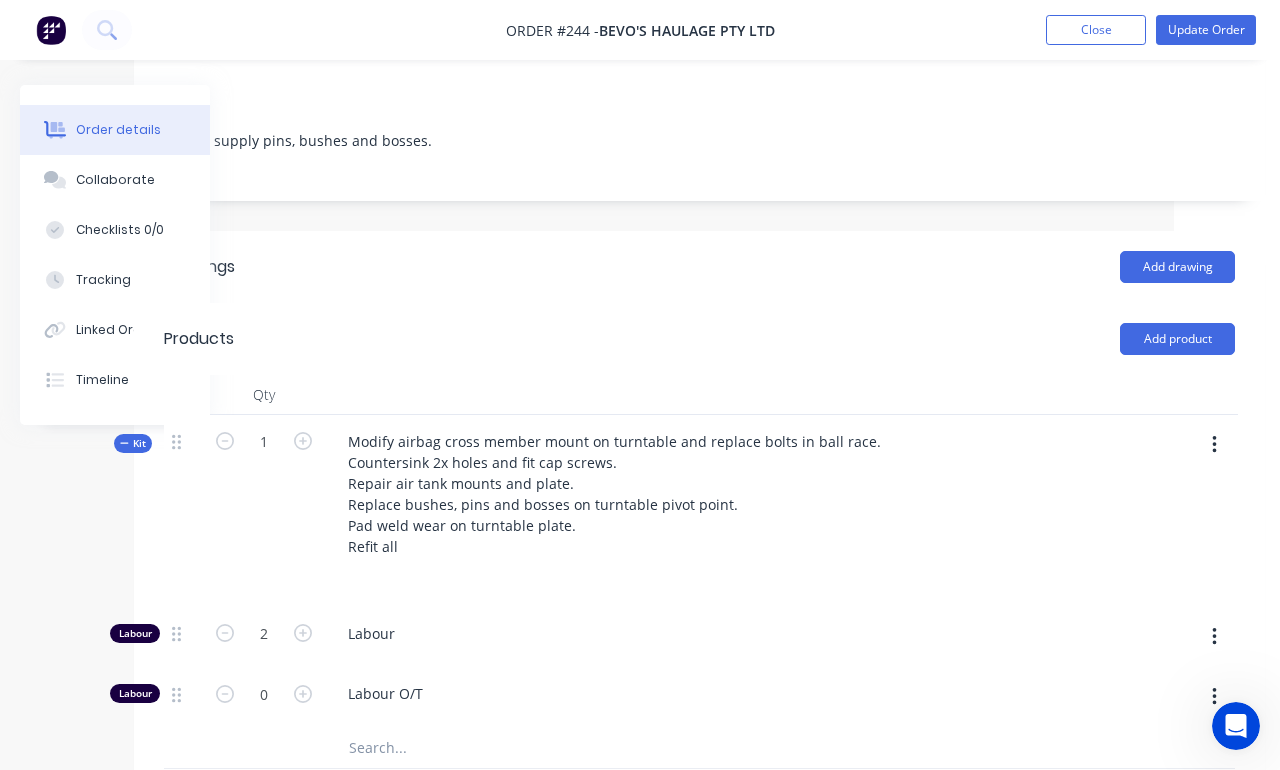 scroll, scrollTop: 385, scrollLeft: 110, axis: both 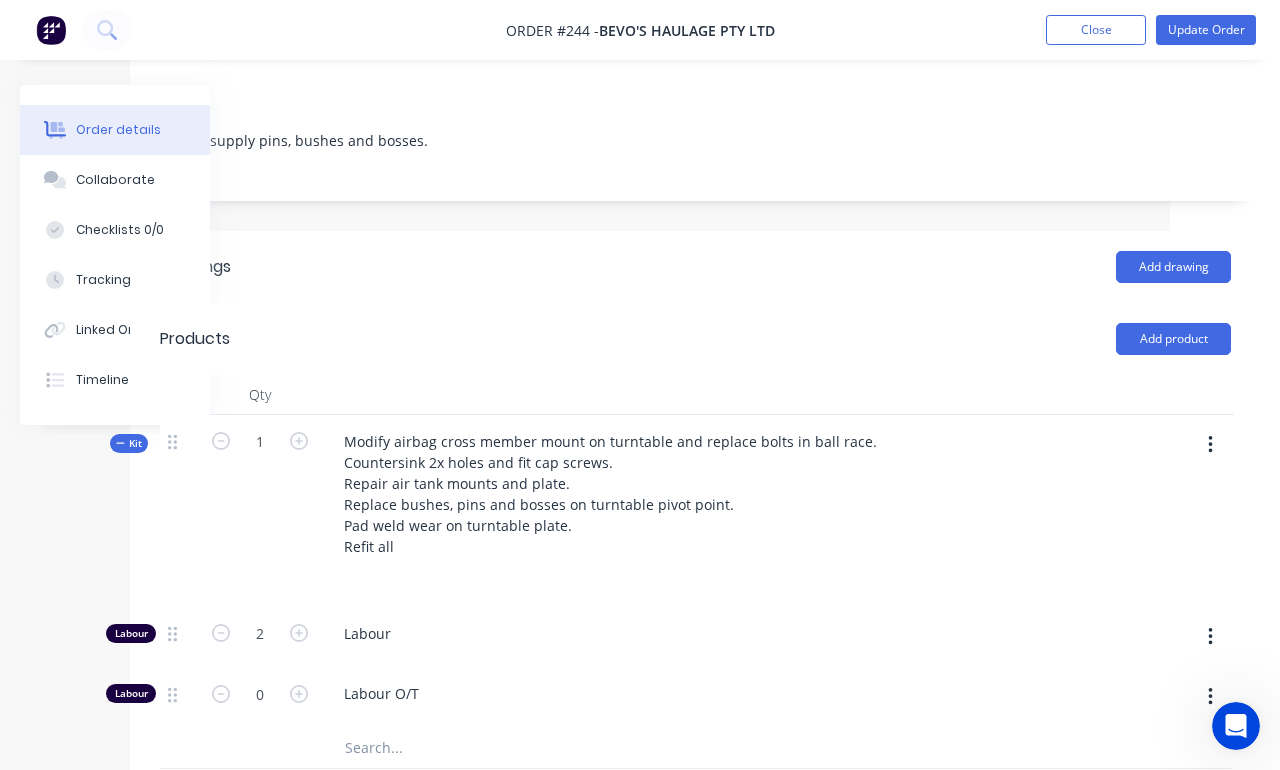 click on "Add product" at bounding box center (1173, 339) 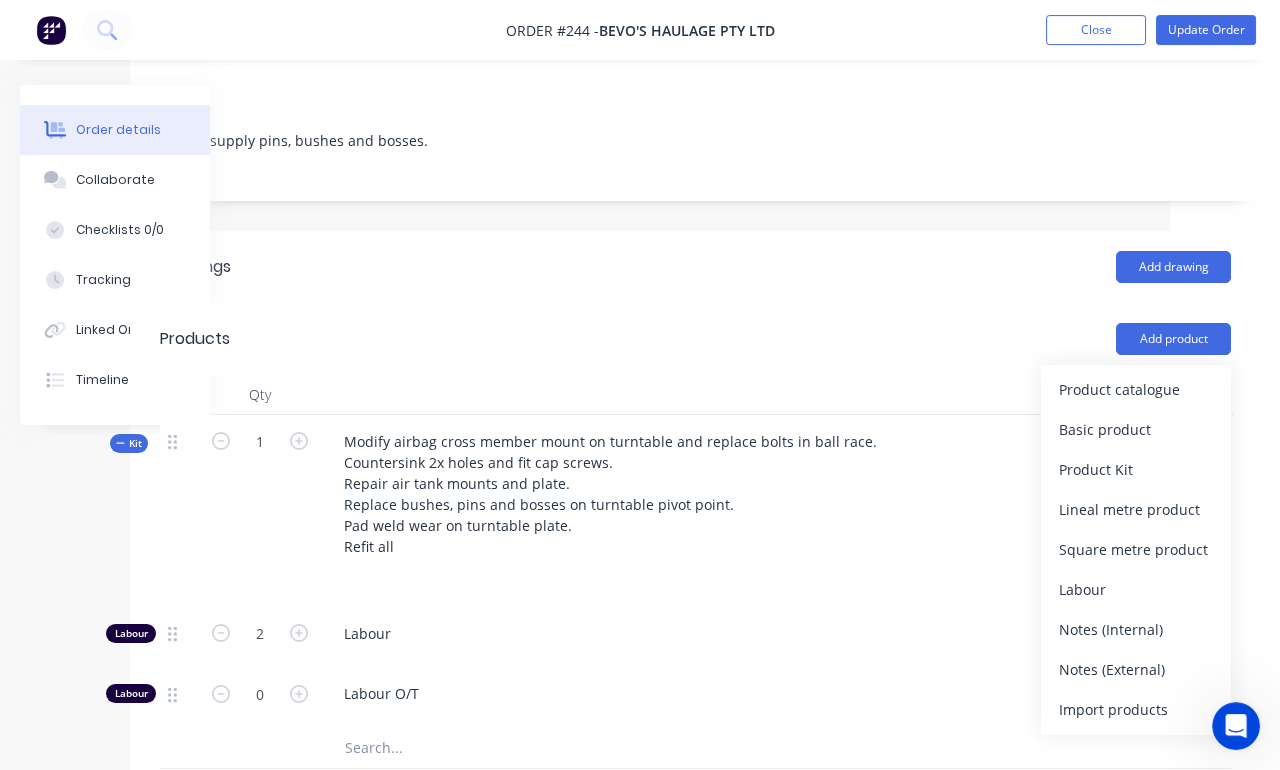 click on "Product catalogue" at bounding box center [1136, 389] 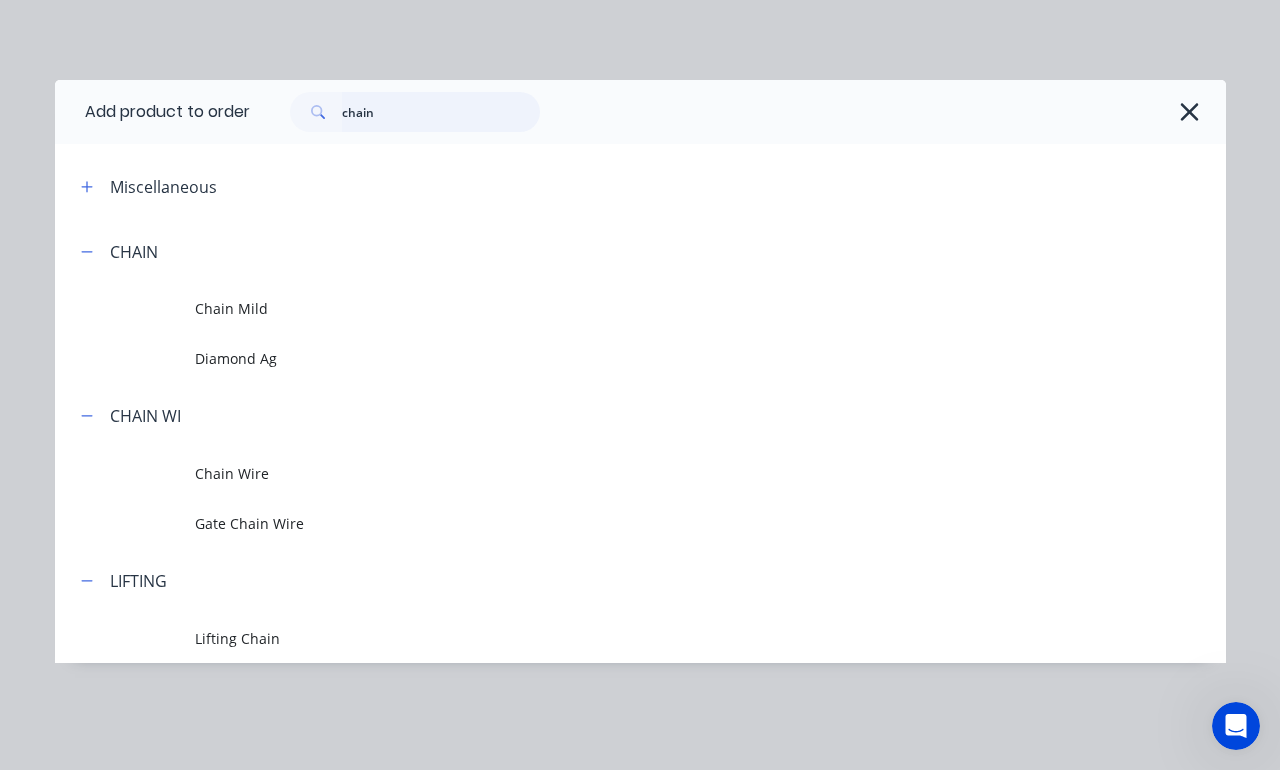 click on "chain" at bounding box center [441, 112] 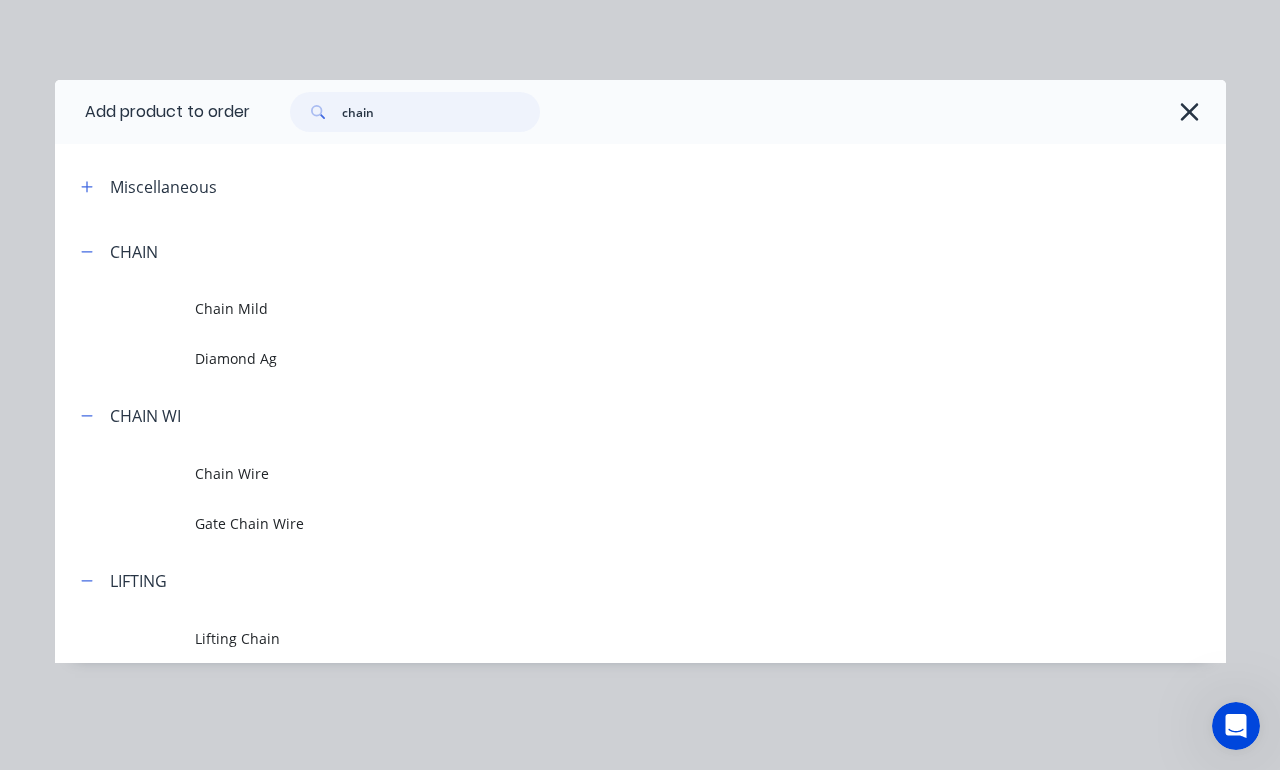 scroll, scrollTop: 385, scrollLeft: 110, axis: both 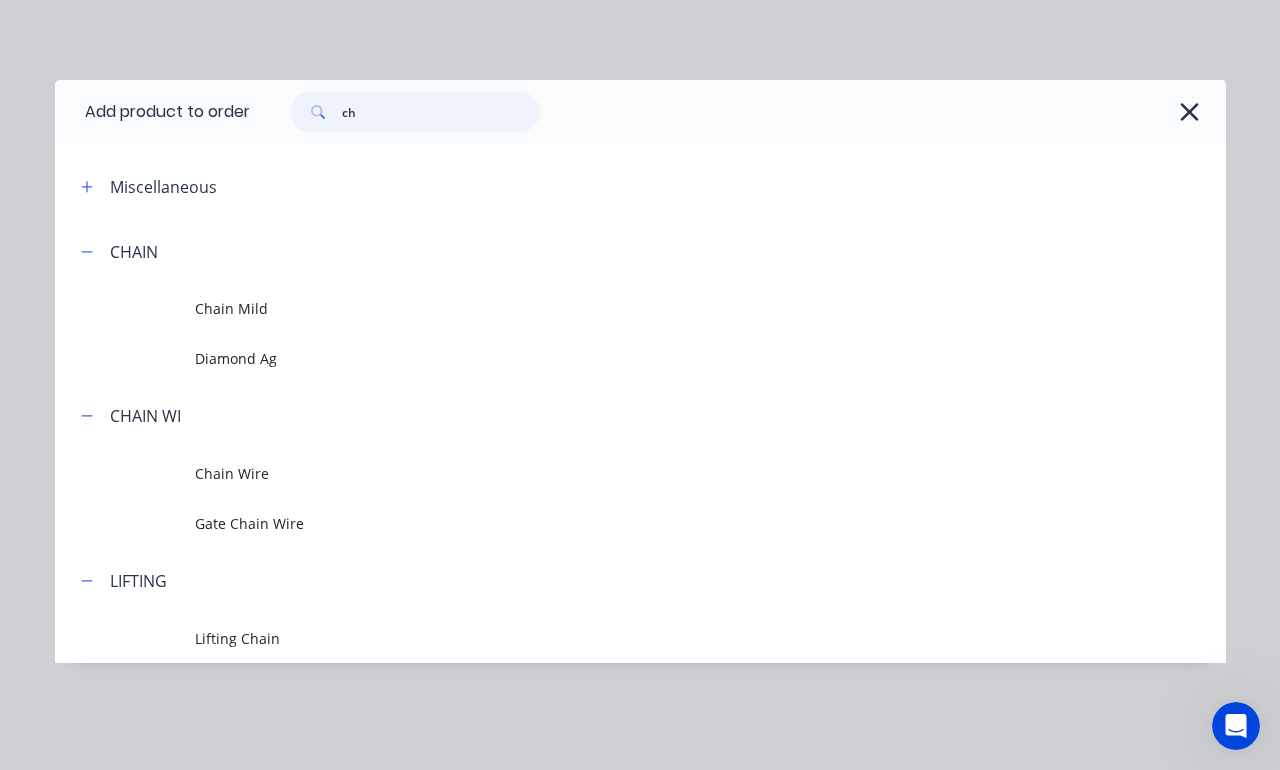 type on "c" 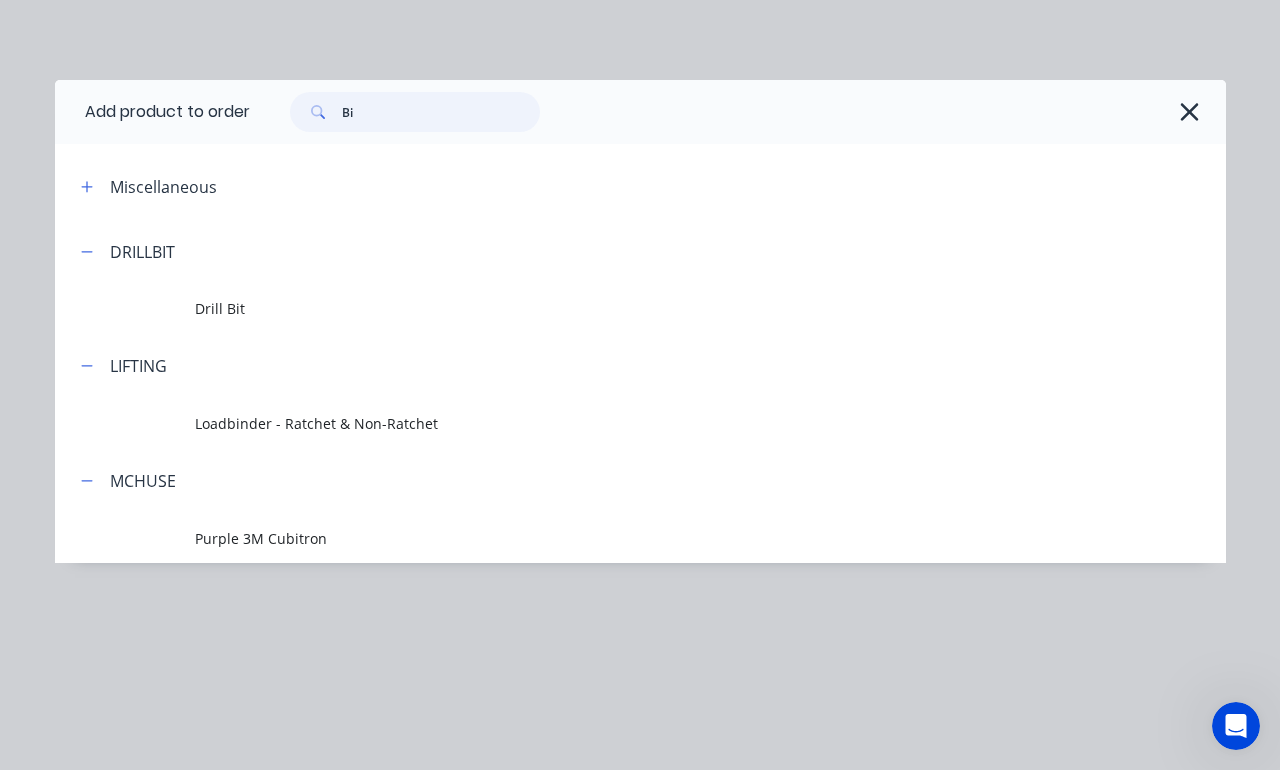 type on "B" 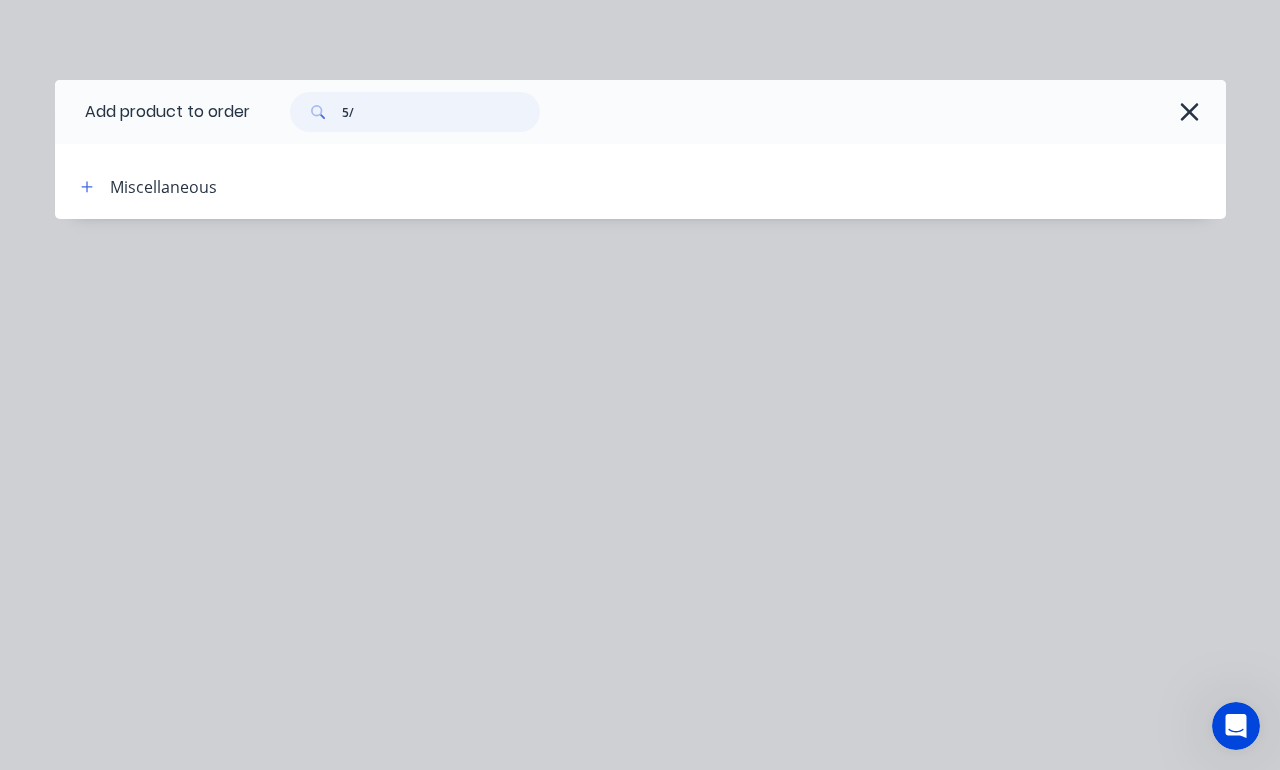 type on "5" 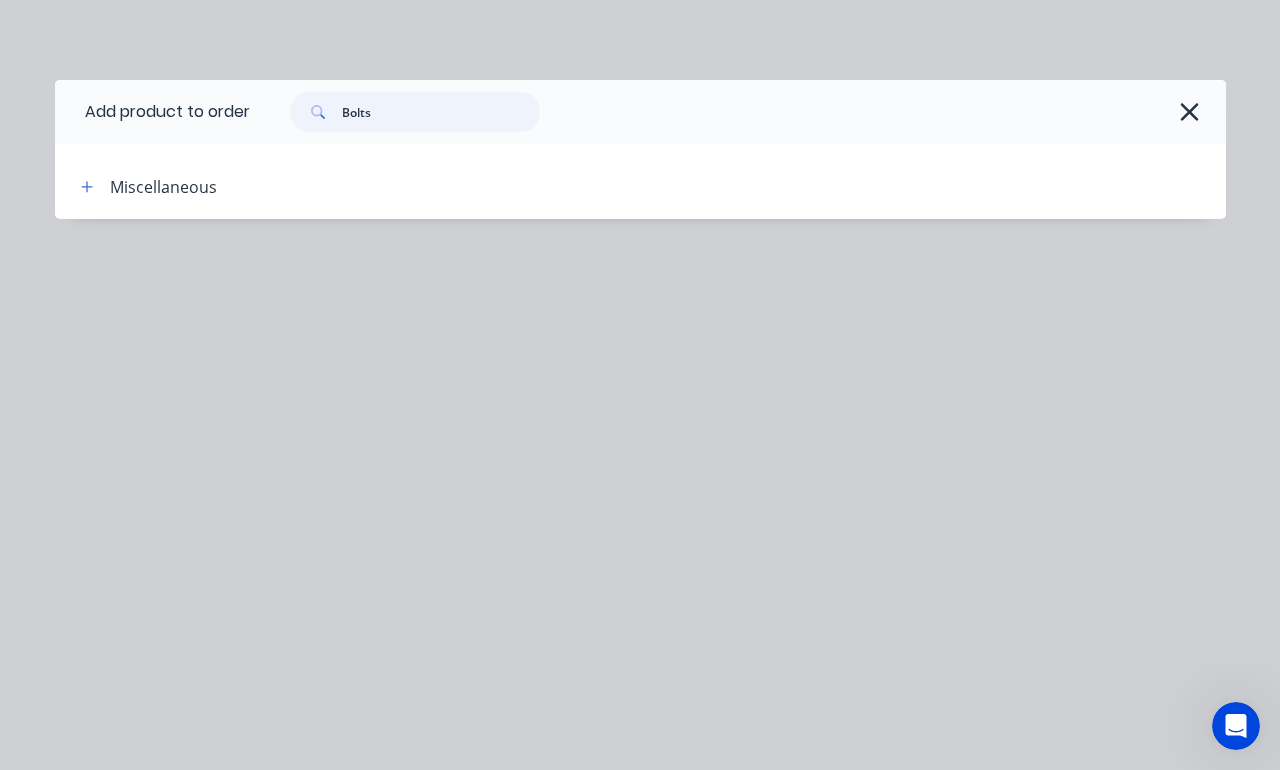 type on "Bolt" 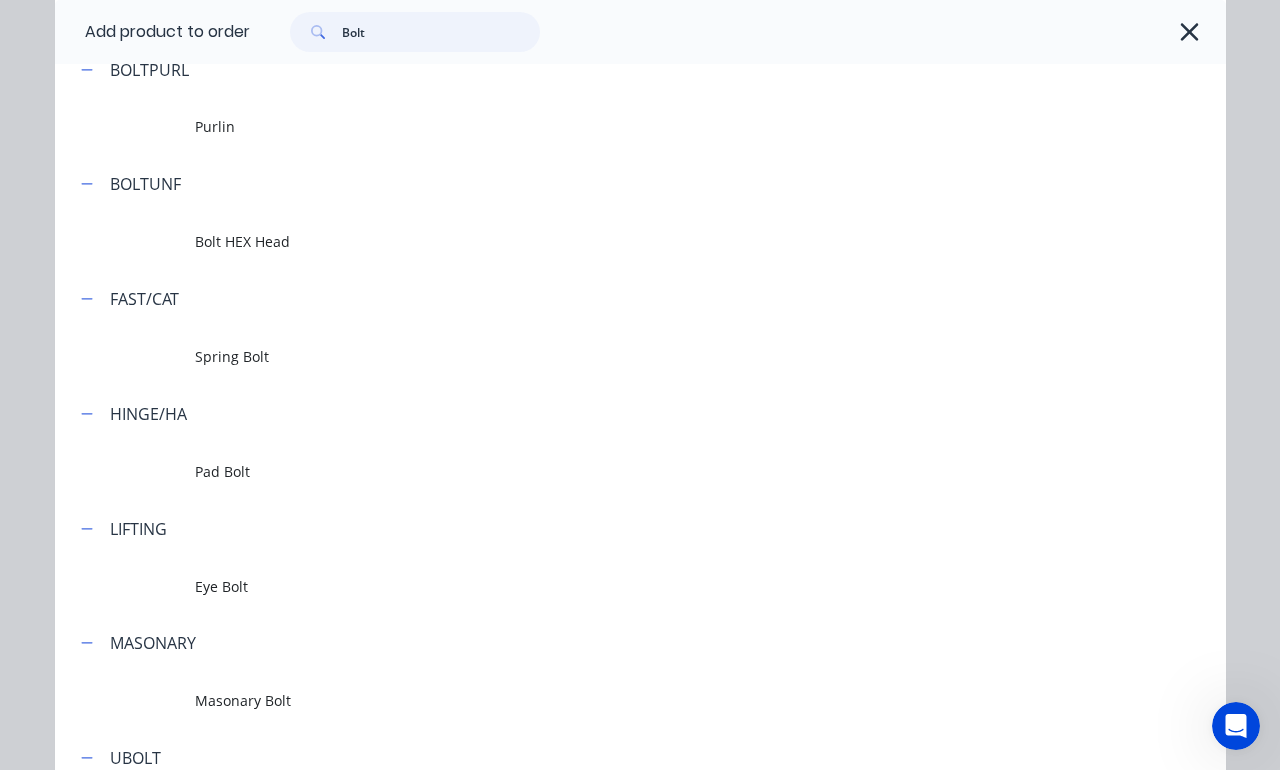 scroll, scrollTop: 1090, scrollLeft: 0, axis: vertical 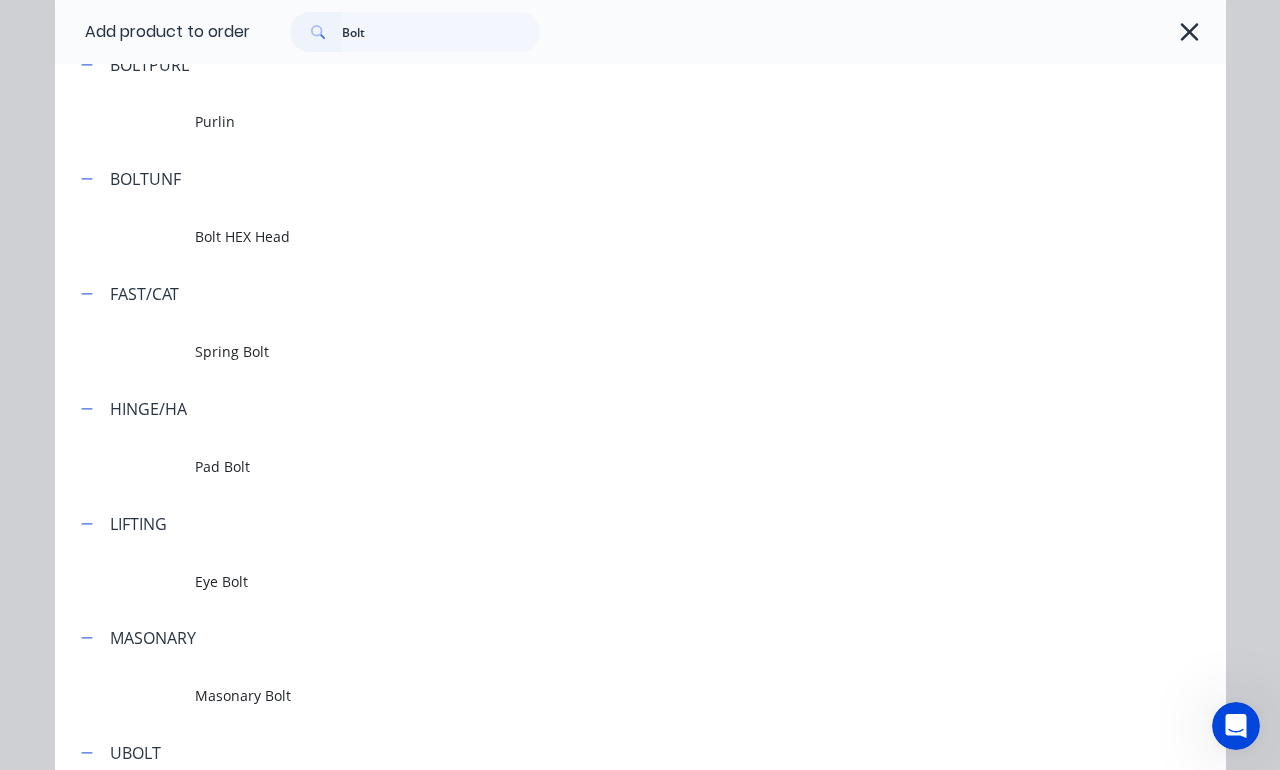 click on "Bolt HEX Head" at bounding box center [607, 236] 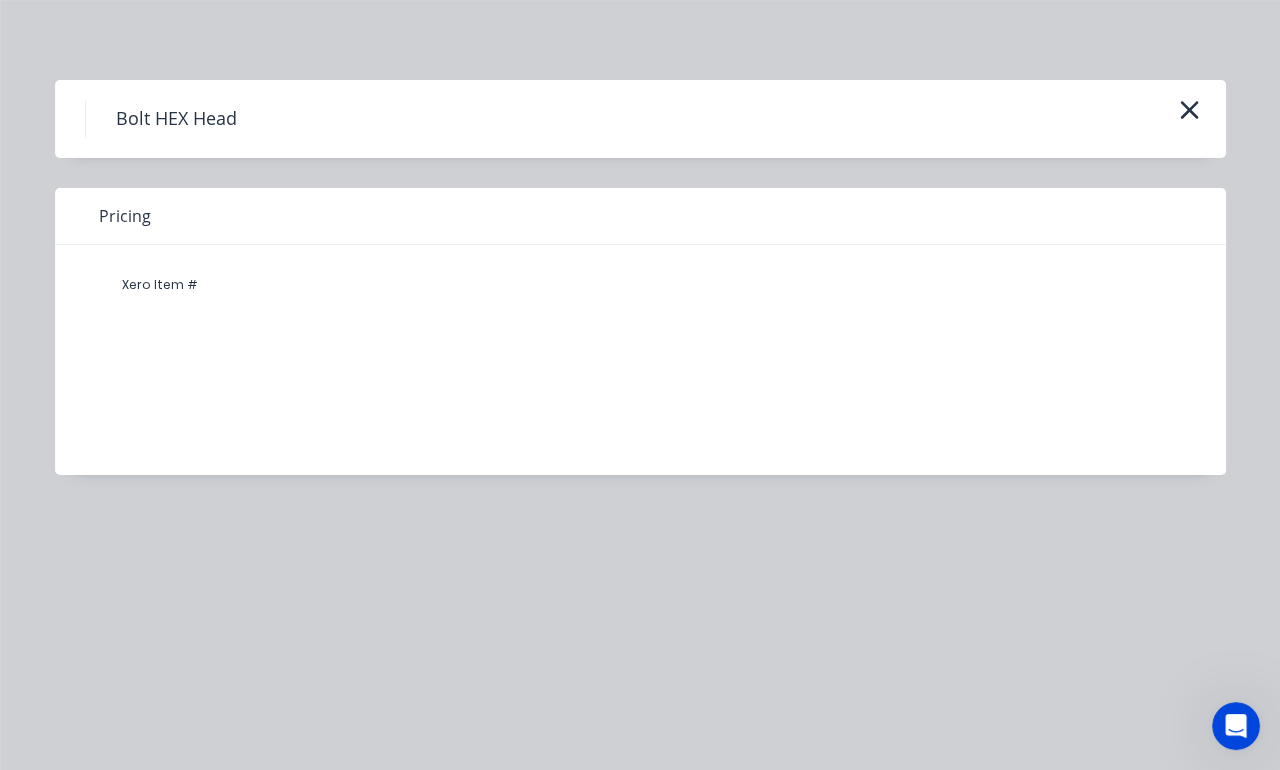 scroll, scrollTop: 385, scrollLeft: 110, axis: both 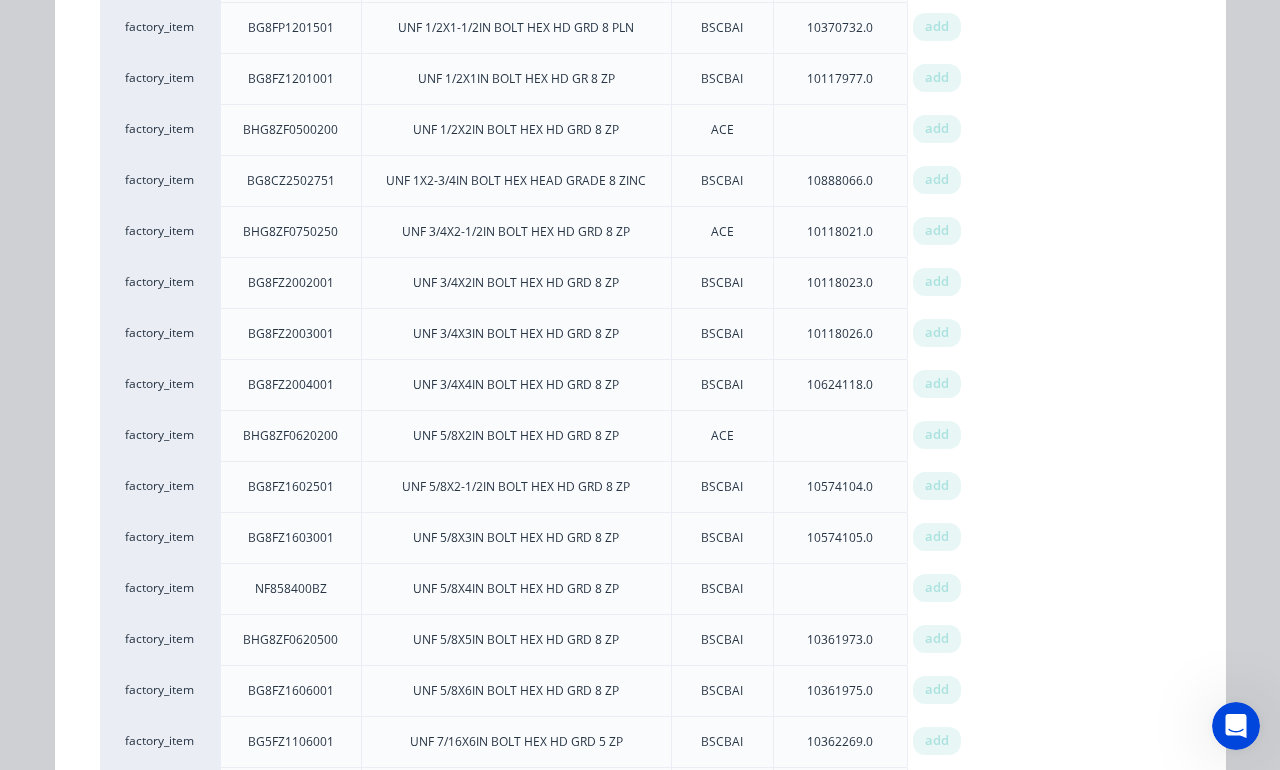 click on "add" at bounding box center (937, 486) 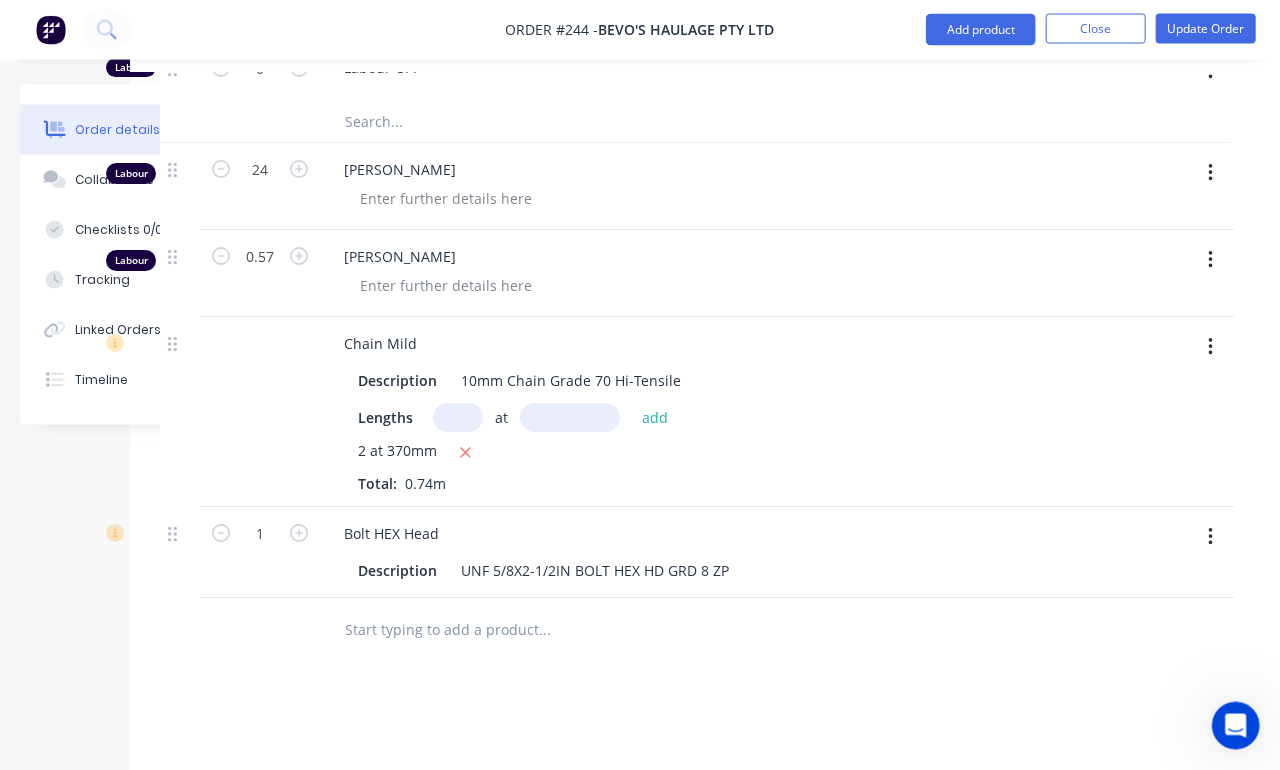 scroll, scrollTop: 1012, scrollLeft: 110, axis: both 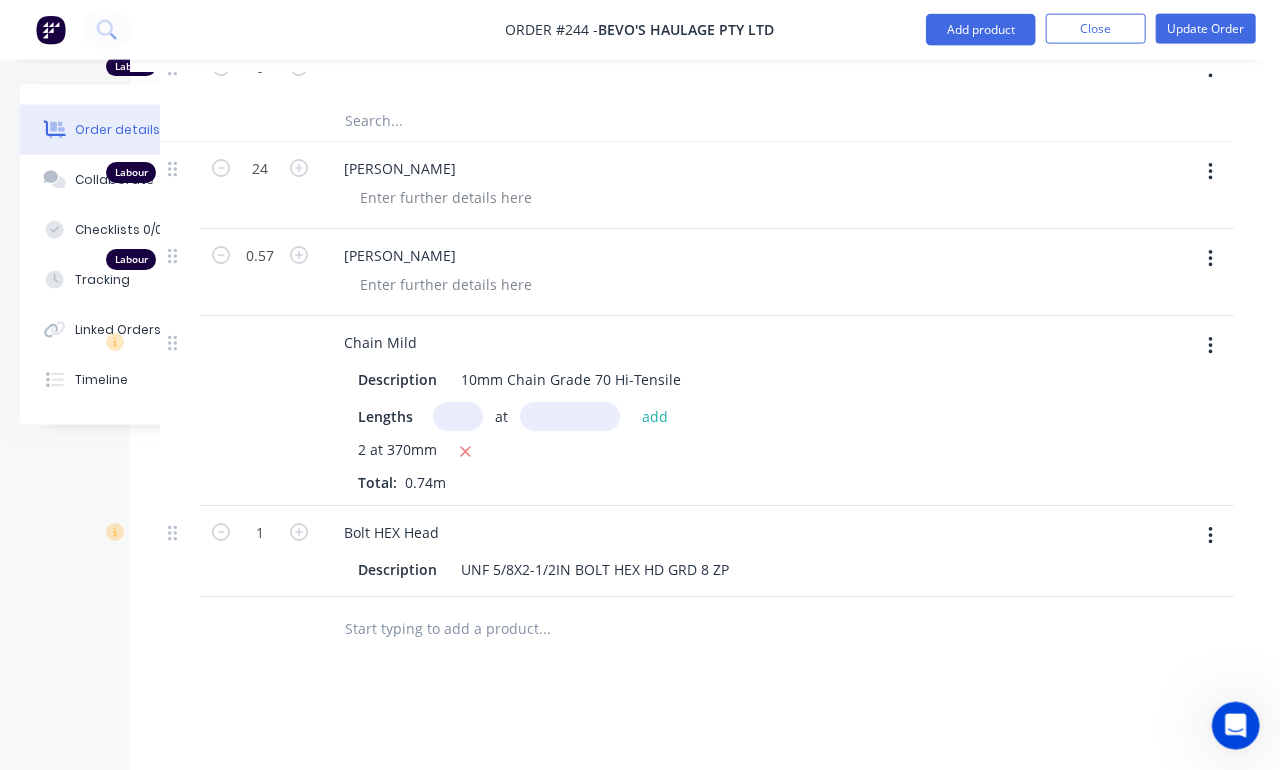 click 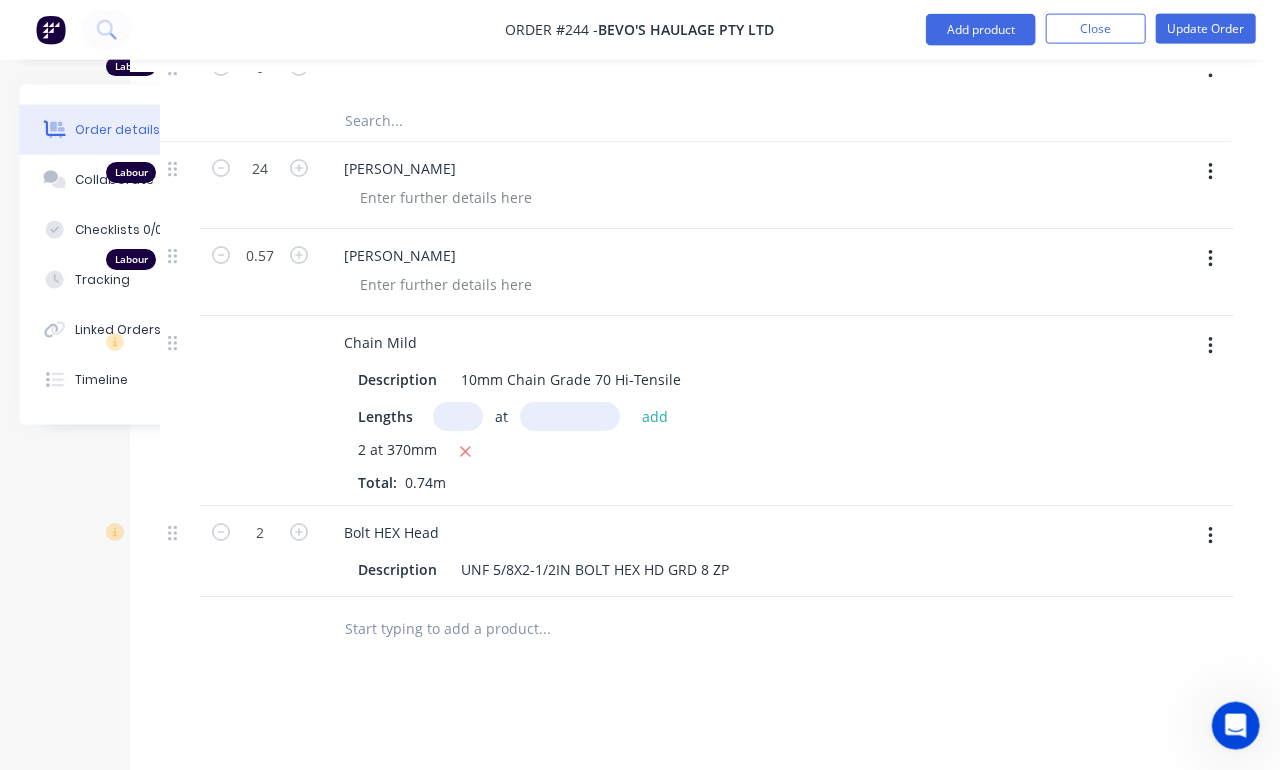 scroll, scrollTop: 1012, scrollLeft: 111, axis: both 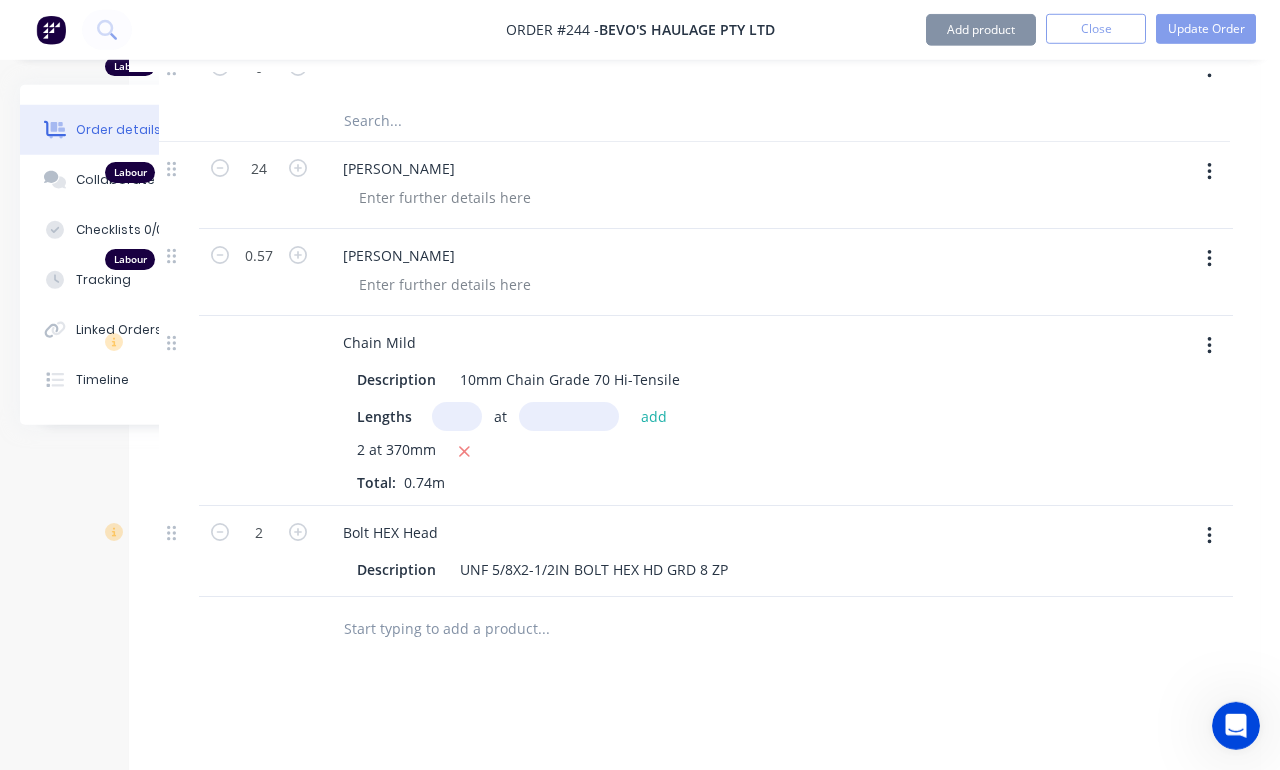 click 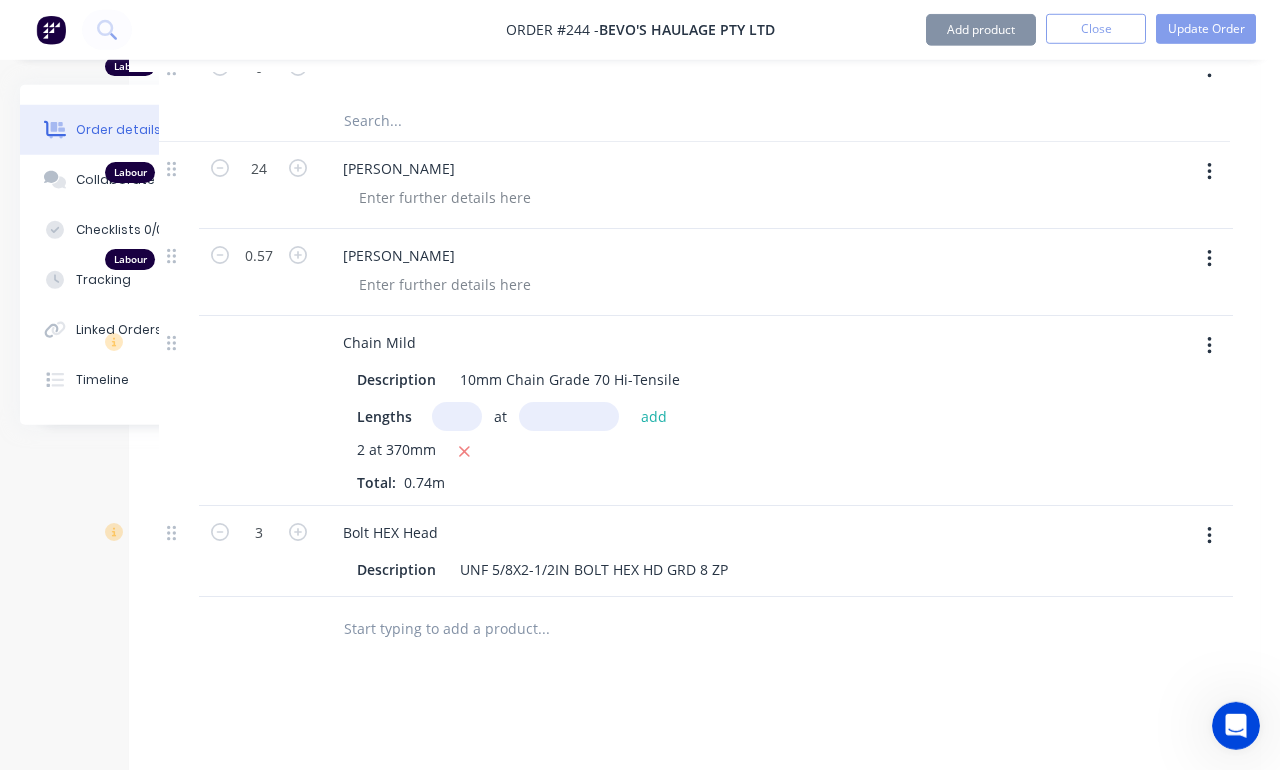 click 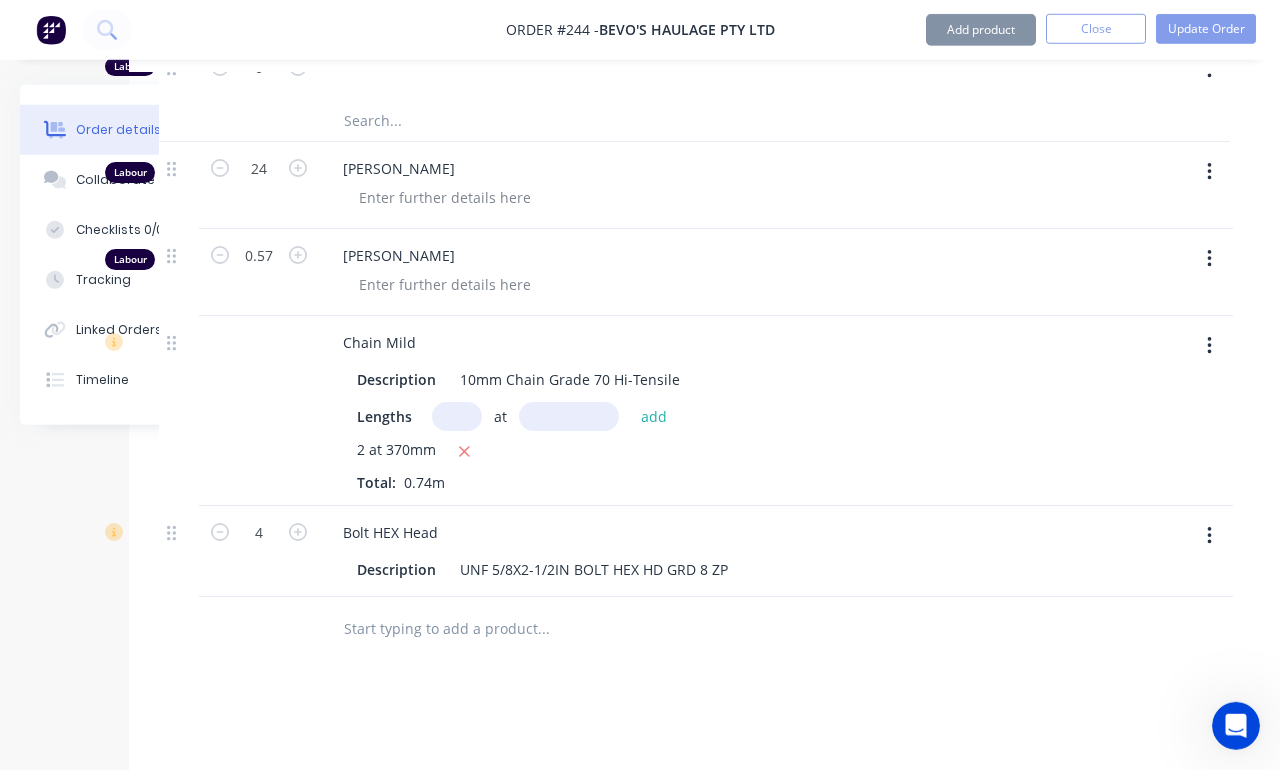 click 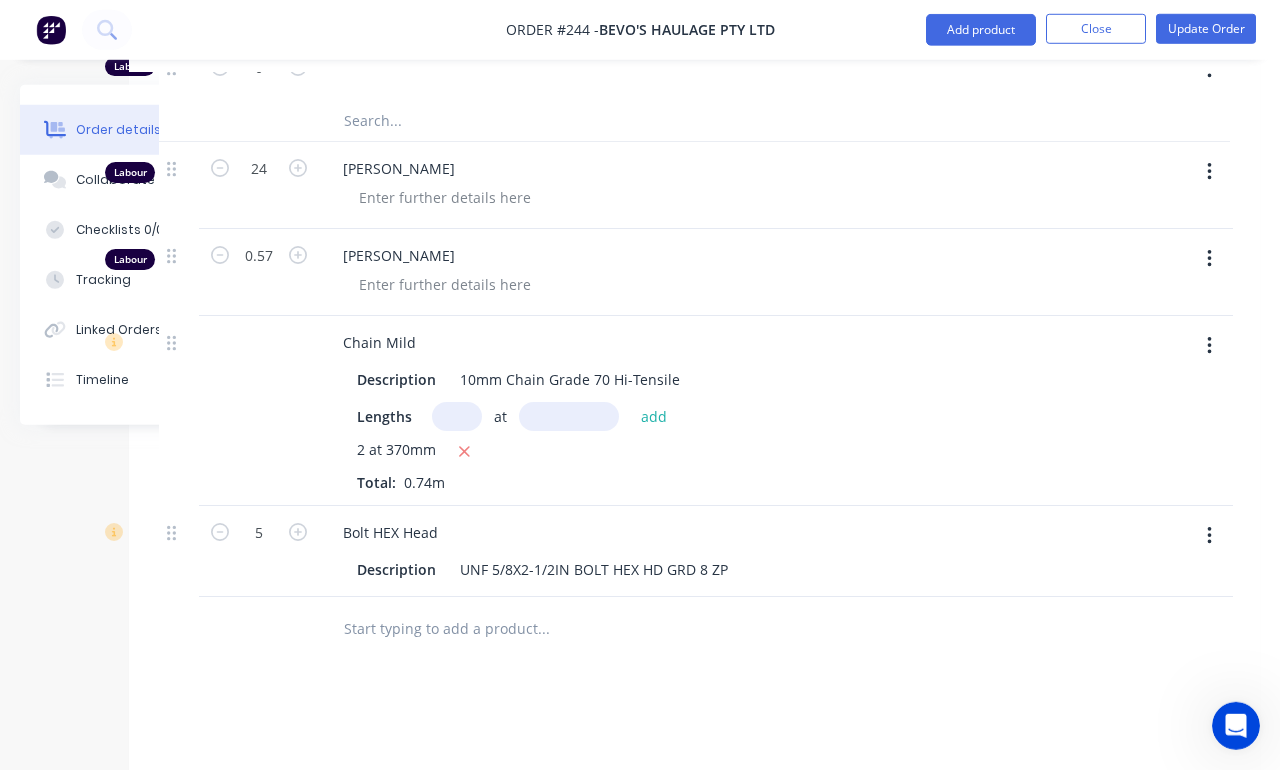 click 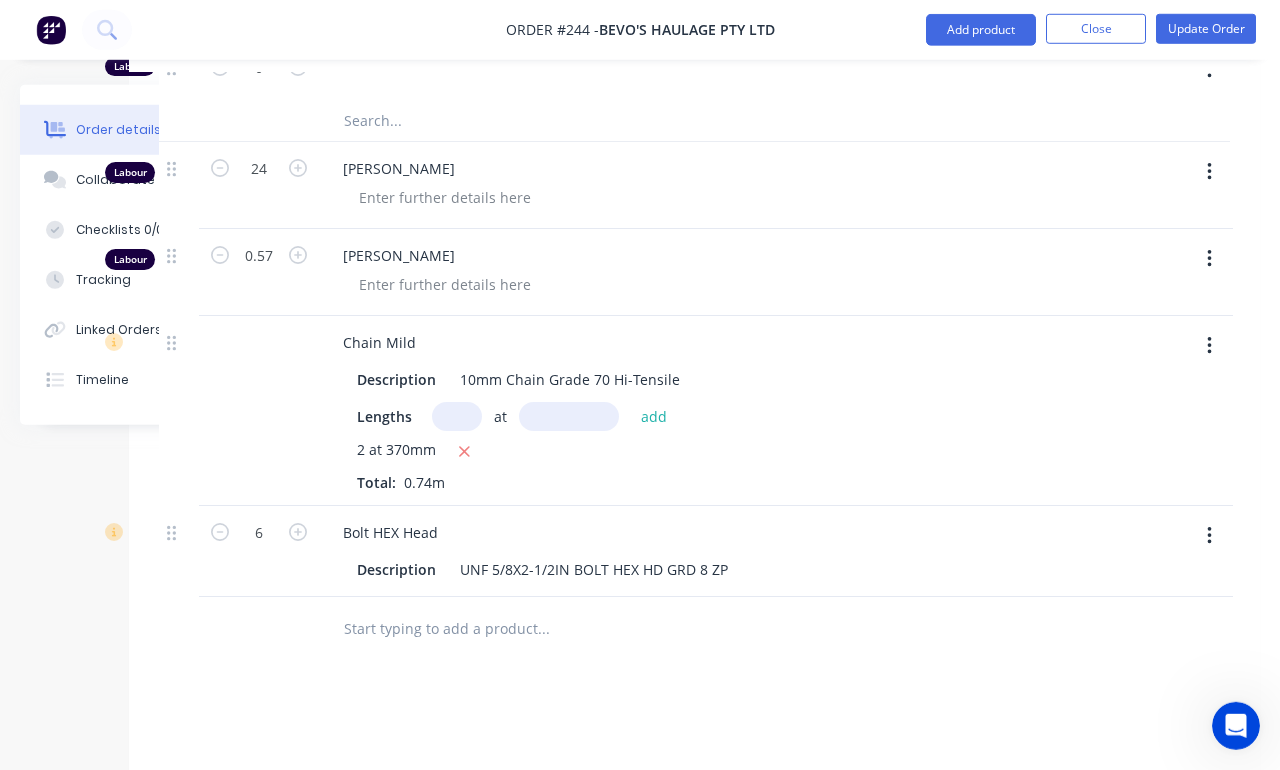 click at bounding box center (298, 530) 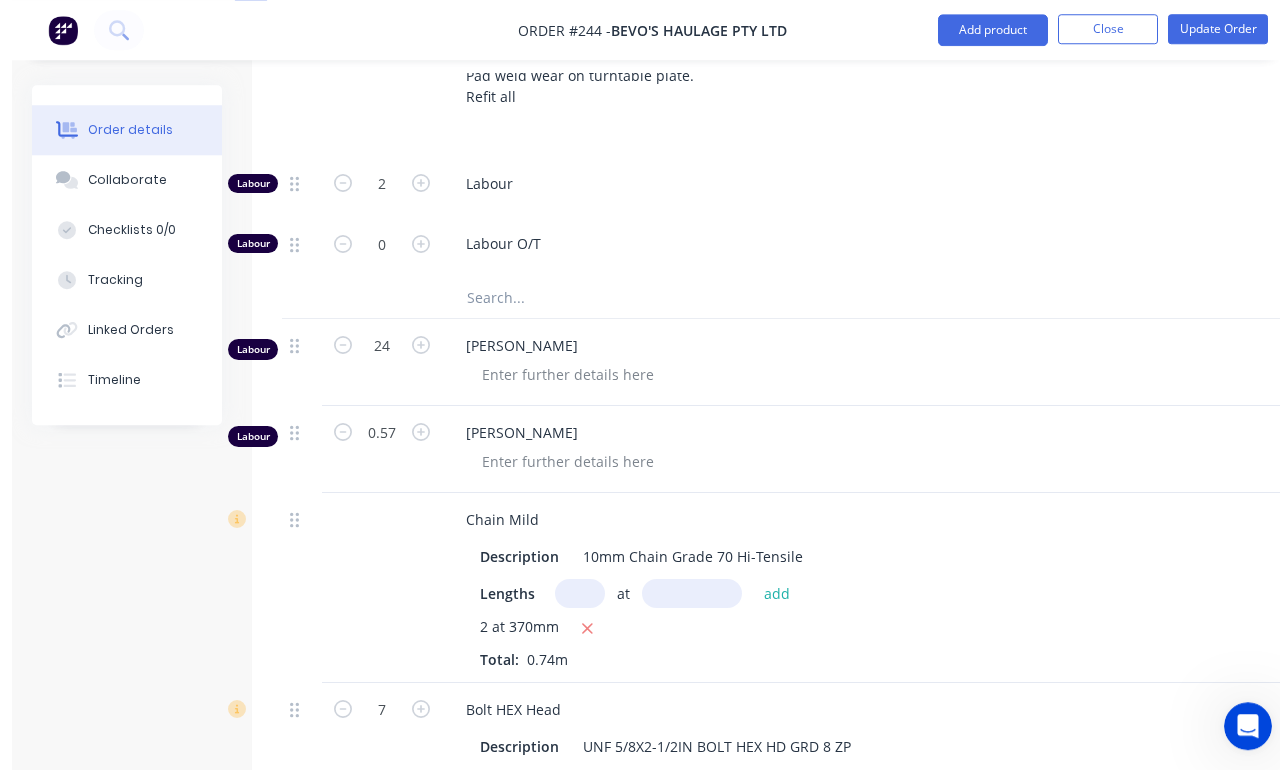 scroll, scrollTop: 792, scrollLeft: 0, axis: vertical 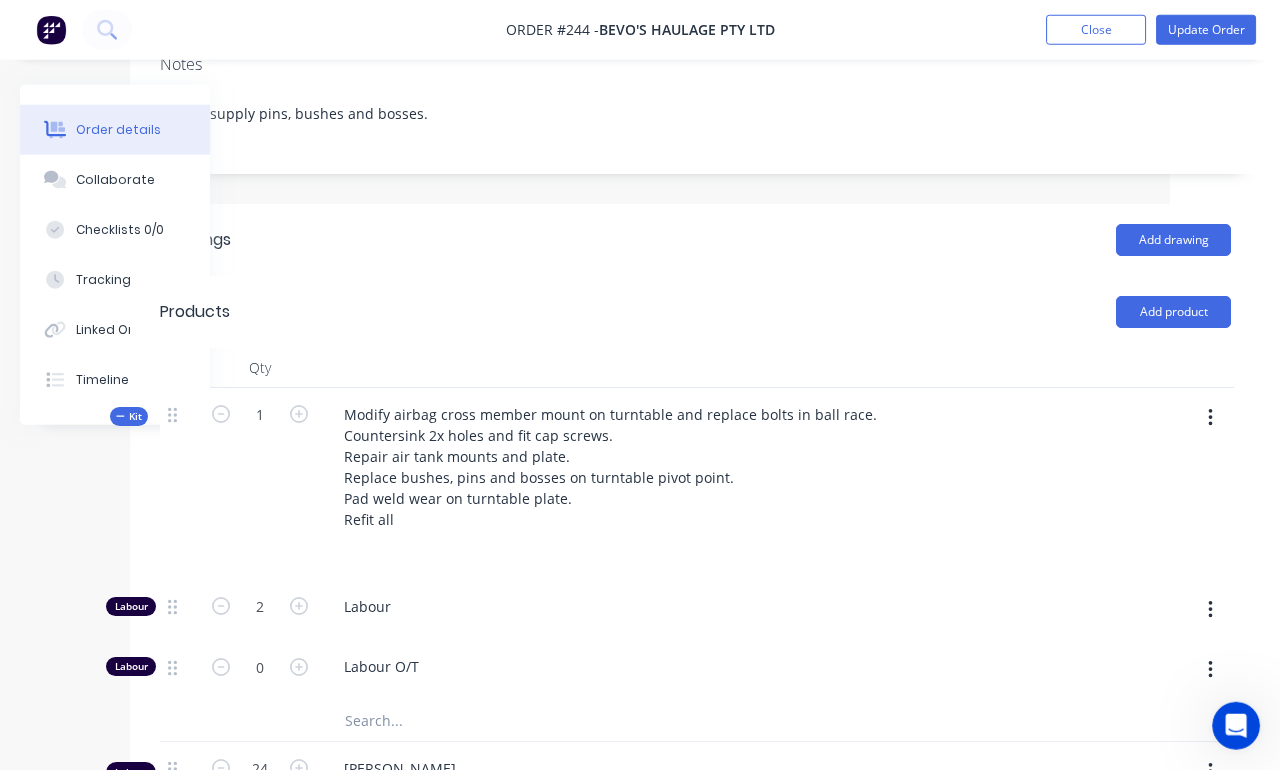 click on "Add product" at bounding box center (1173, 312) 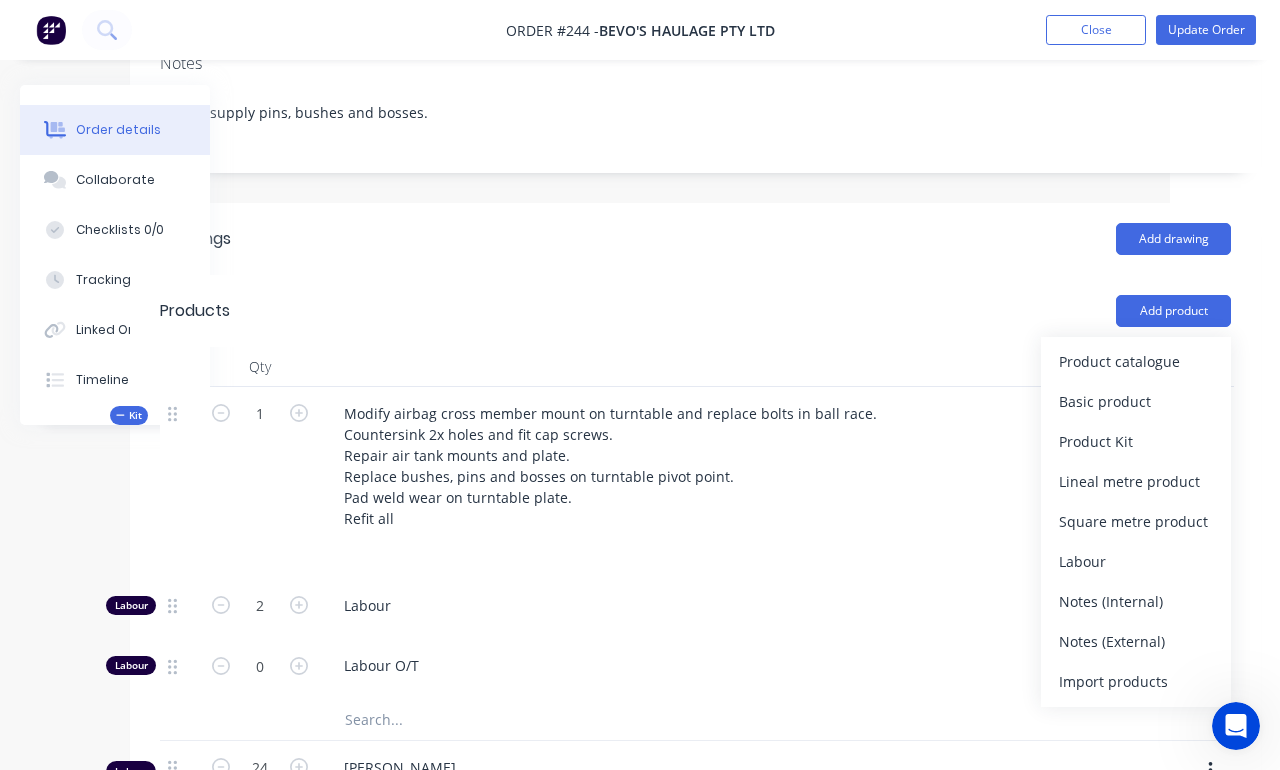 click on "Product catalogue" at bounding box center (1136, 361) 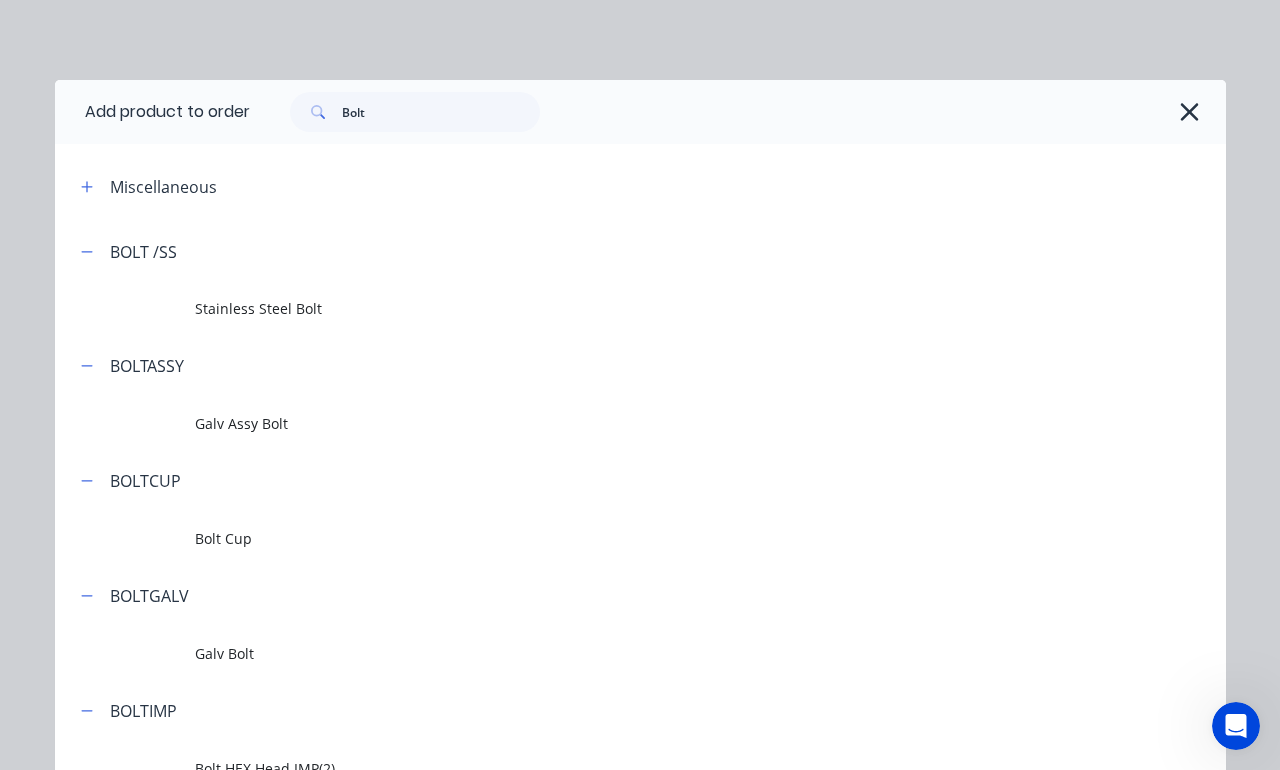 scroll, scrollTop: 0, scrollLeft: 0, axis: both 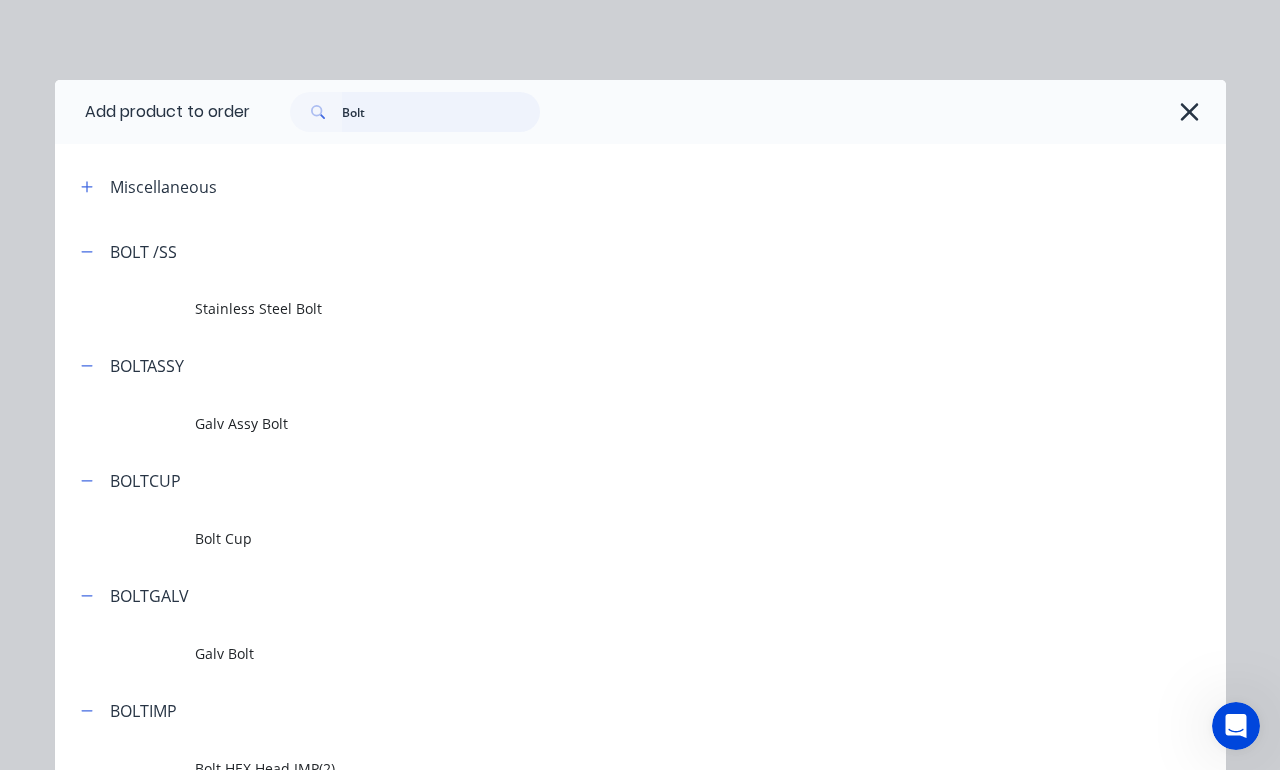 click on "Bolt" at bounding box center [441, 112] 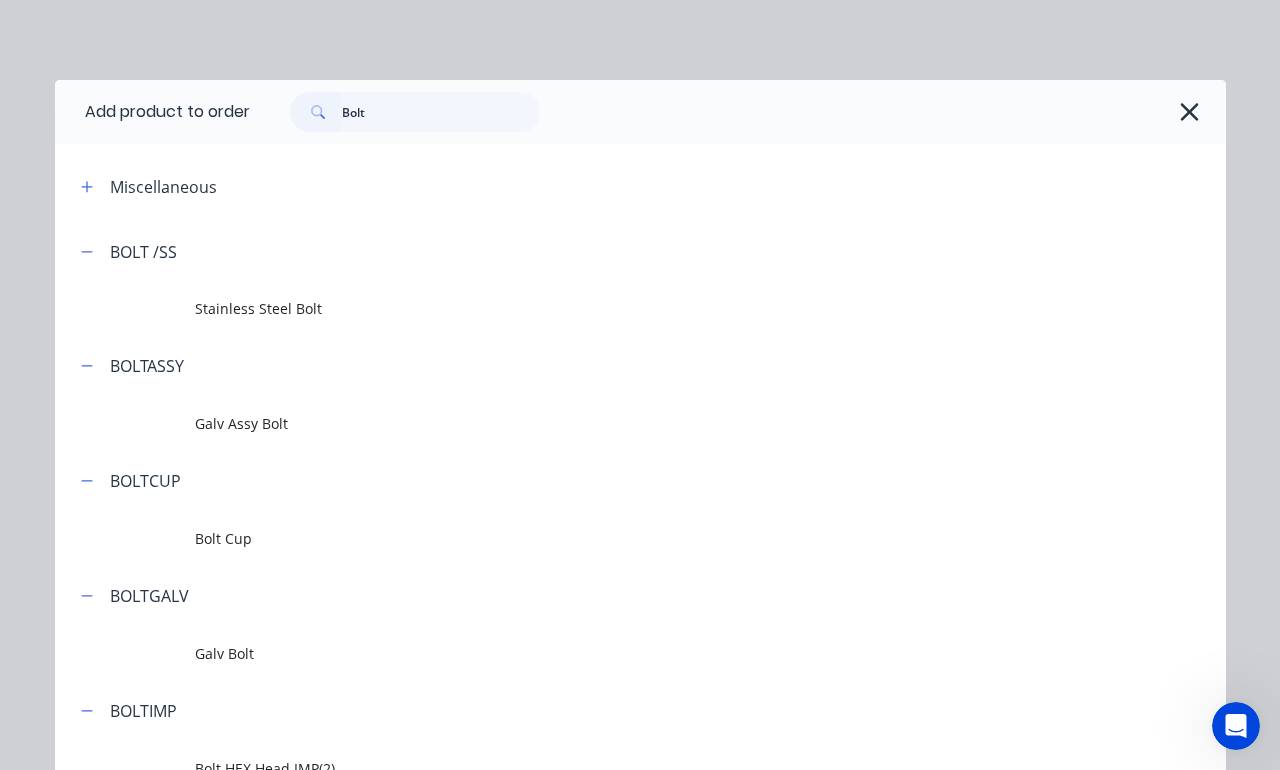 click at bounding box center (1190, 112) 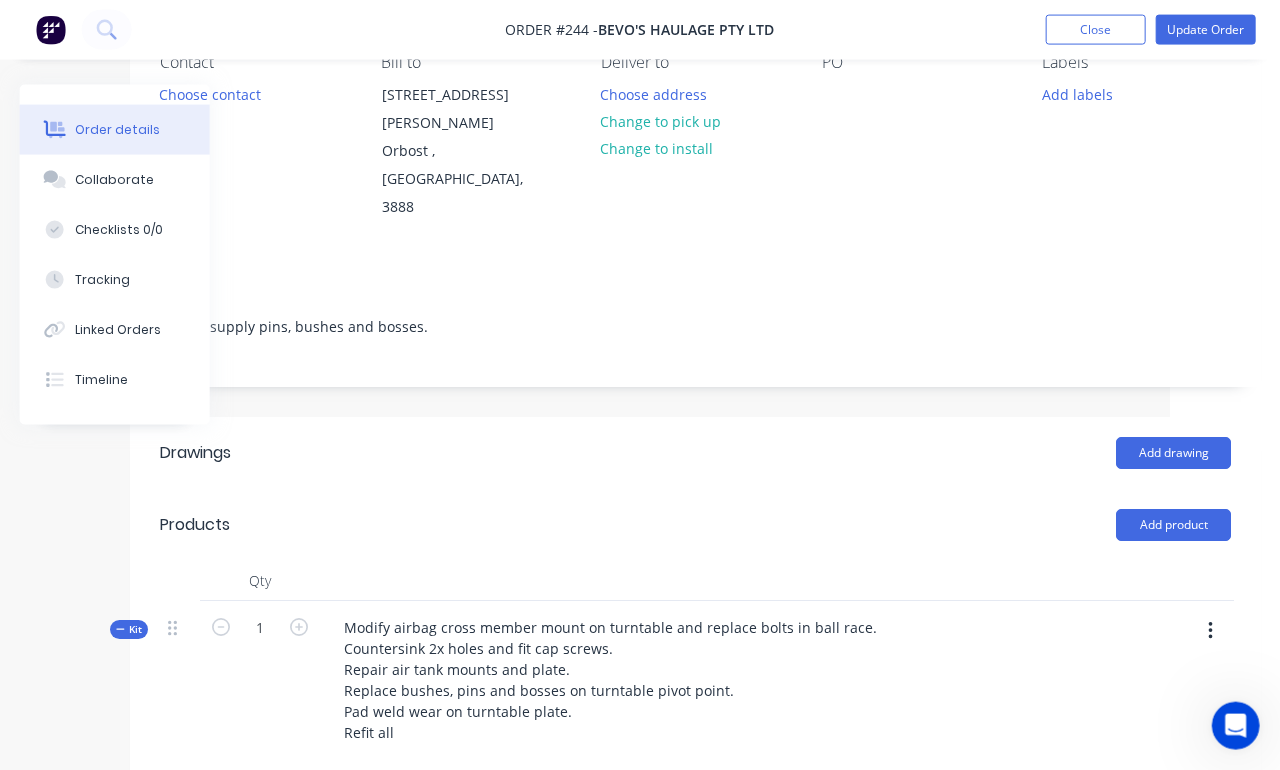 click on "Add product" at bounding box center [1173, 525] 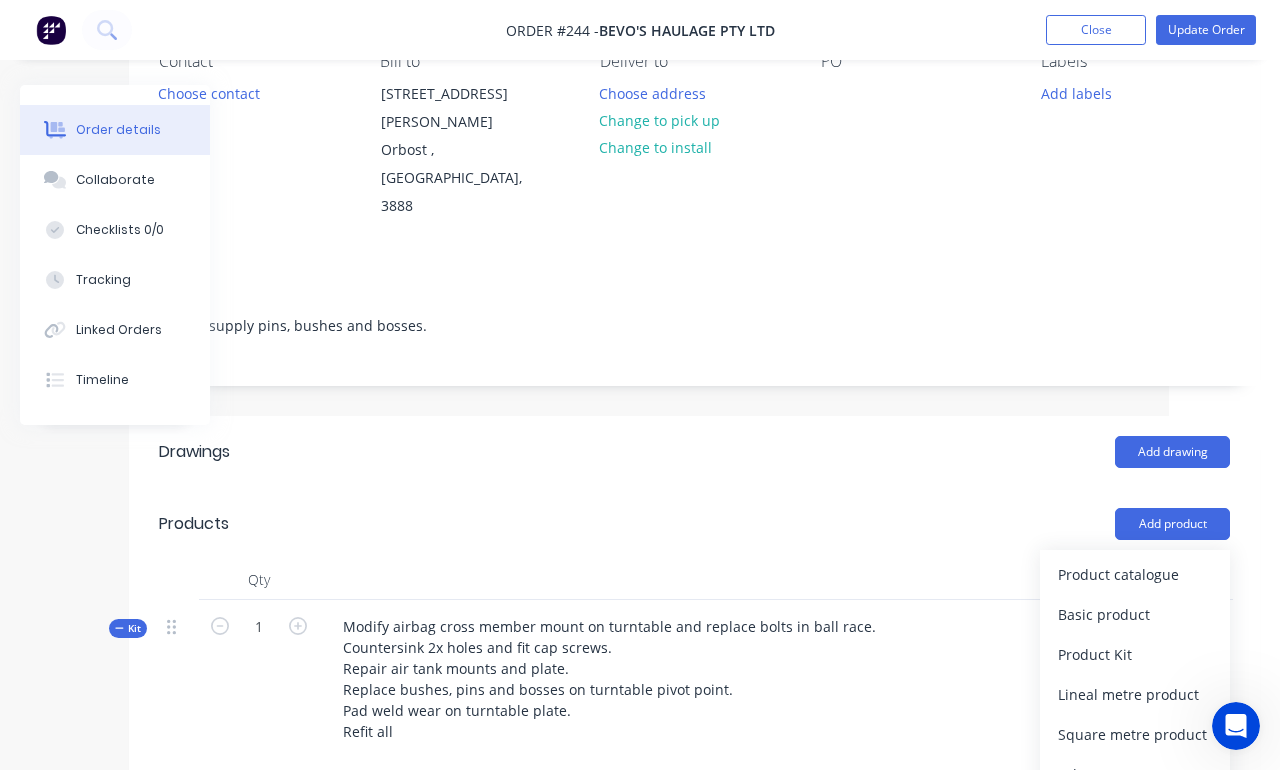 click on "Product catalogue" at bounding box center (1135, 574) 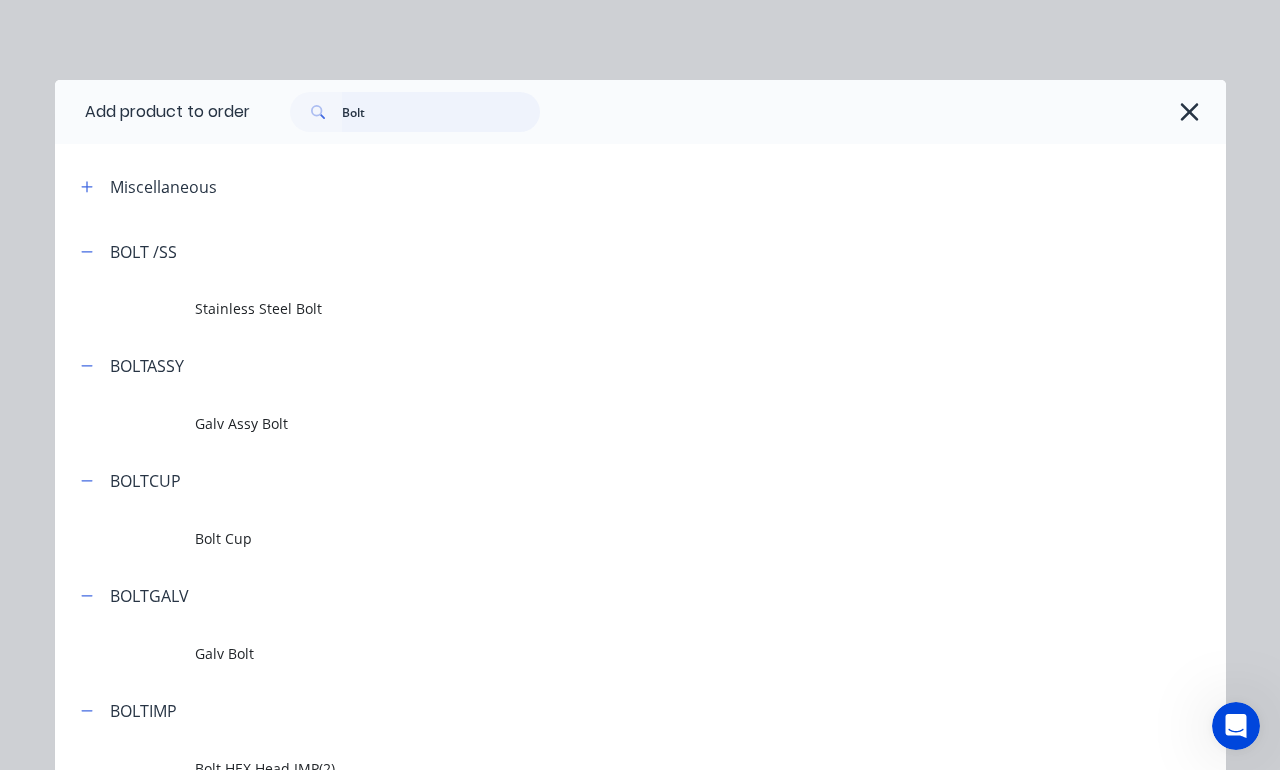 click on "Bolt" at bounding box center (441, 112) 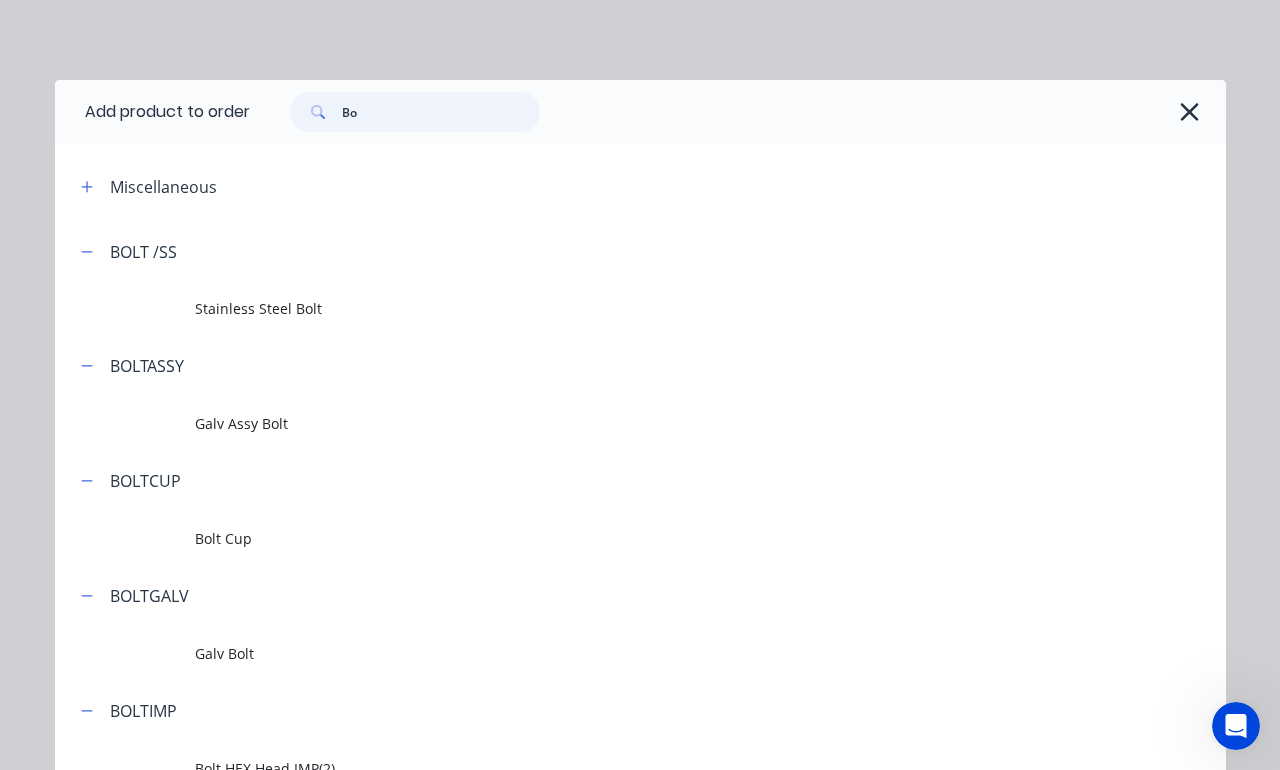 type on "B" 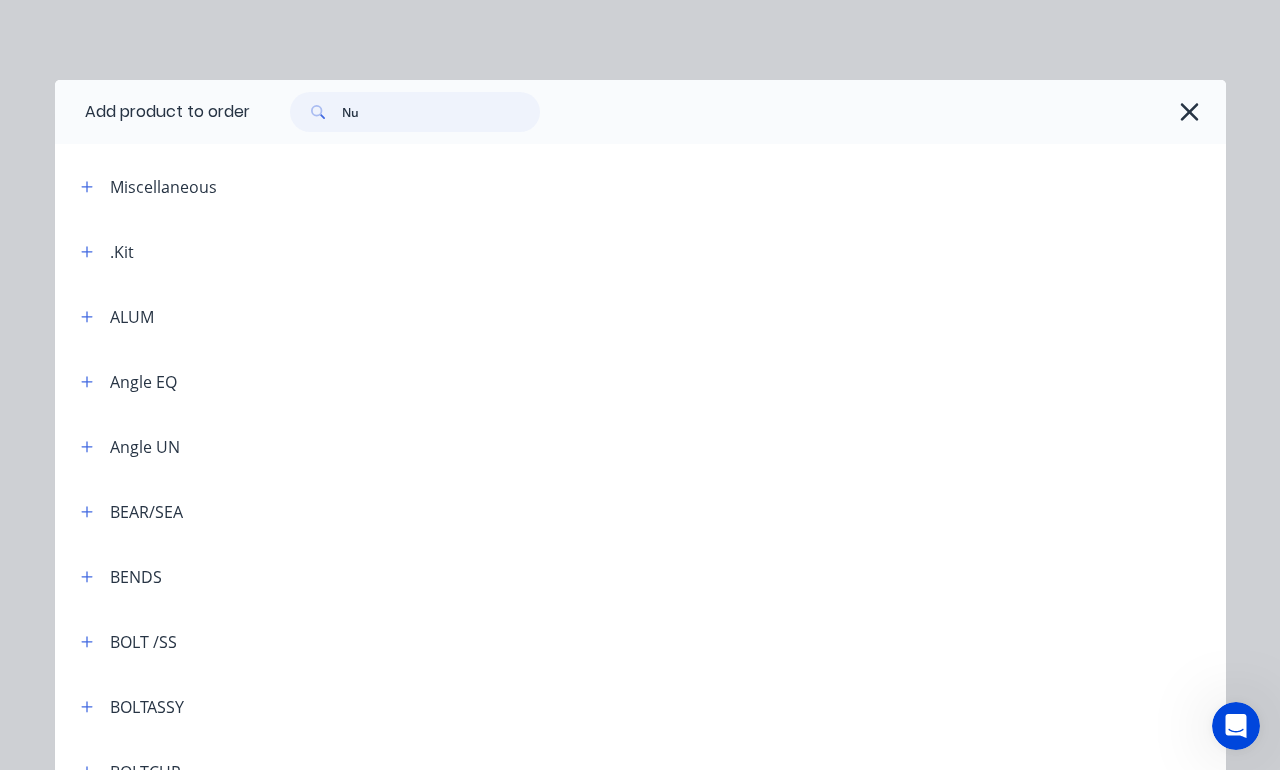 type on "Nut" 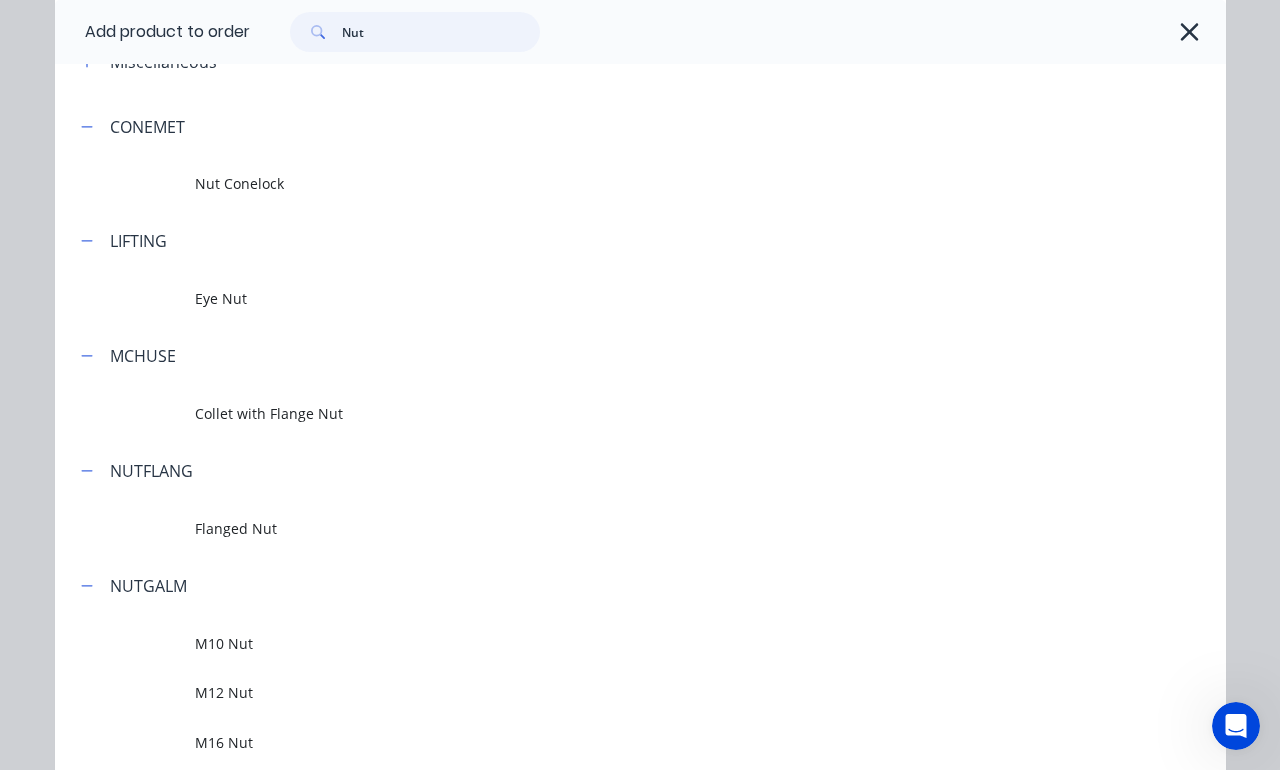 scroll, scrollTop: 119, scrollLeft: 0, axis: vertical 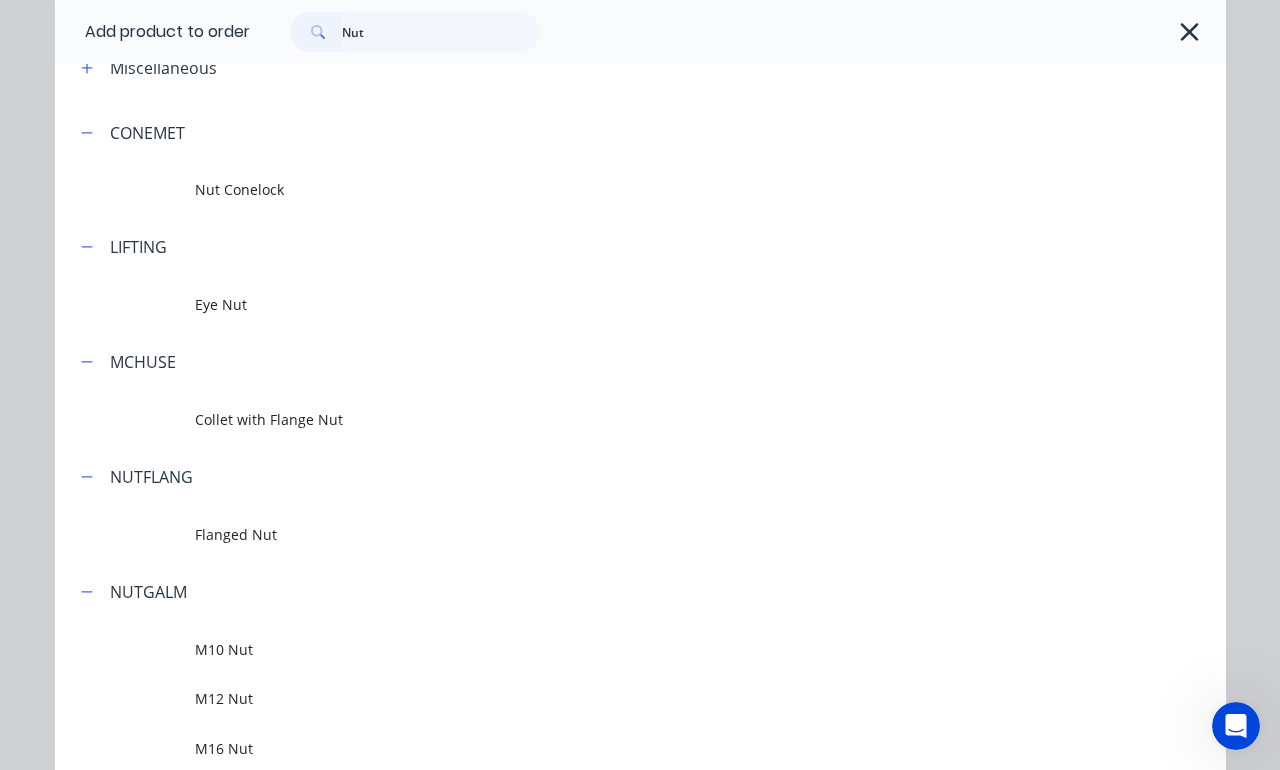 click on "Nut Conelock" at bounding box center (710, 190) 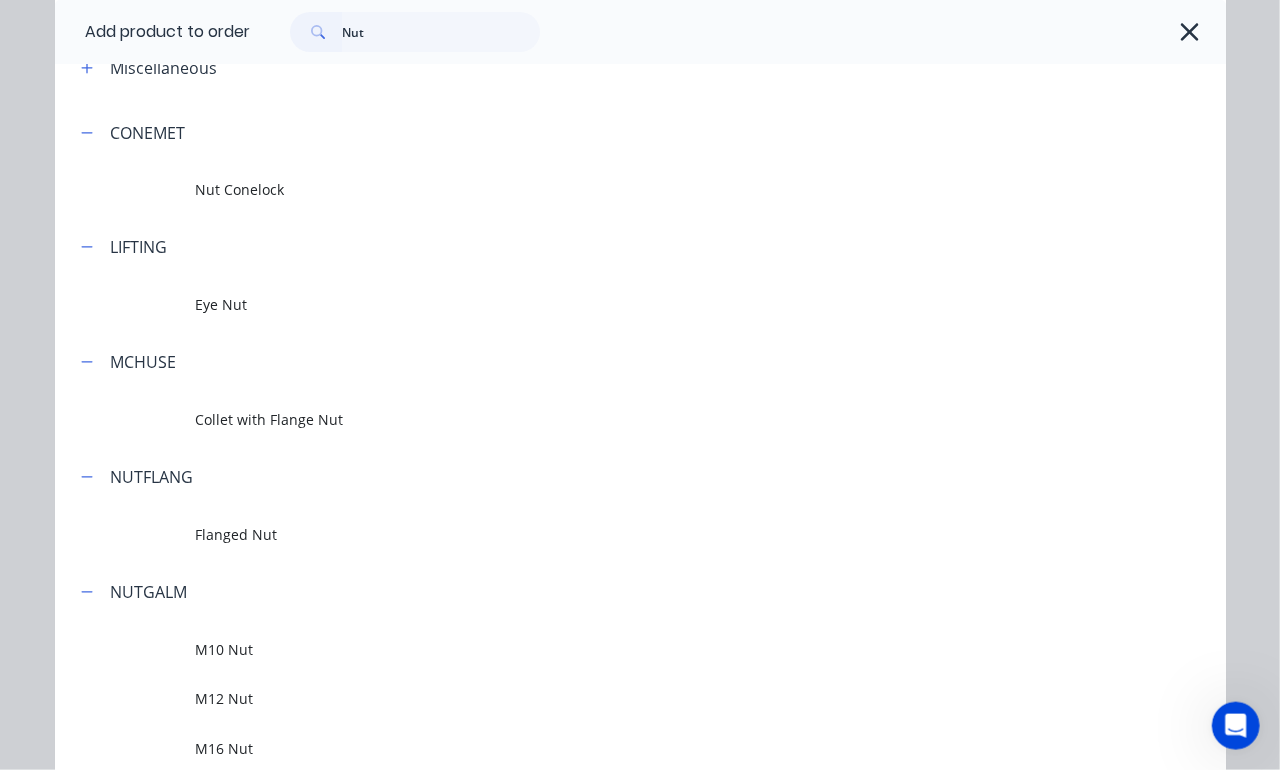 scroll, scrollTop: 0, scrollLeft: 0, axis: both 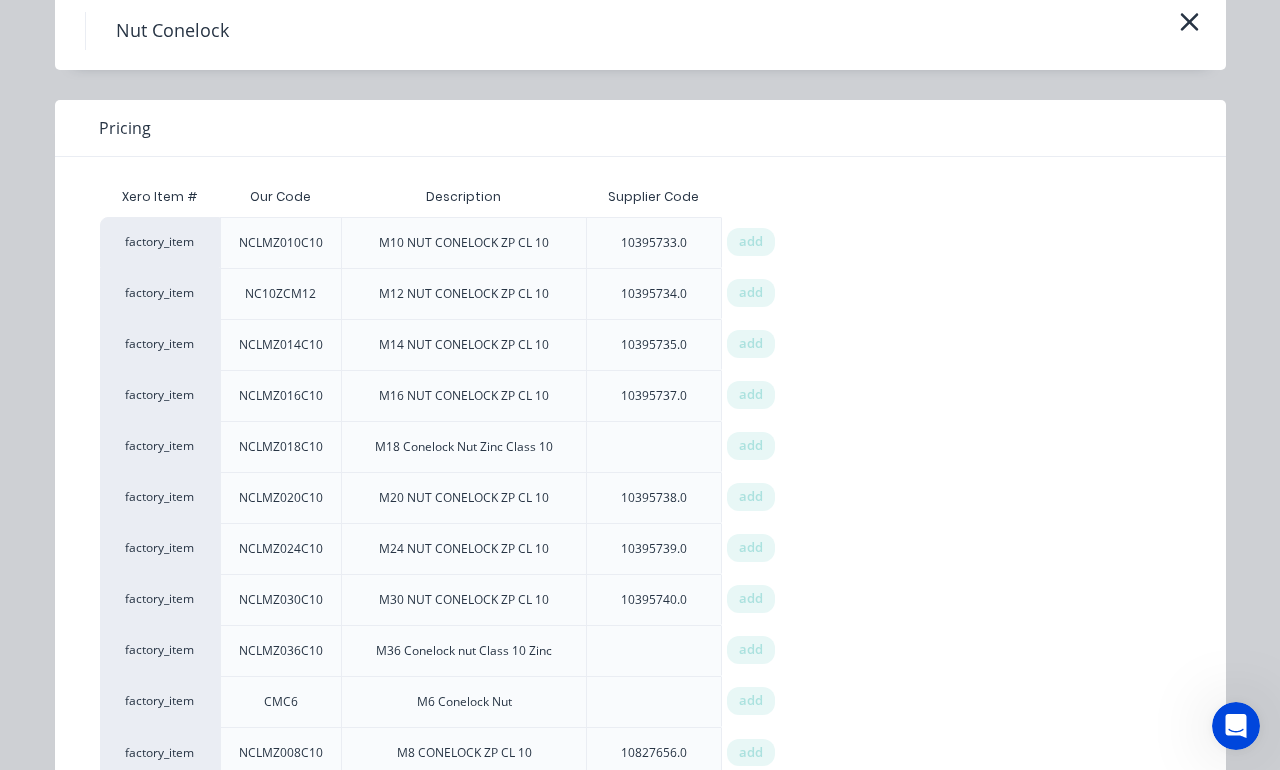 click 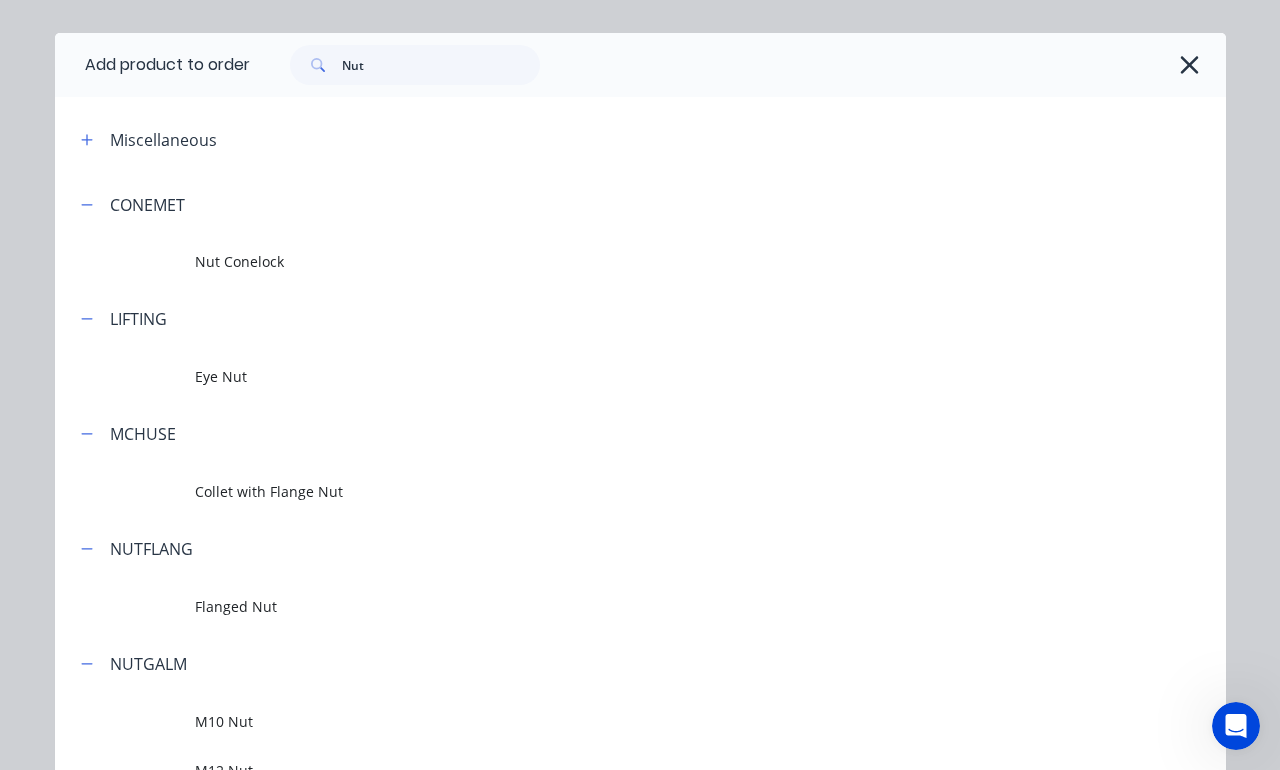scroll, scrollTop: 45, scrollLeft: 0, axis: vertical 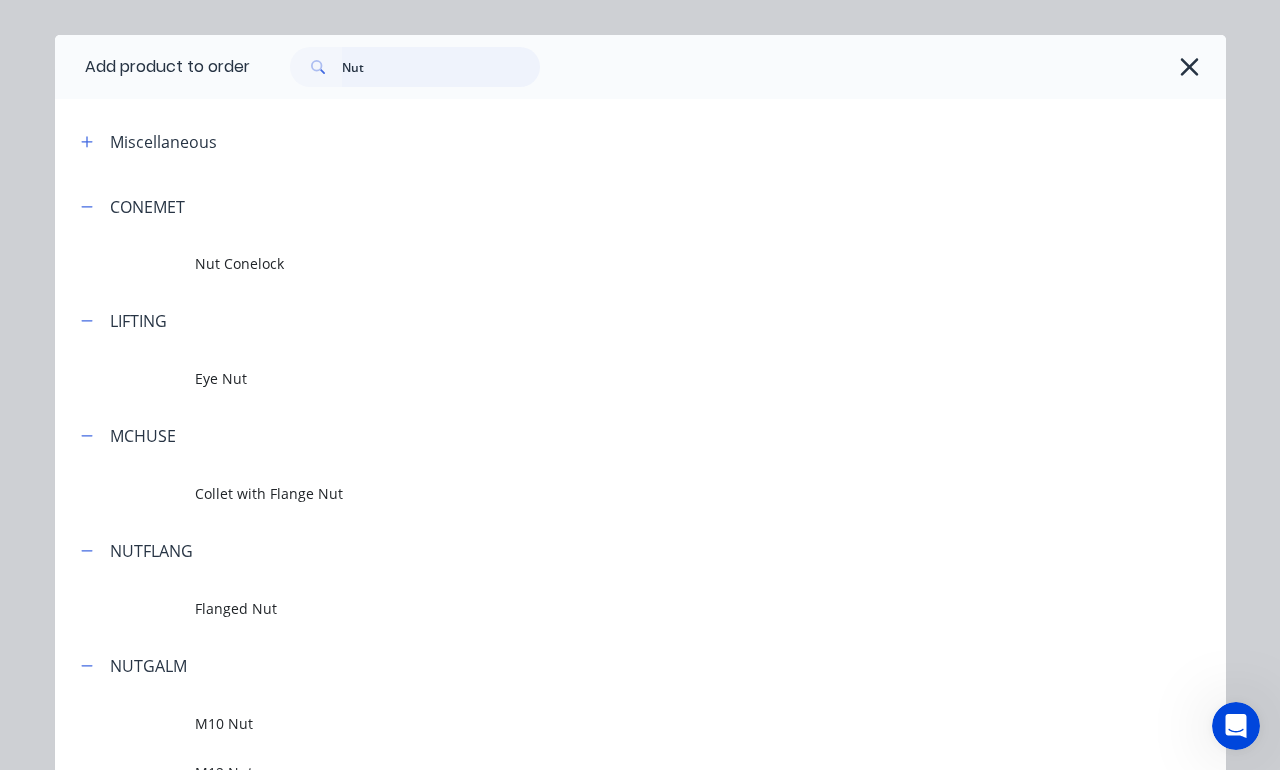 click on "Nut" at bounding box center [441, 67] 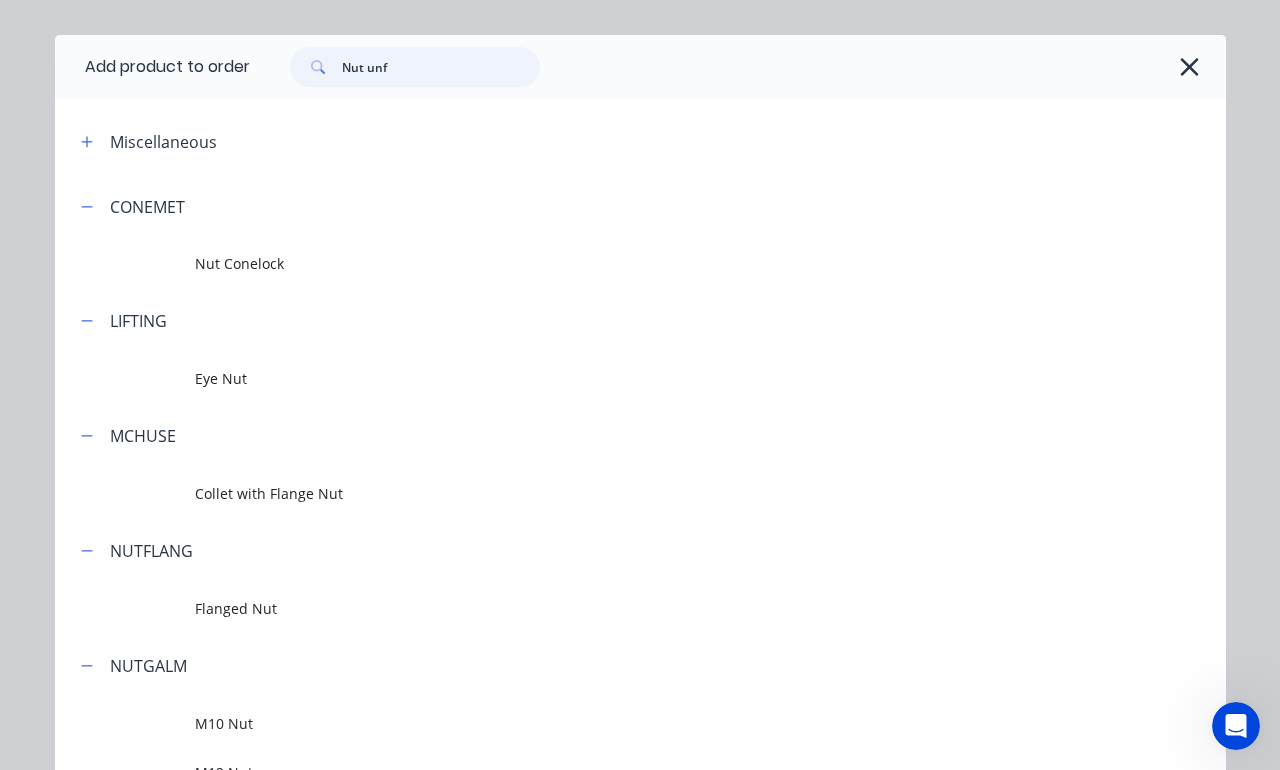 scroll, scrollTop: 0, scrollLeft: 0, axis: both 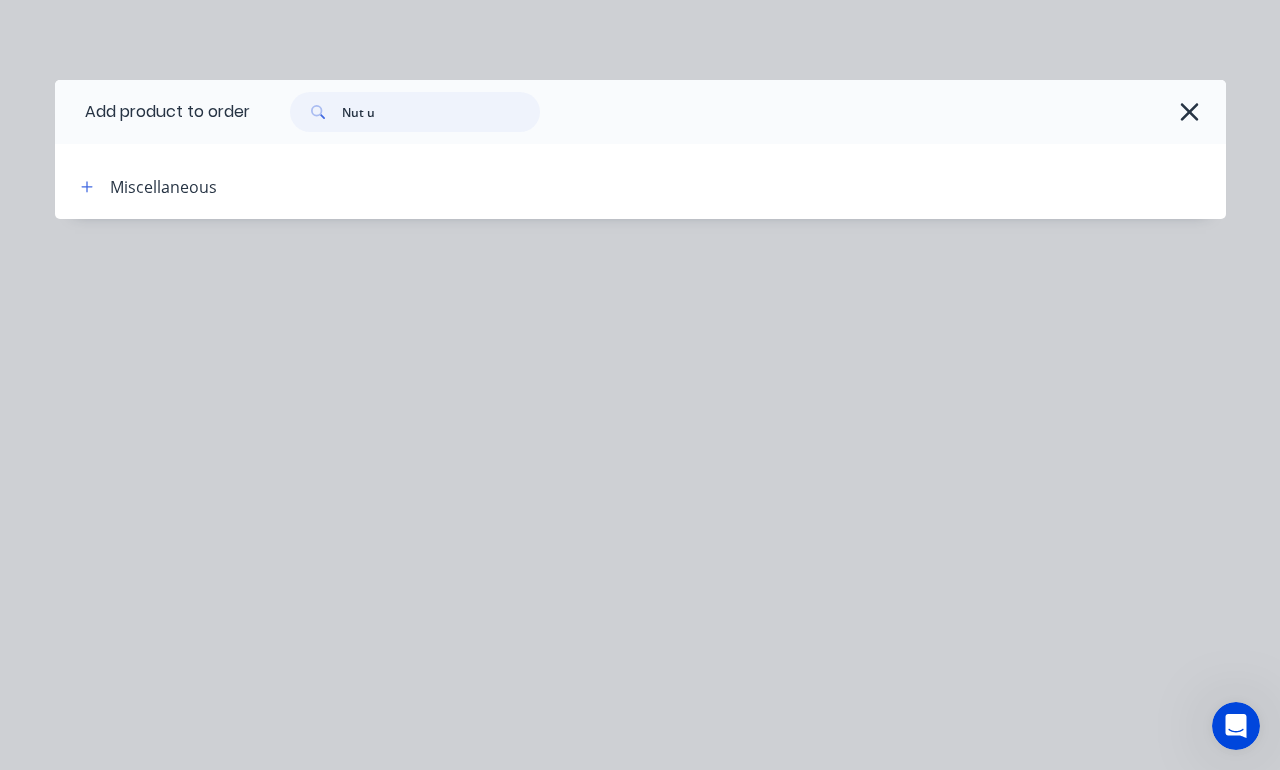 type on "Nut" 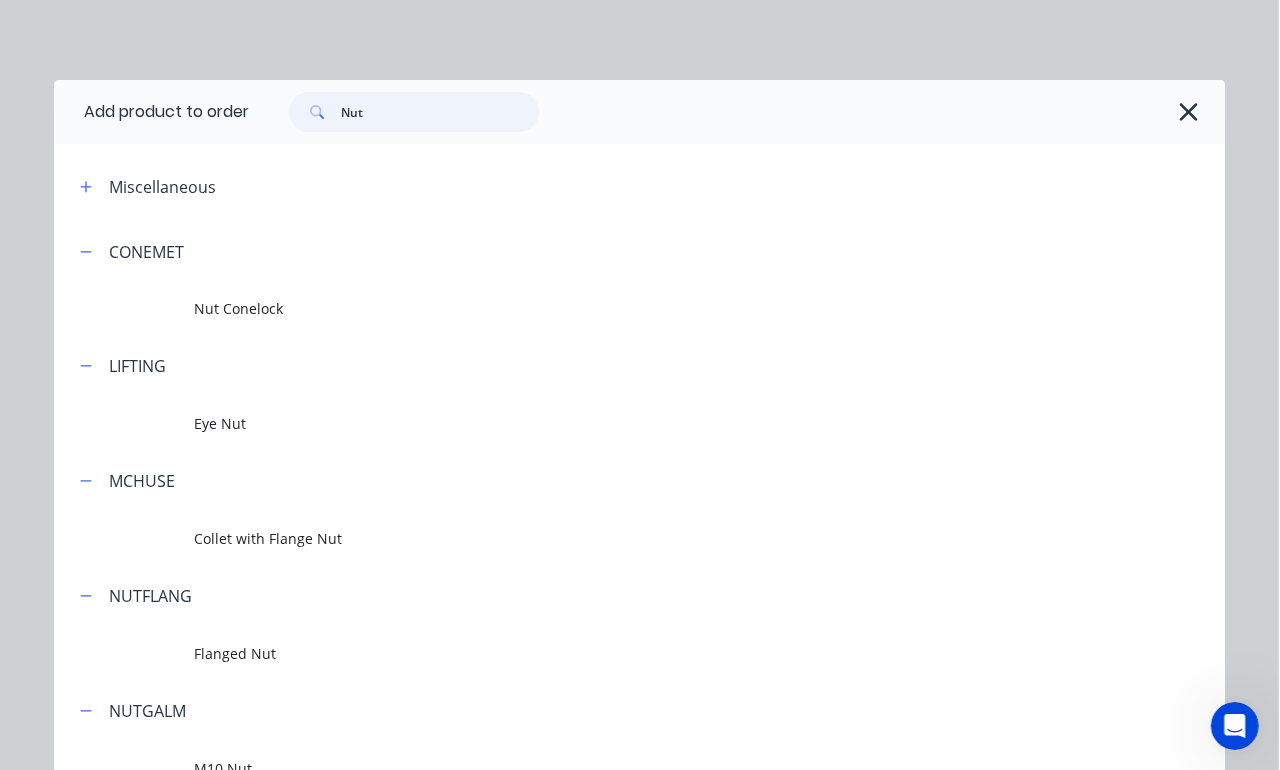 scroll, scrollTop: 199, scrollLeft: 109, axis: both 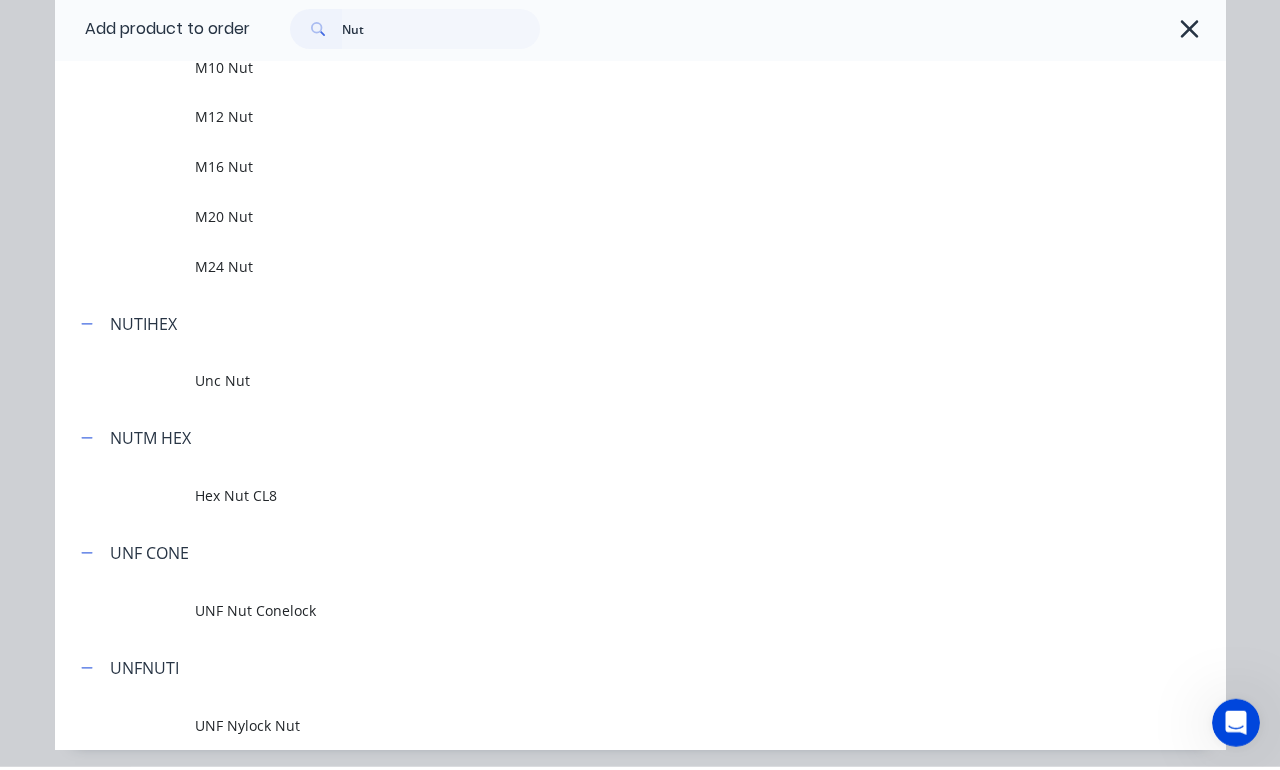 click on "Unc Nut" at bounding box center (710, 384) 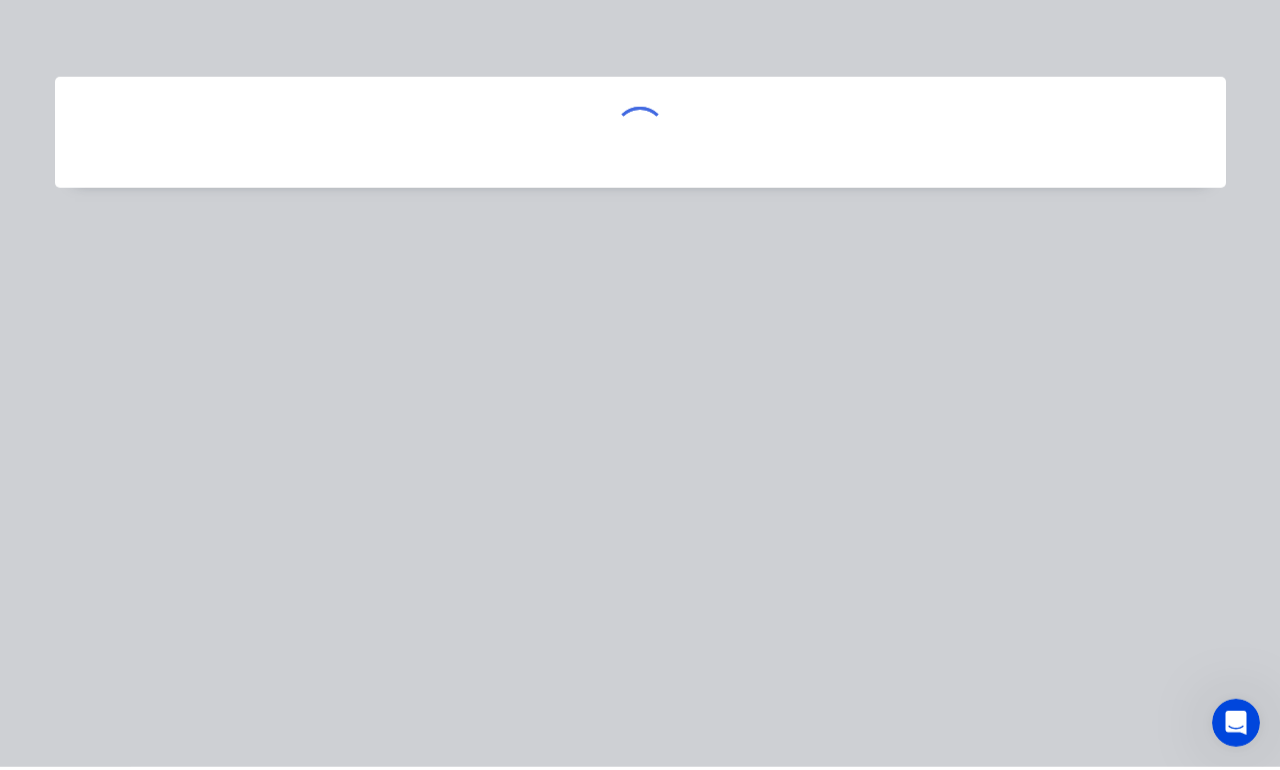 scroll, scrollTop: 202, scrollLeft: 110, axis: both 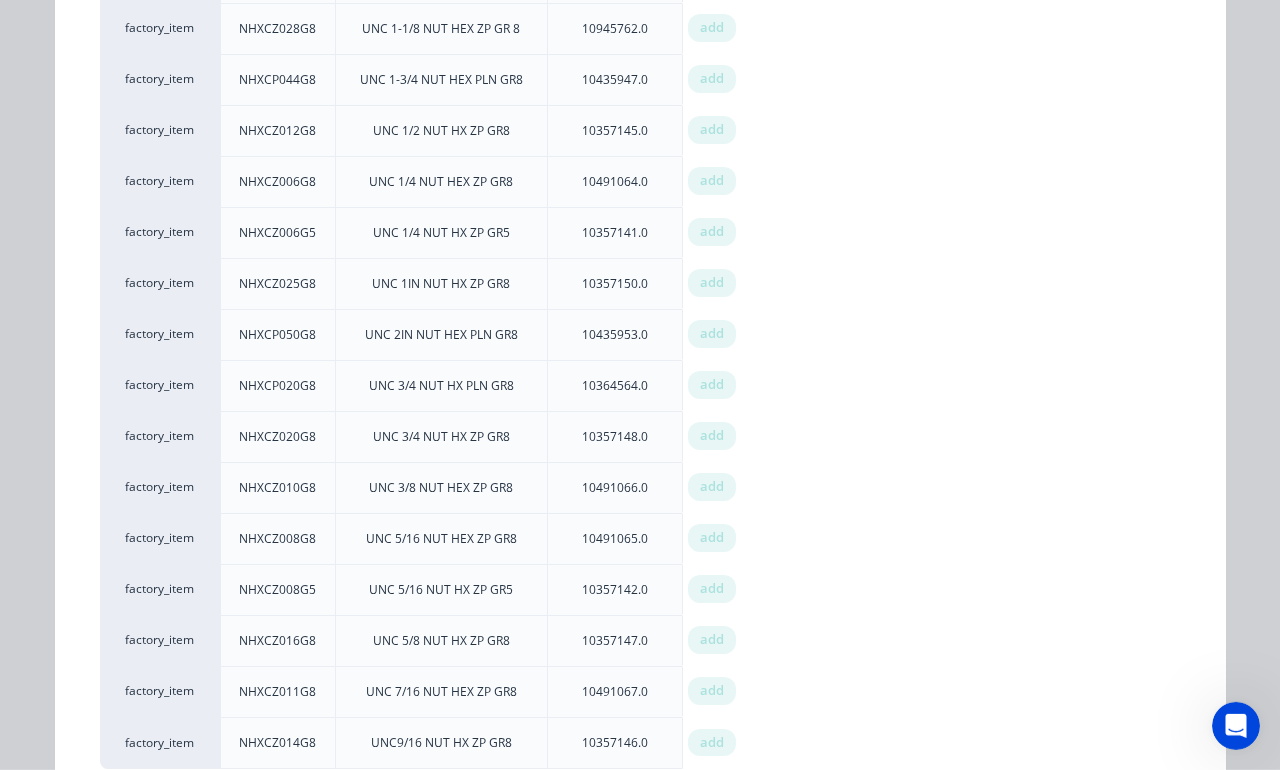 click on "add" at bounding box center [712, 640] 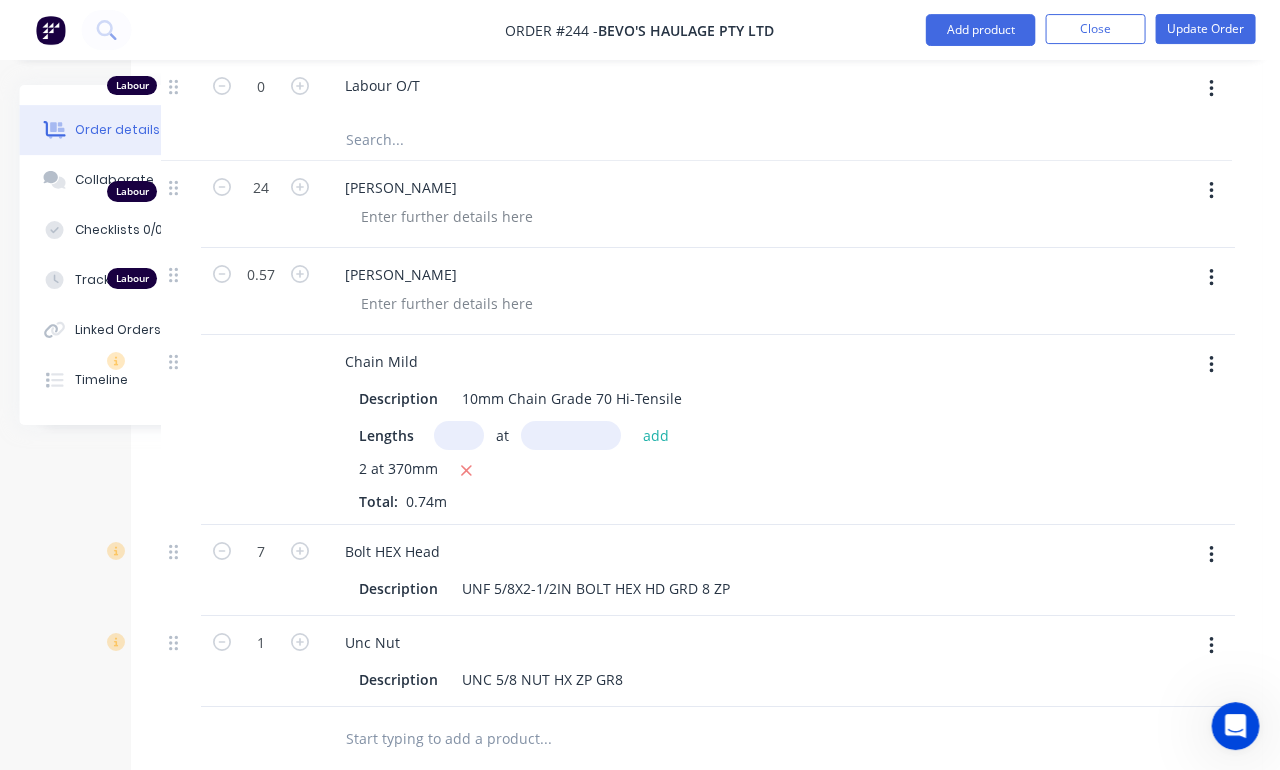 click 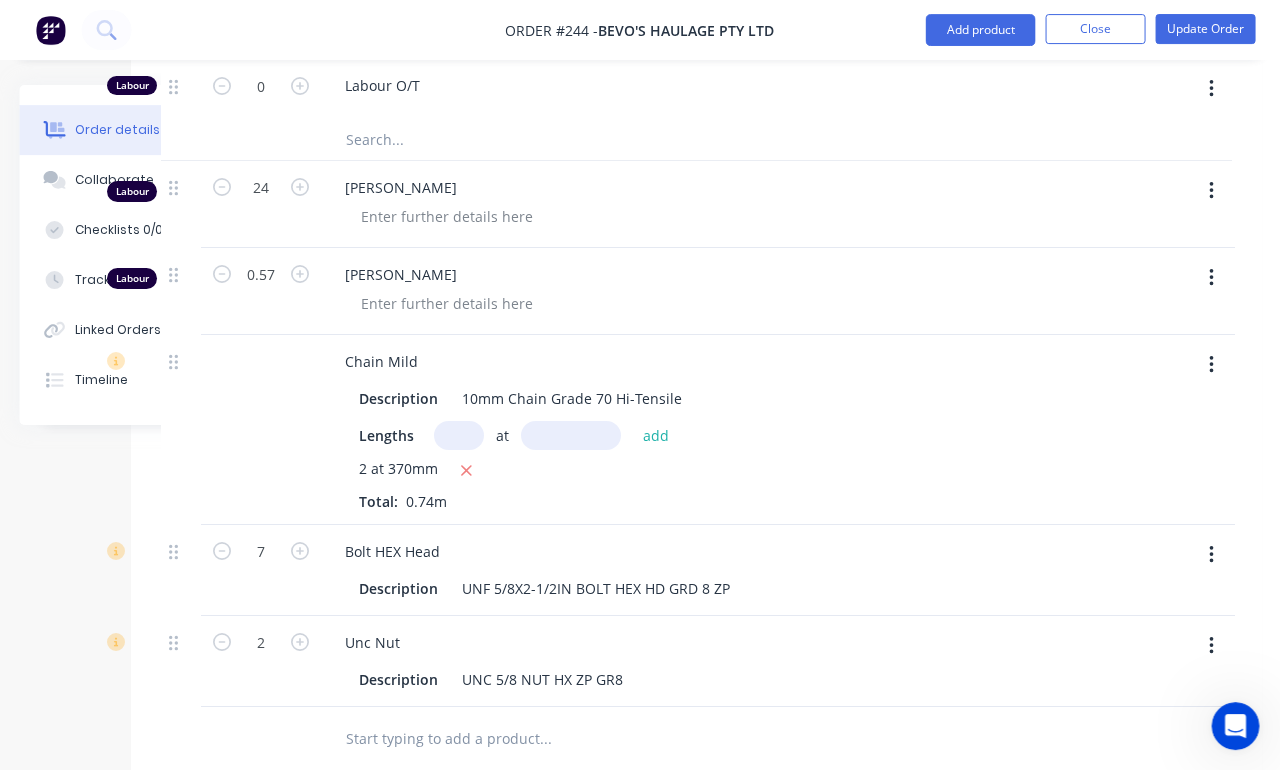 scroll, scrollTop: 993, scrollLeft: 110, axis: both 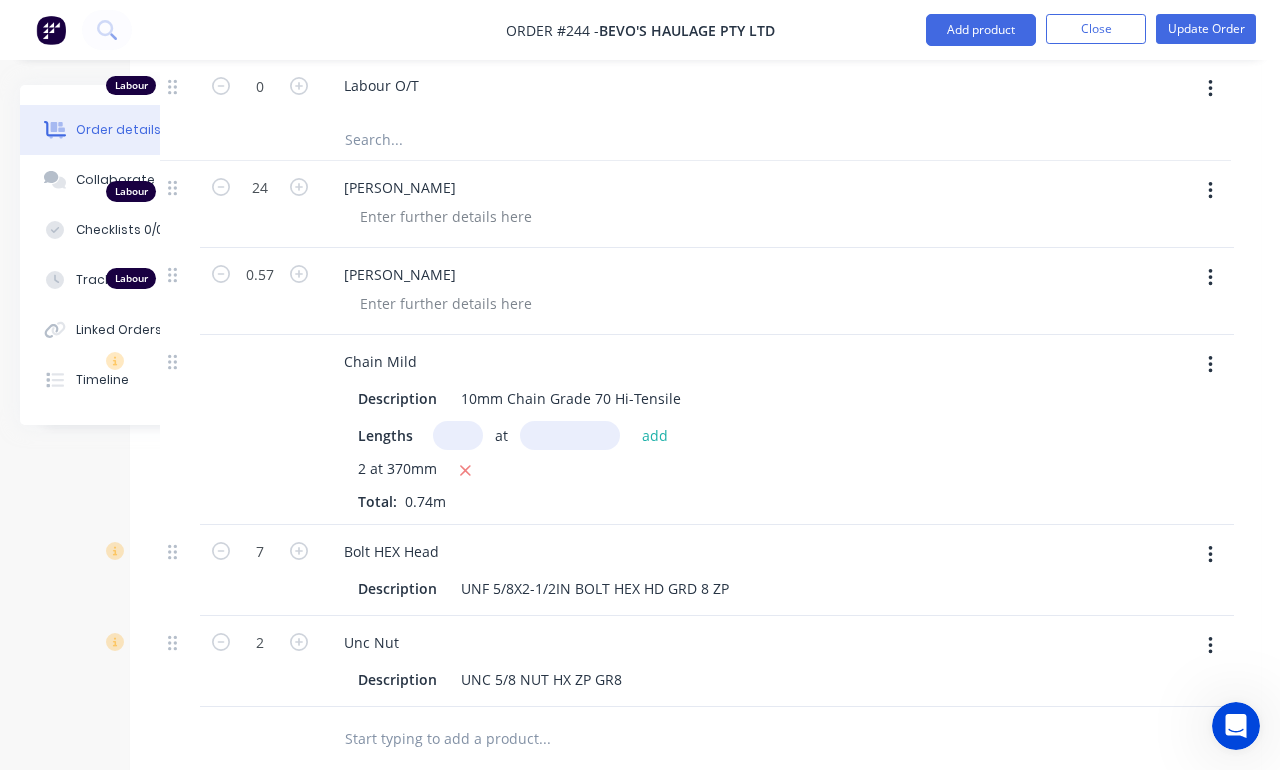 click 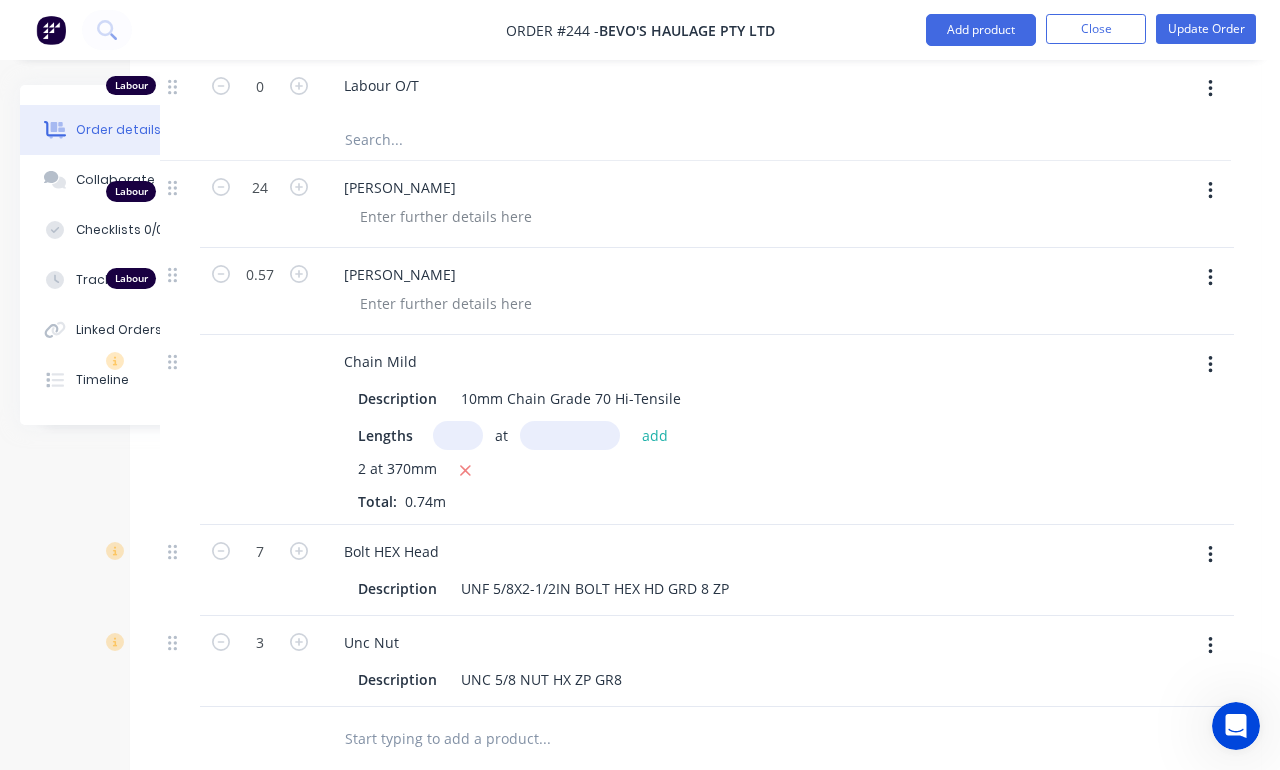 click 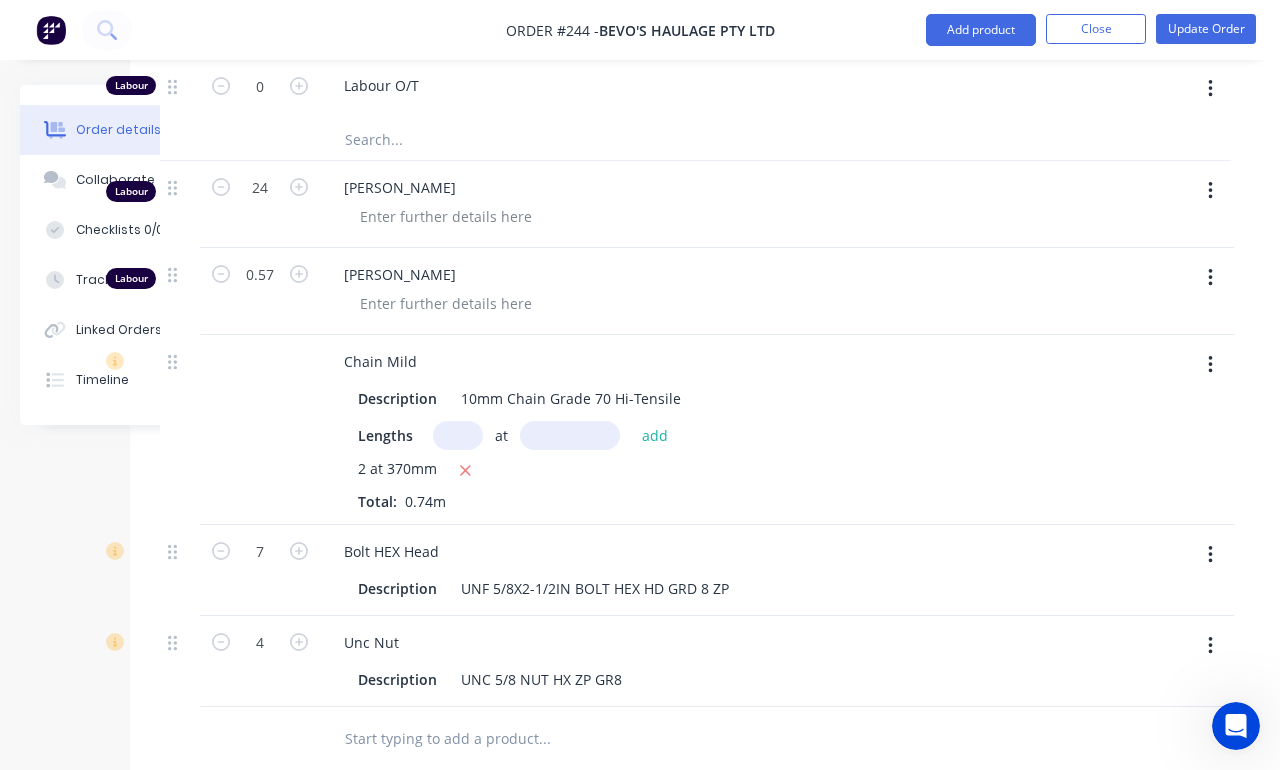 click 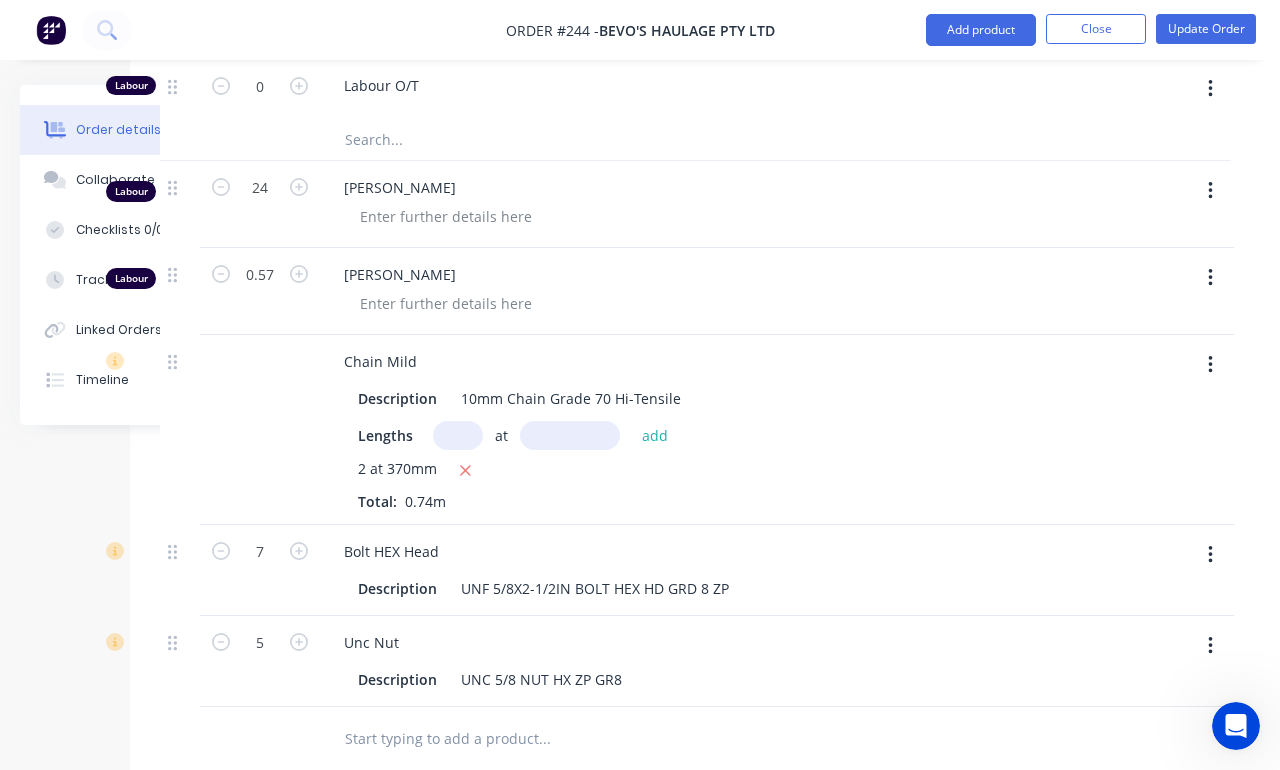 click 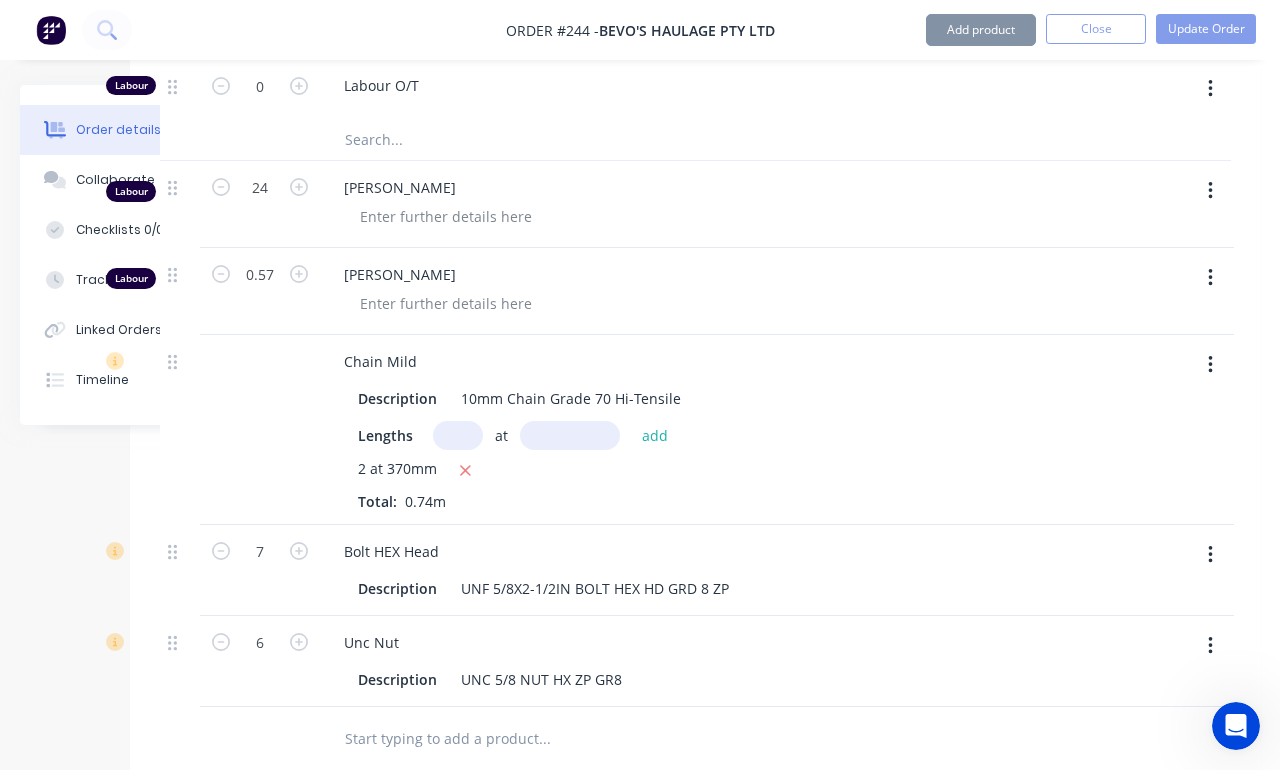 click 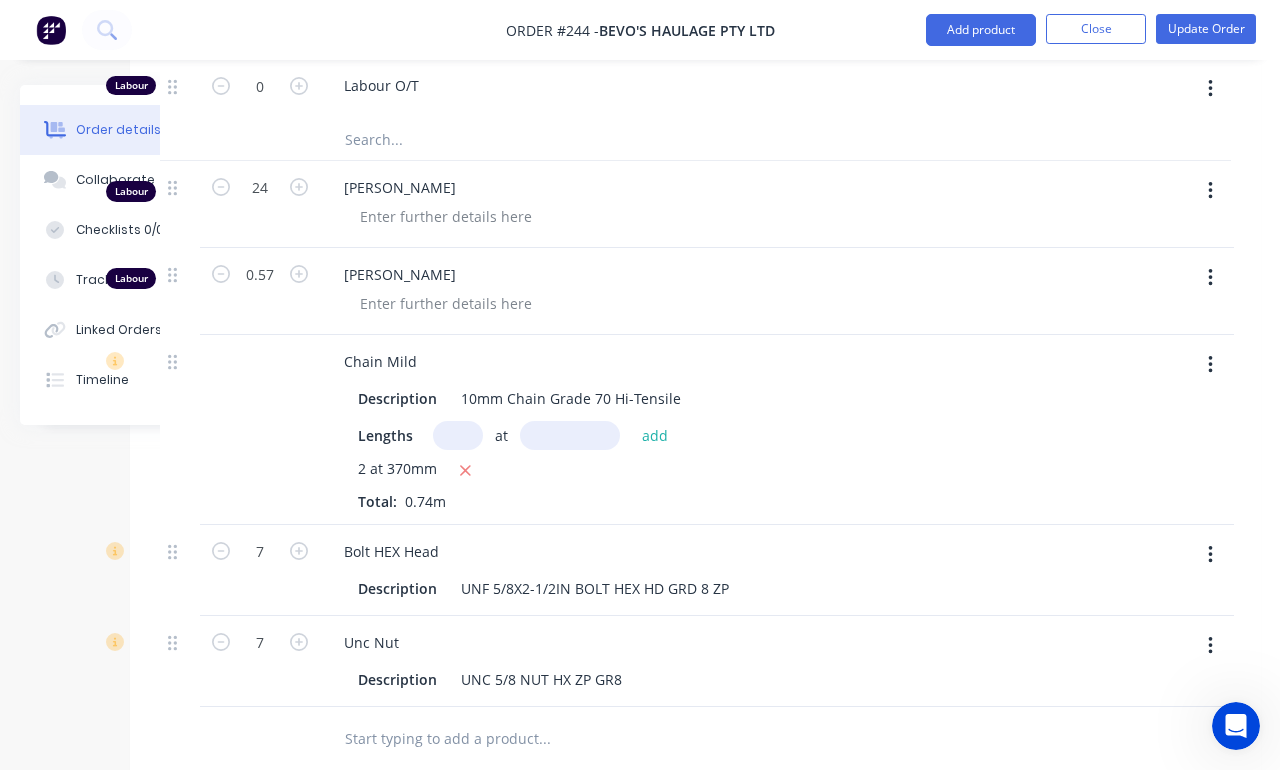 click 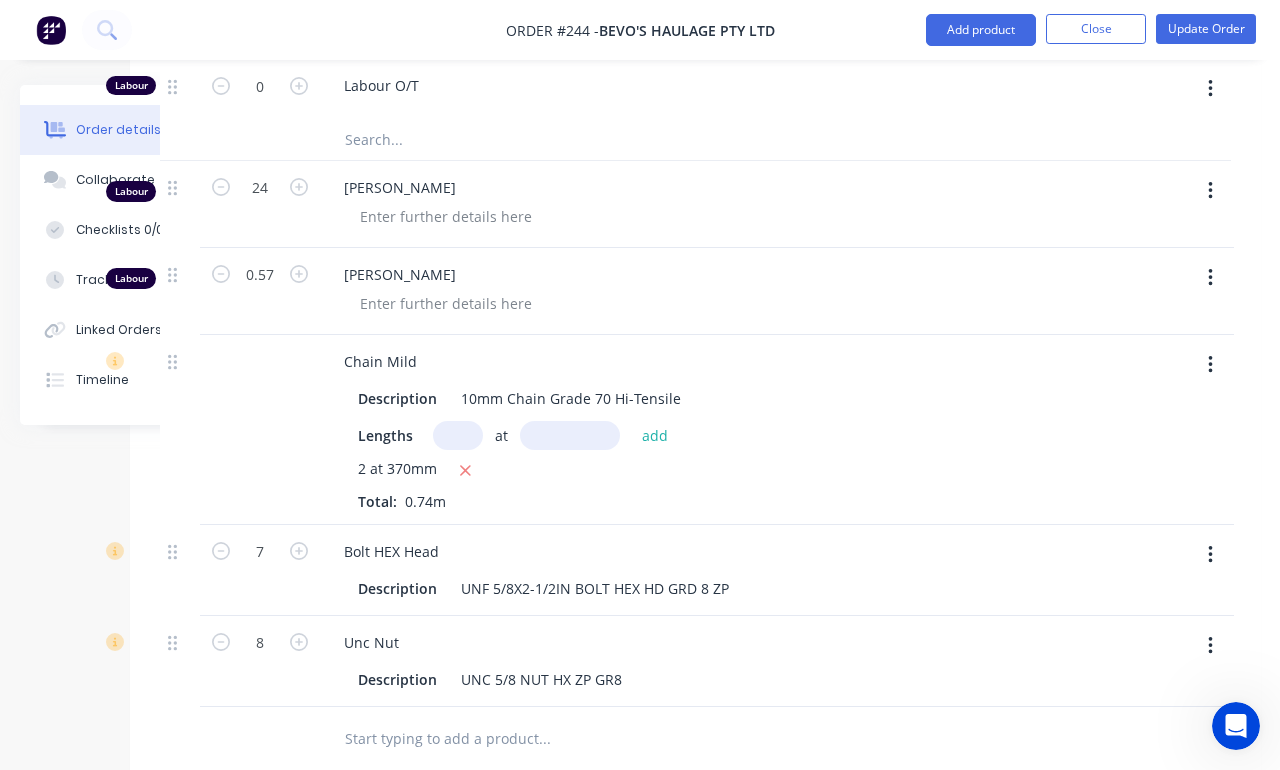 click 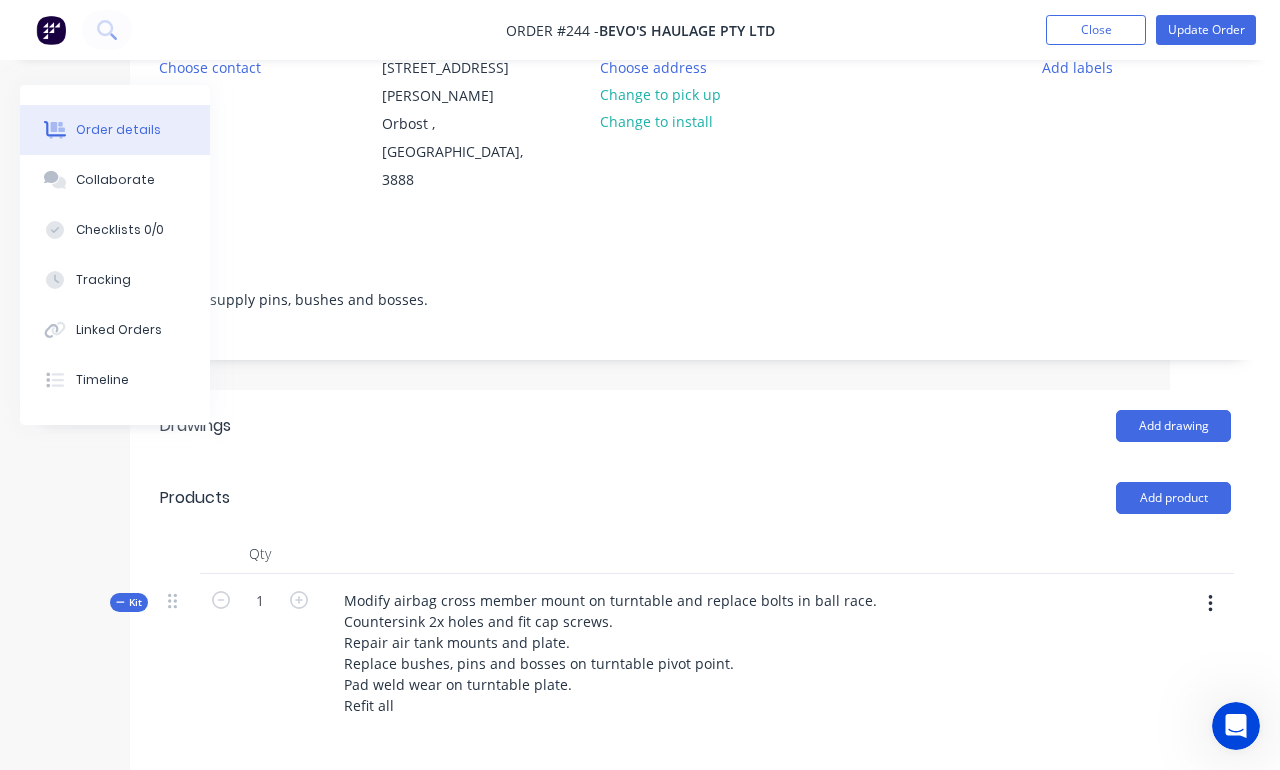 scroll, scrollTop: 224, scrollLeft: 110, axis: both 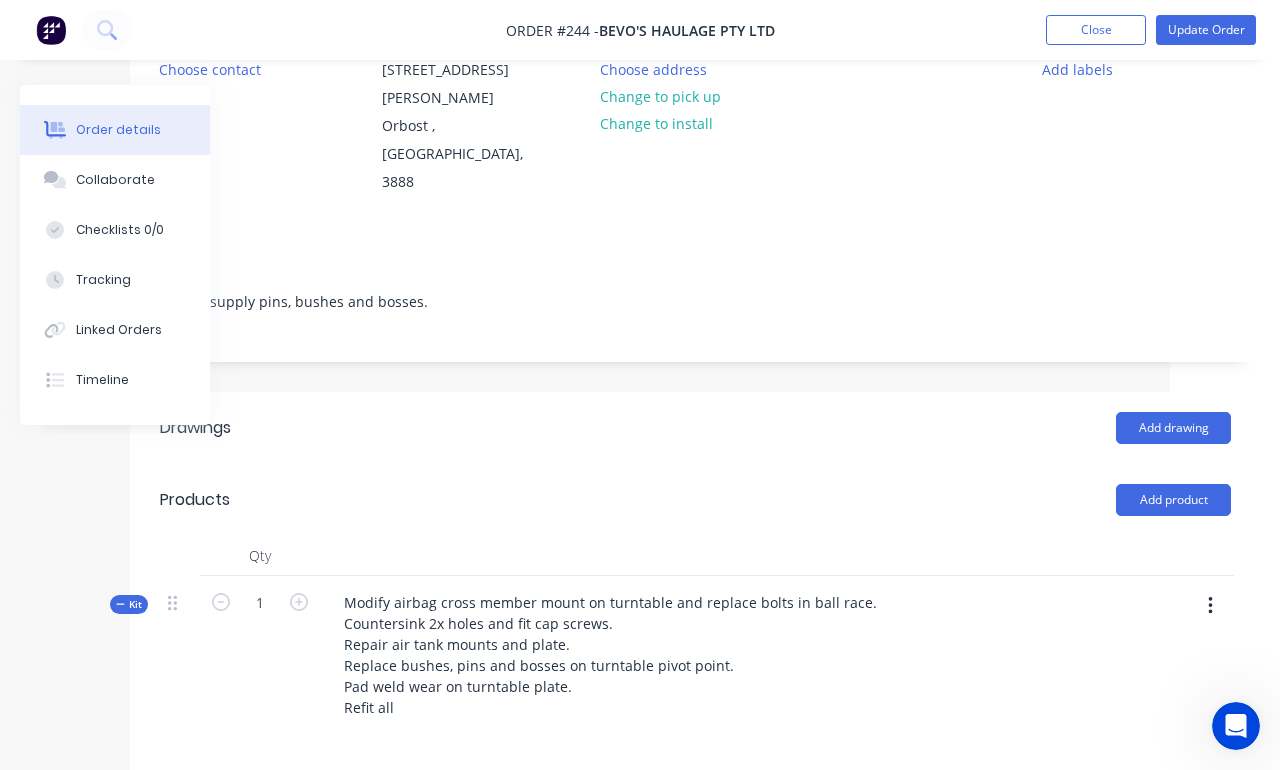 click on "Add product" at bounding box center (1173, 500) 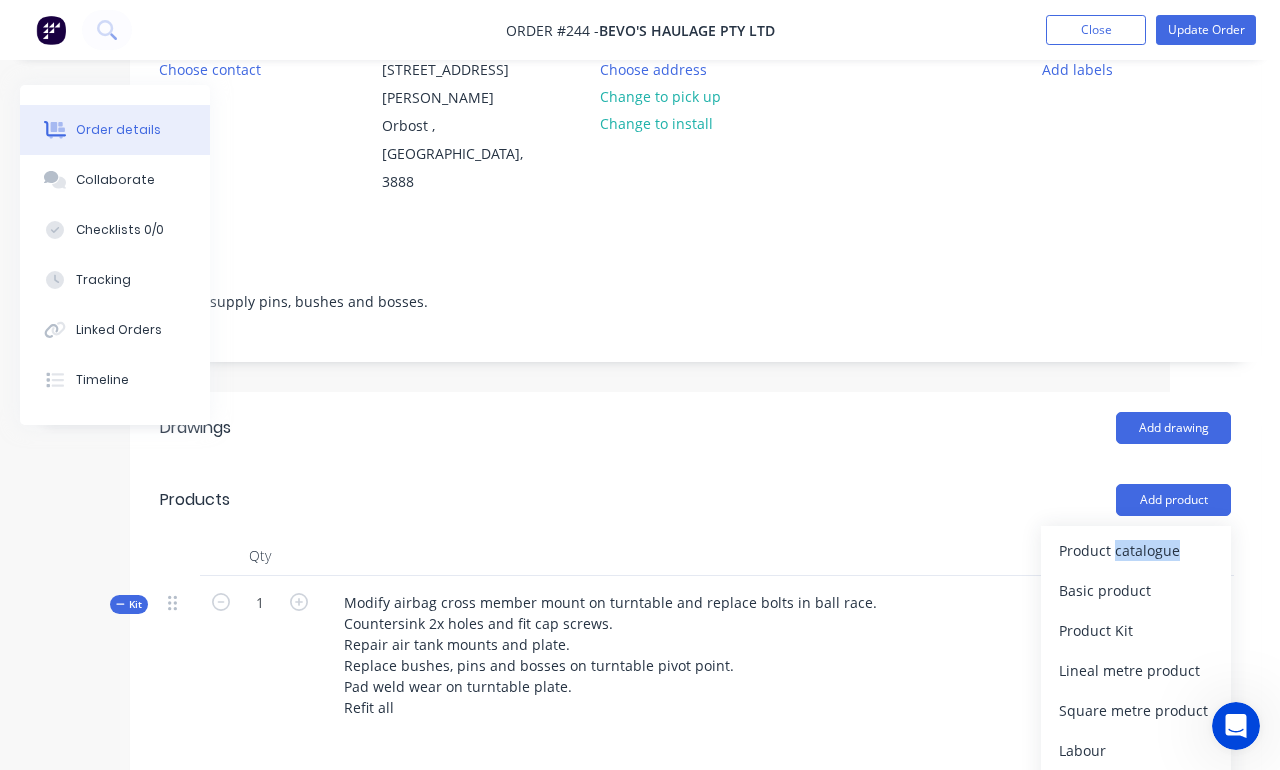 click on "Product catalogue" at bounding box center [1136, 550] 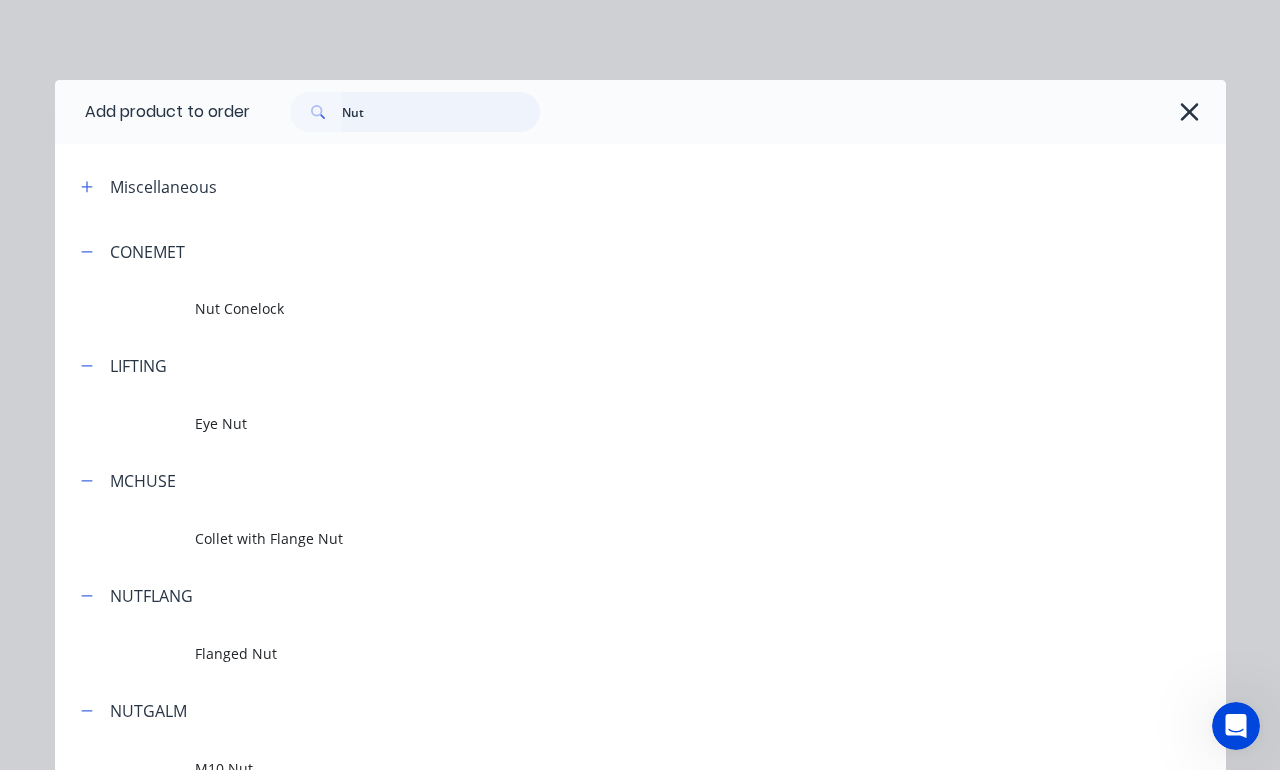 click on "Nut" at bounding box center (441, 112) 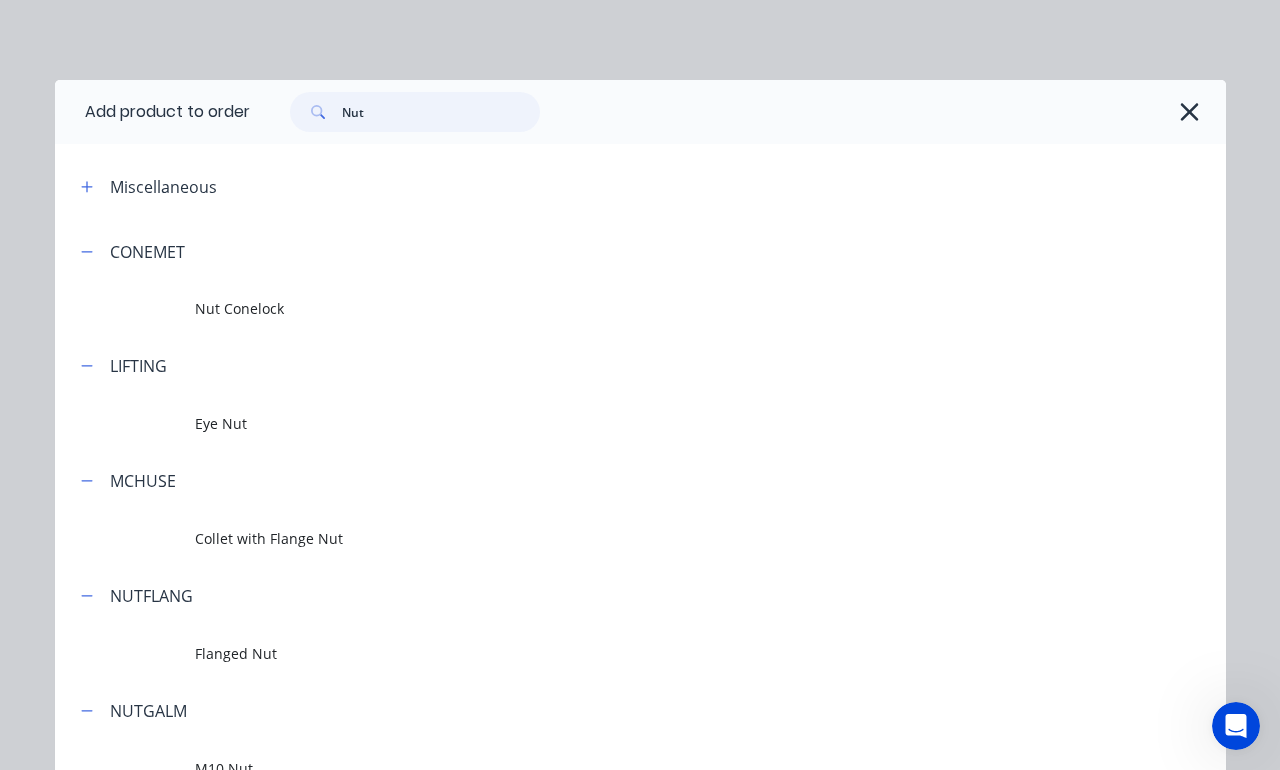 scroll, scrollTop: 224, scrollLeft: 109, axis: both 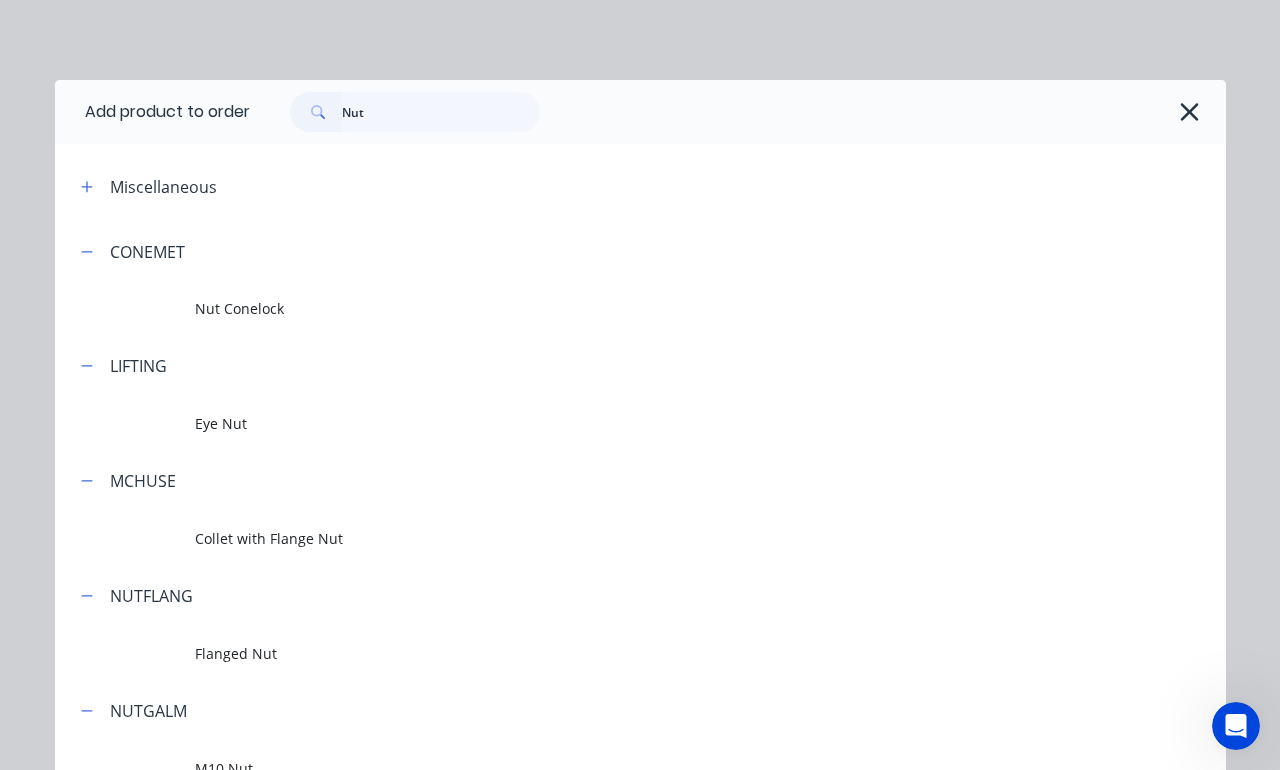 click at bounding box center (1190, 112) 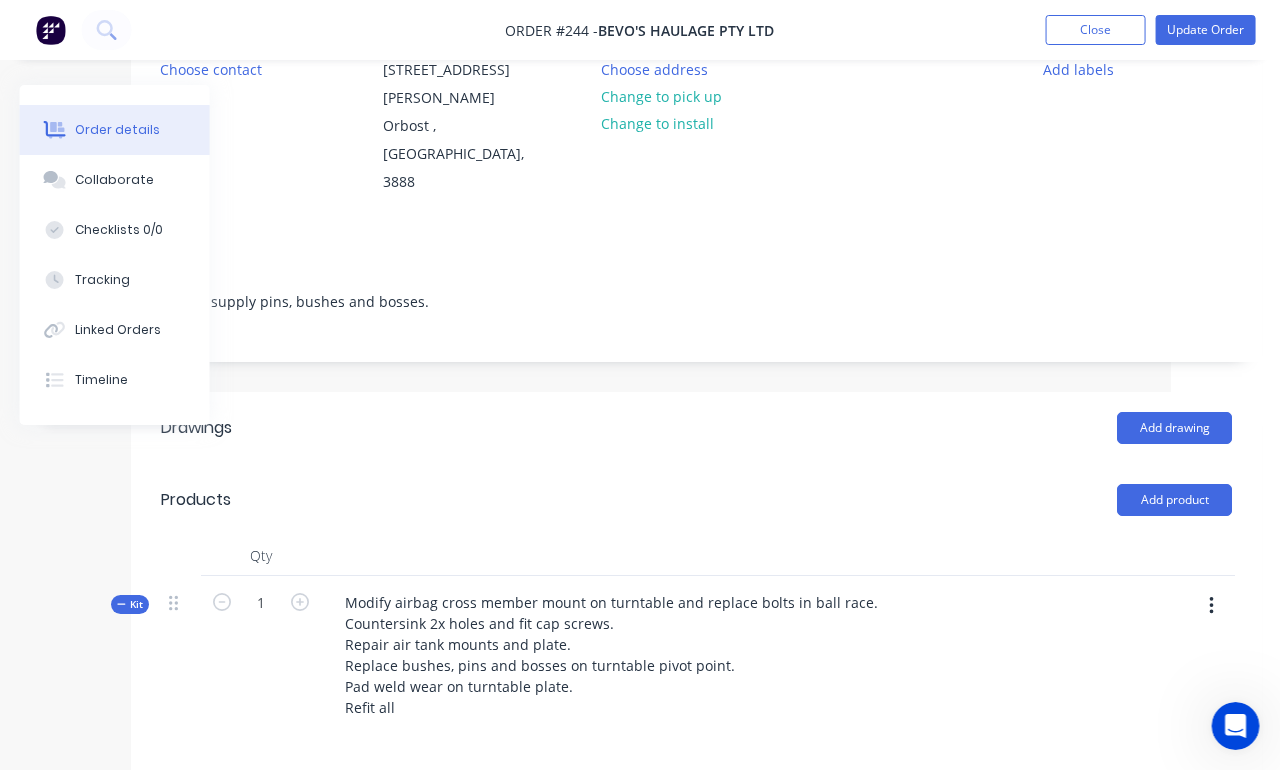 click on "Add product" at bounding box center (1174, 500) 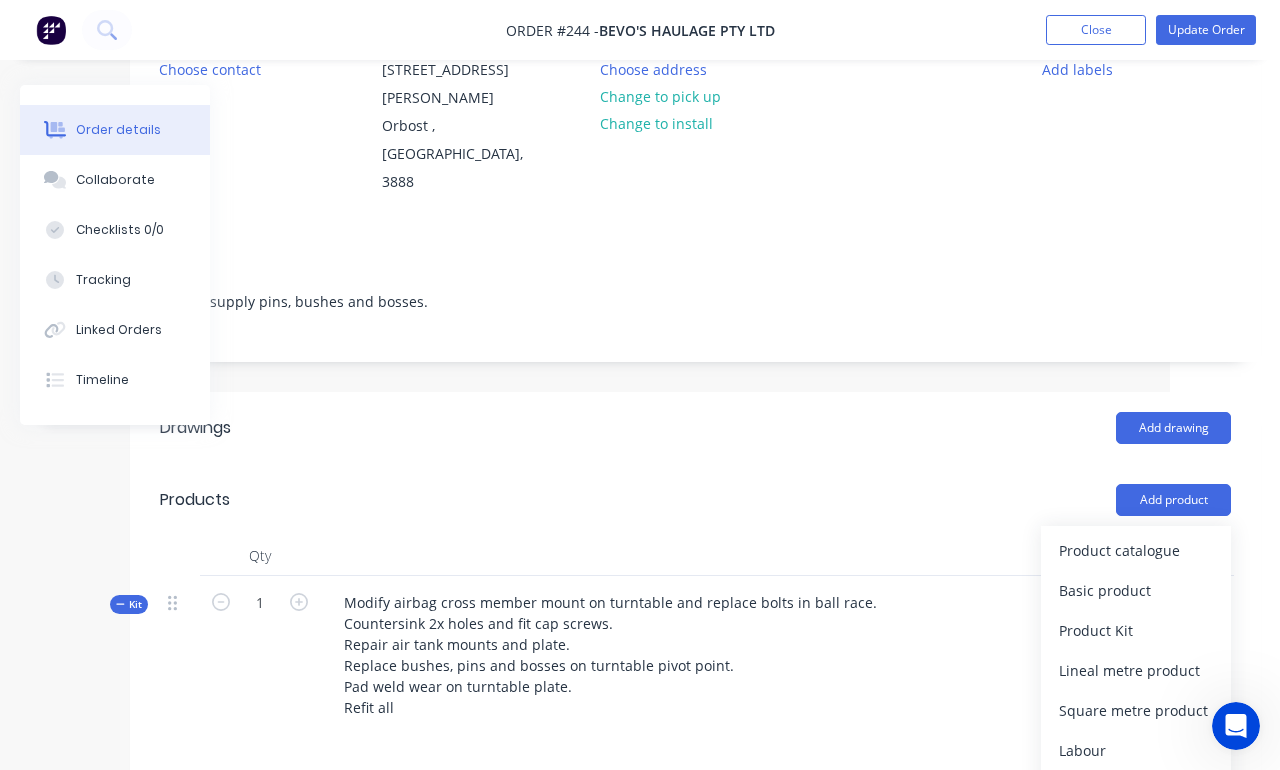 click on "Product catalogue" at bounding box center (1136, 550) 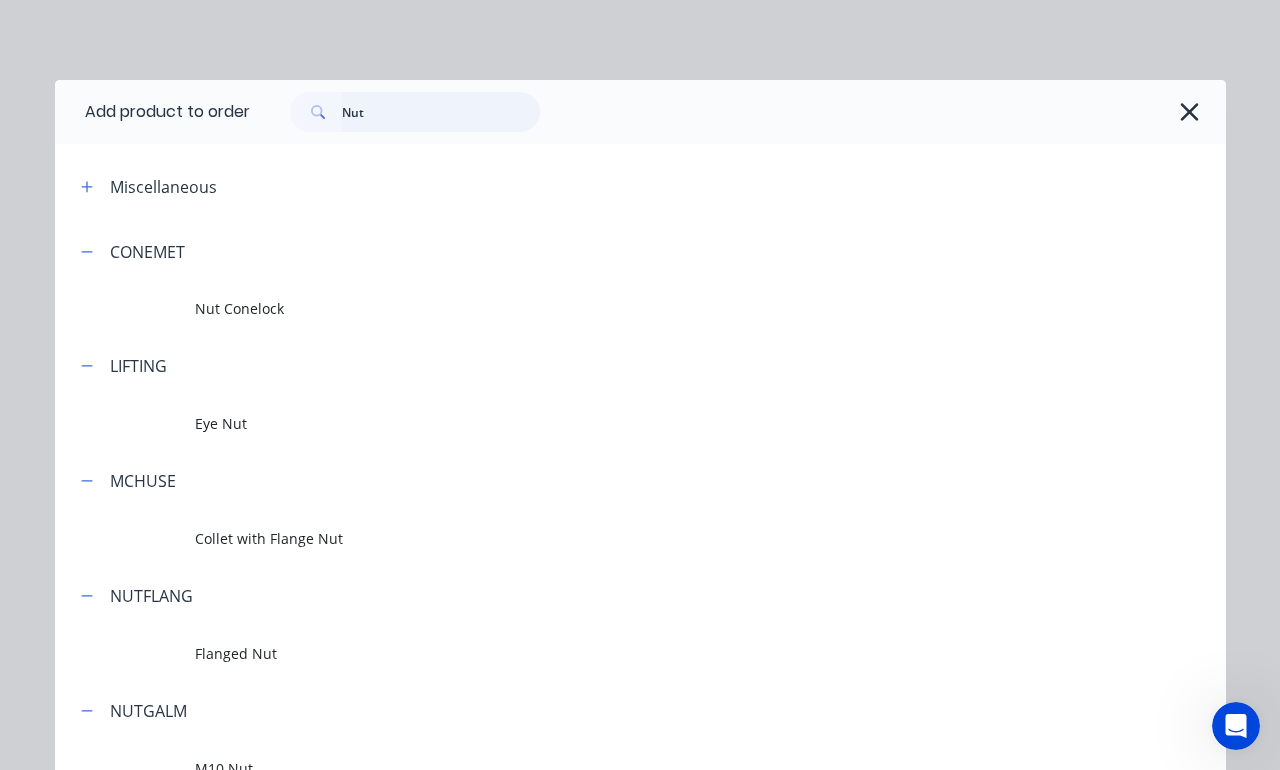 click on "Nut" at bounding box center [441, 112] 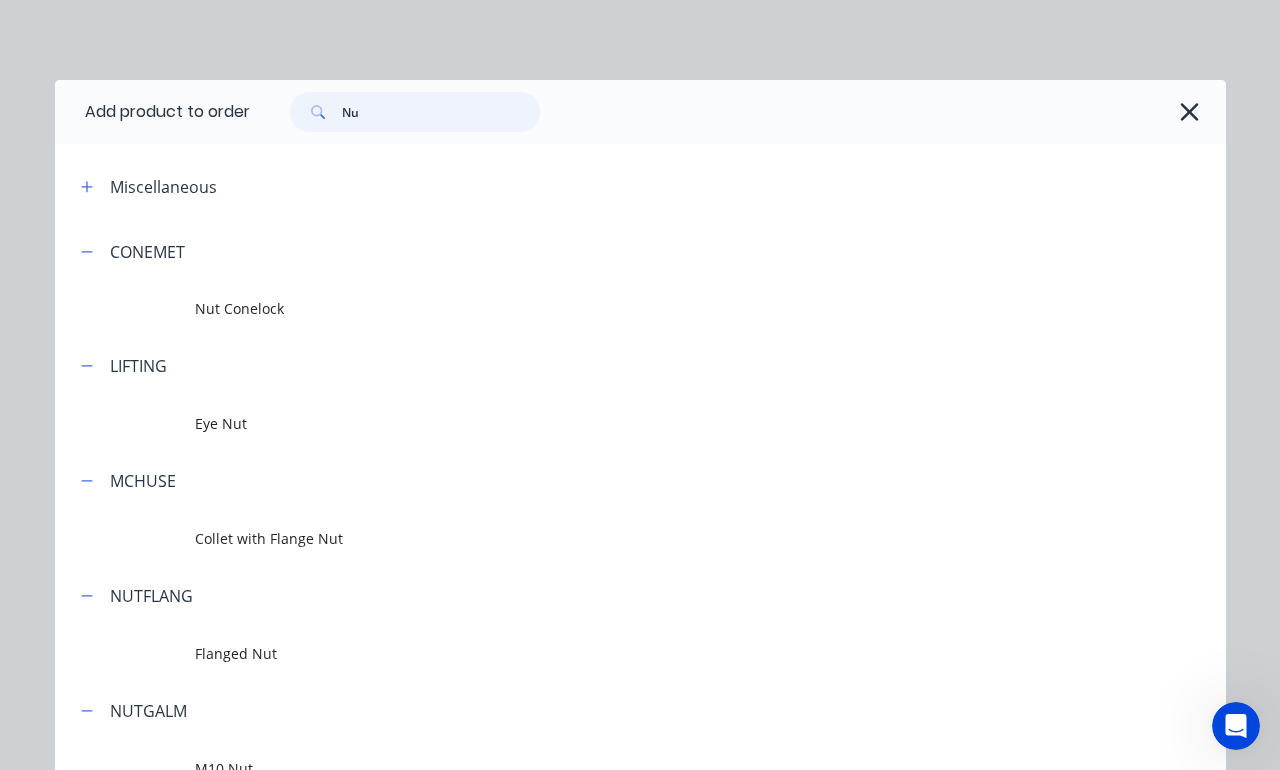 type on "N" 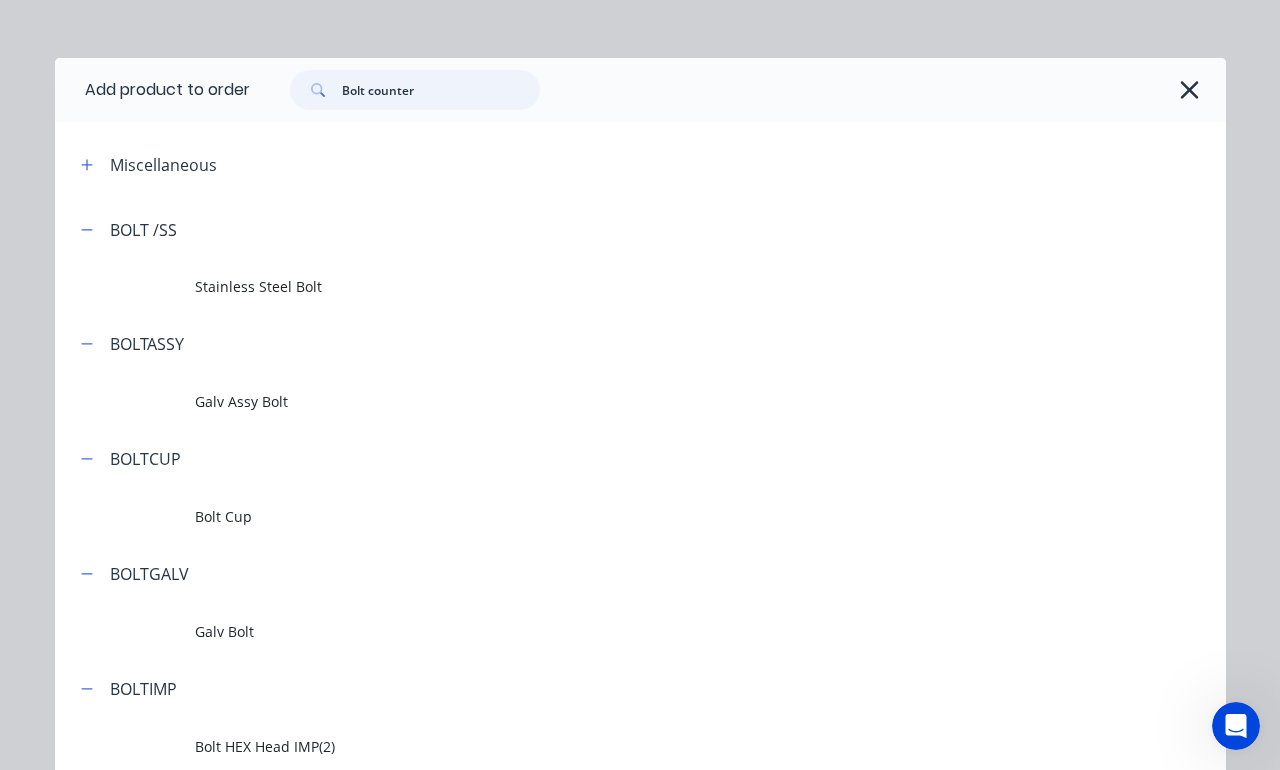 scroll, scrollTop: 0, scrollLeft: 0, axis: both 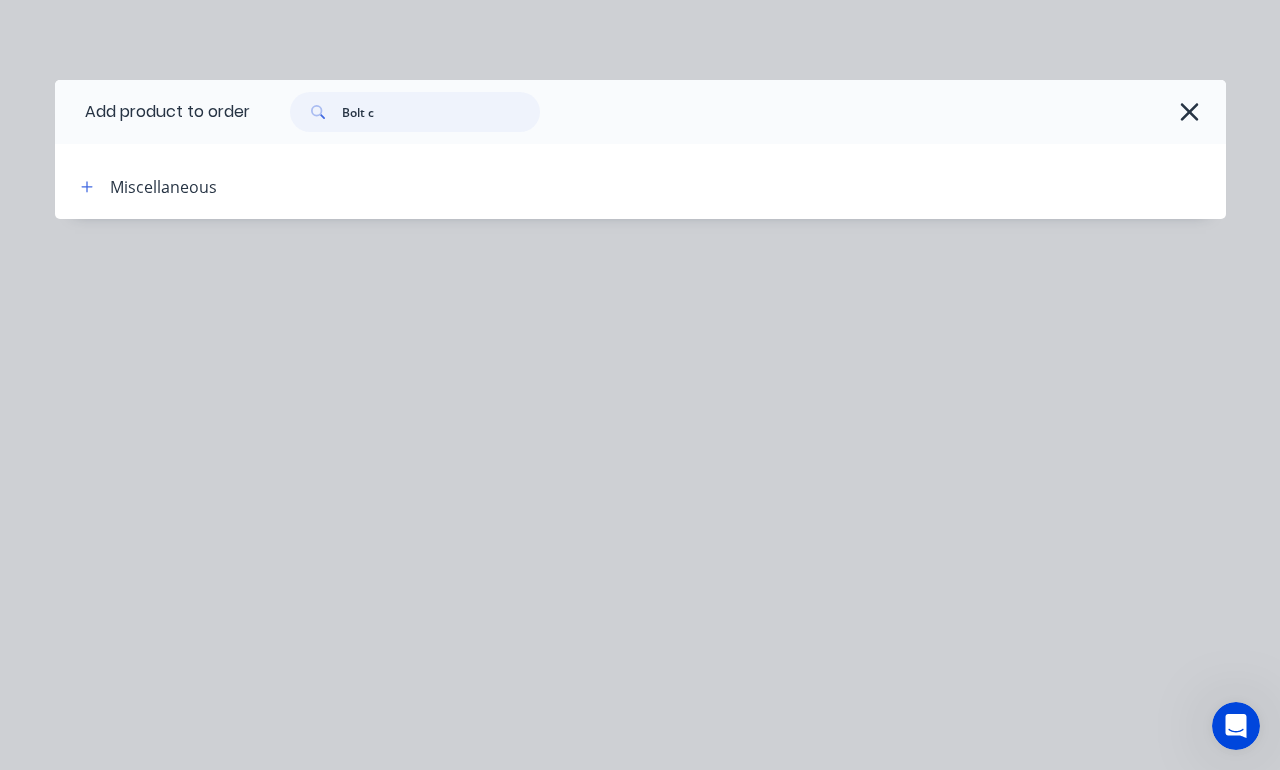 type on "Bolt" 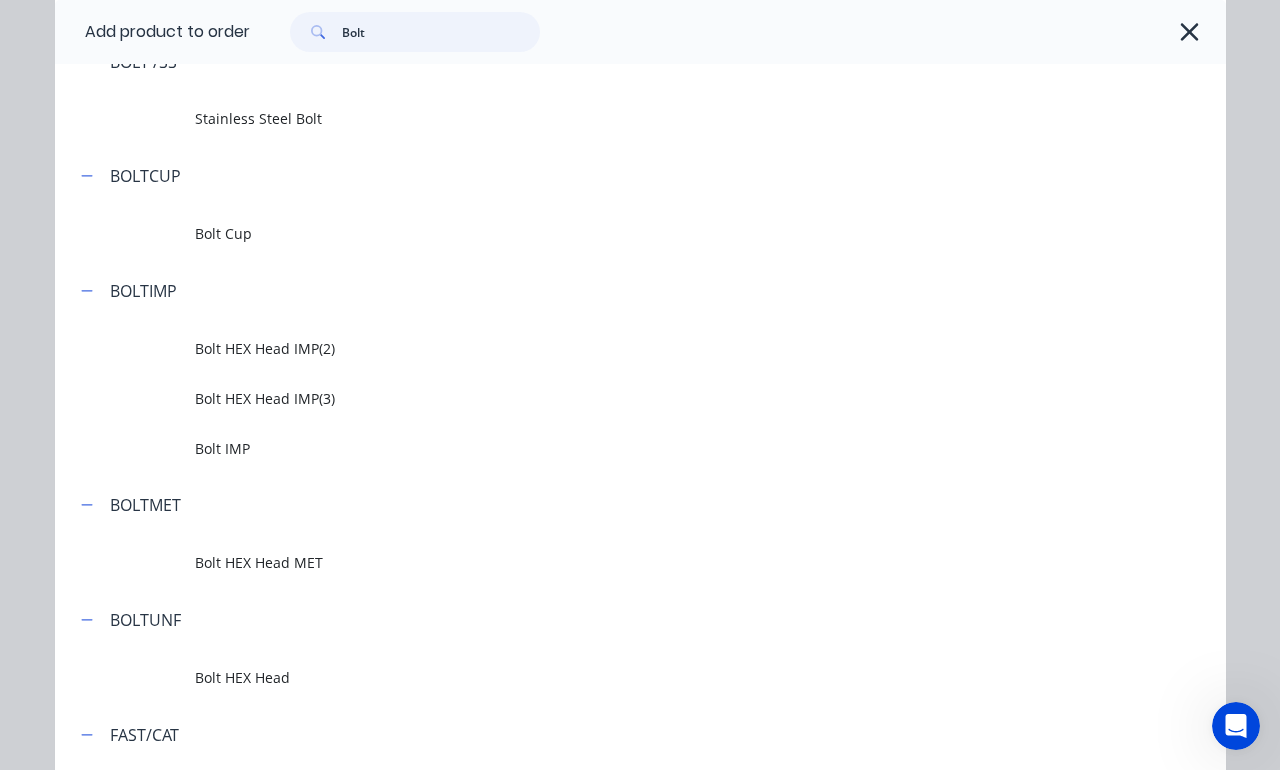 scroll, scrollTop: 193, scrollLeft: 0, axis: vertical 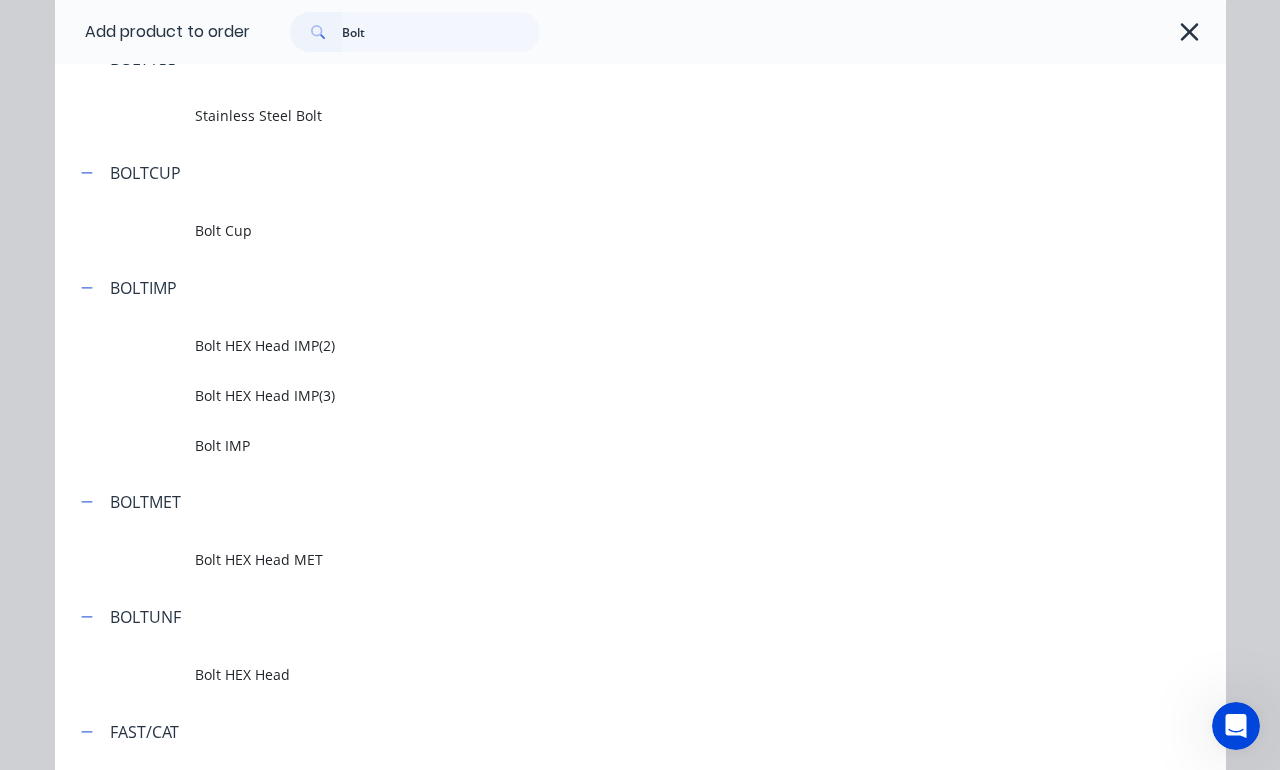 click on "Bolt Cup" at bounding box center [710, 231] 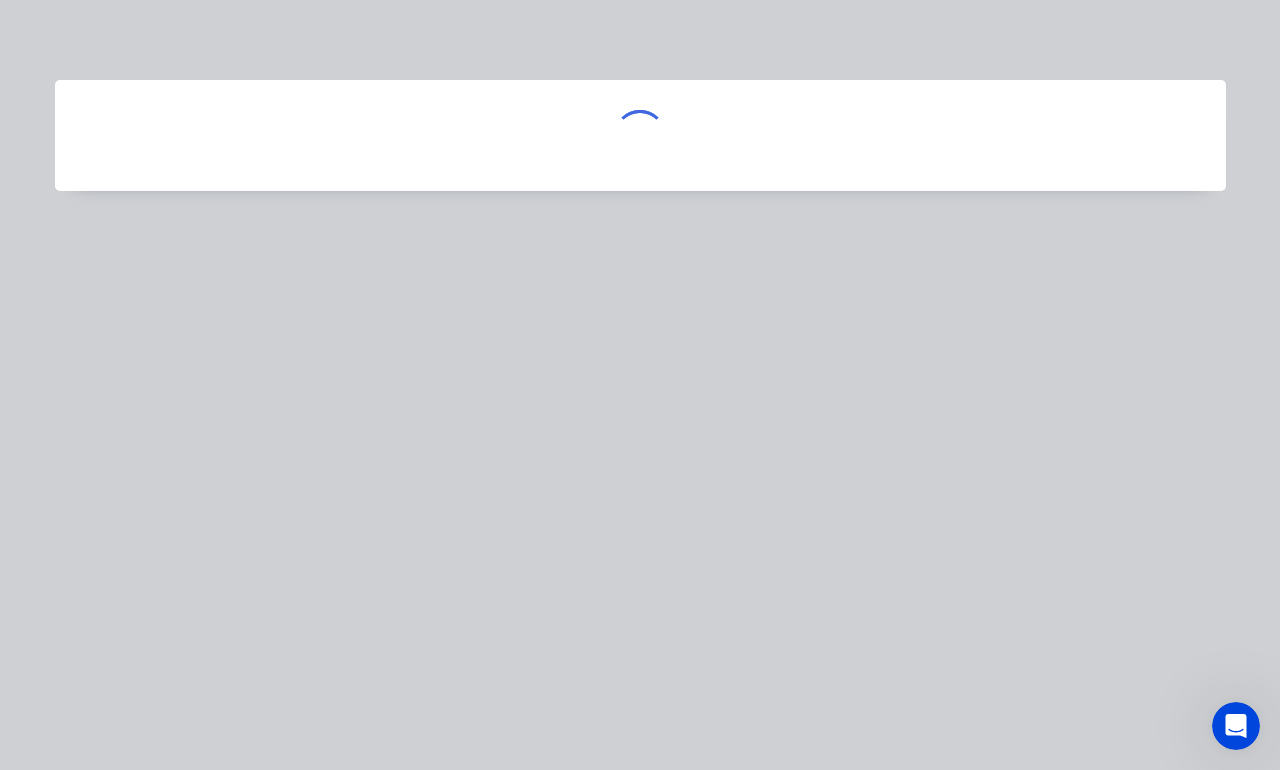 scroll, scrollTop: 0, scrollLeft: 0, axis: both 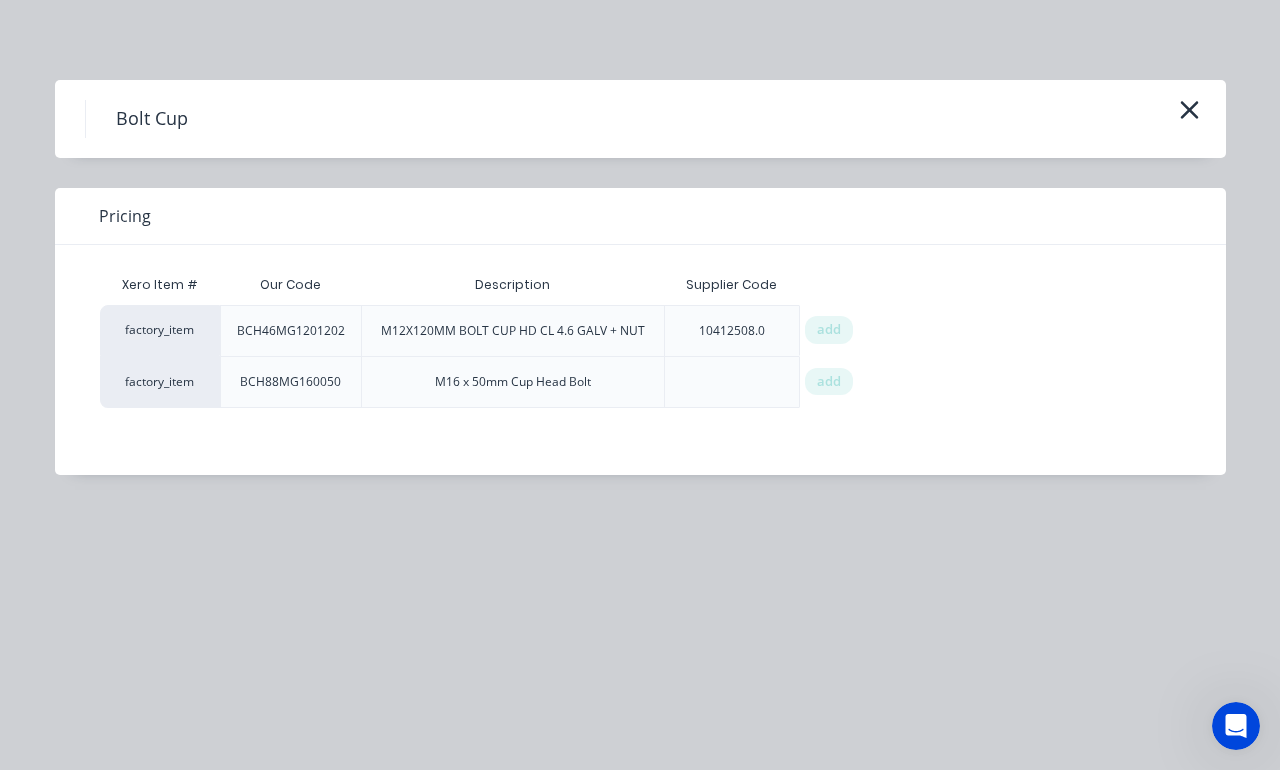 click 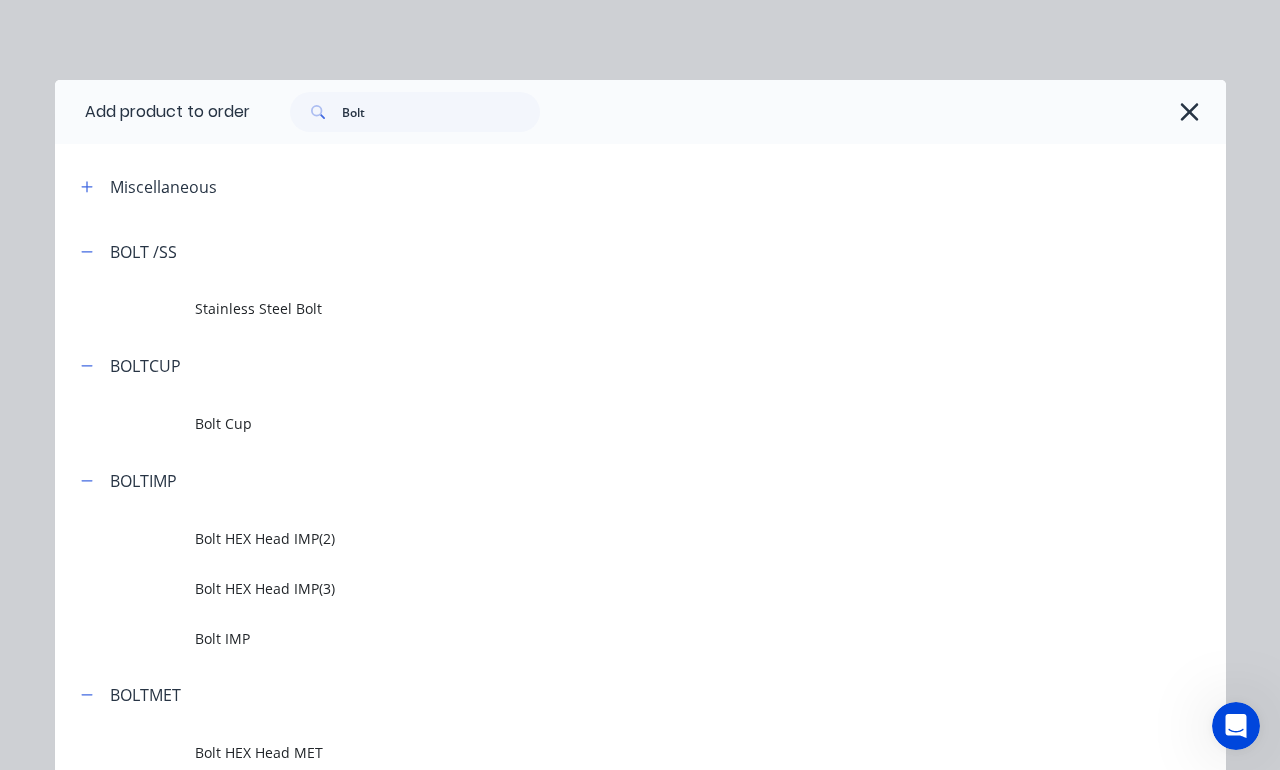 scroll, scrollTop: 0, scrollLeft: 0, axis: both 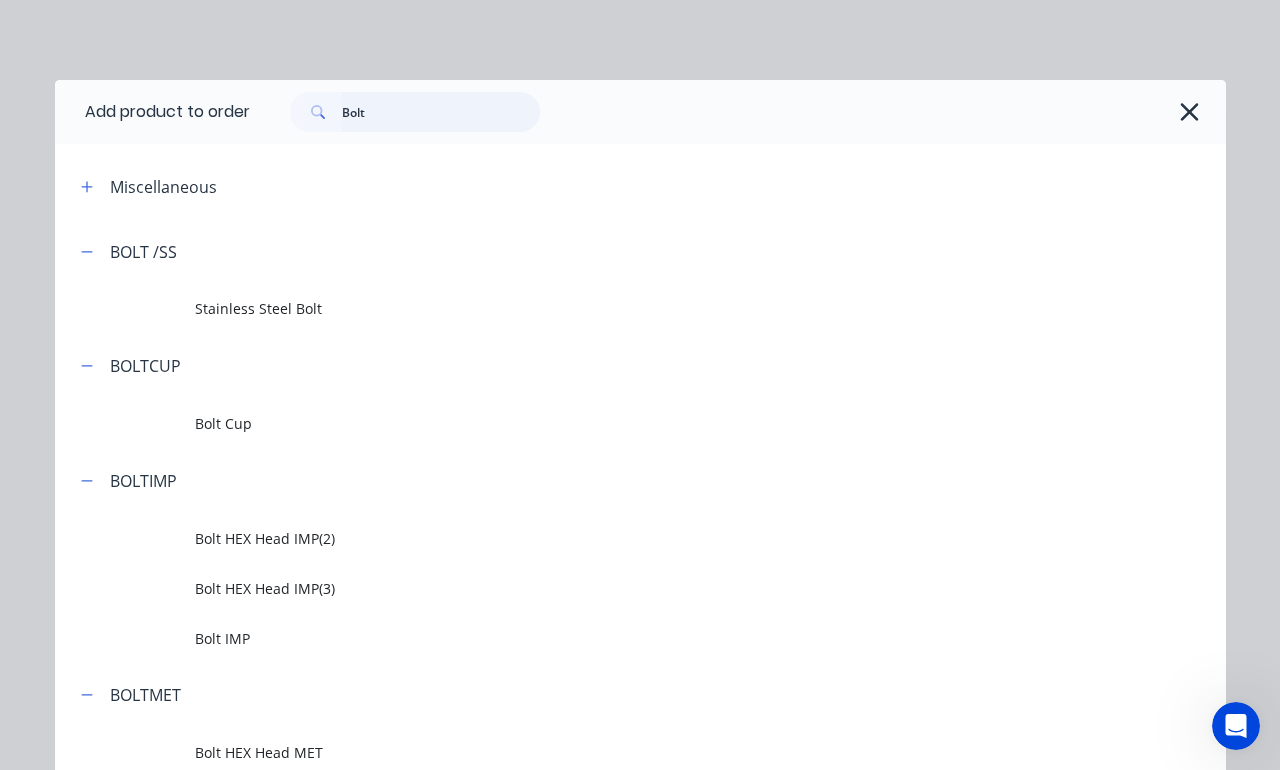 click on "Bolt" at bounding box center (441, 112) 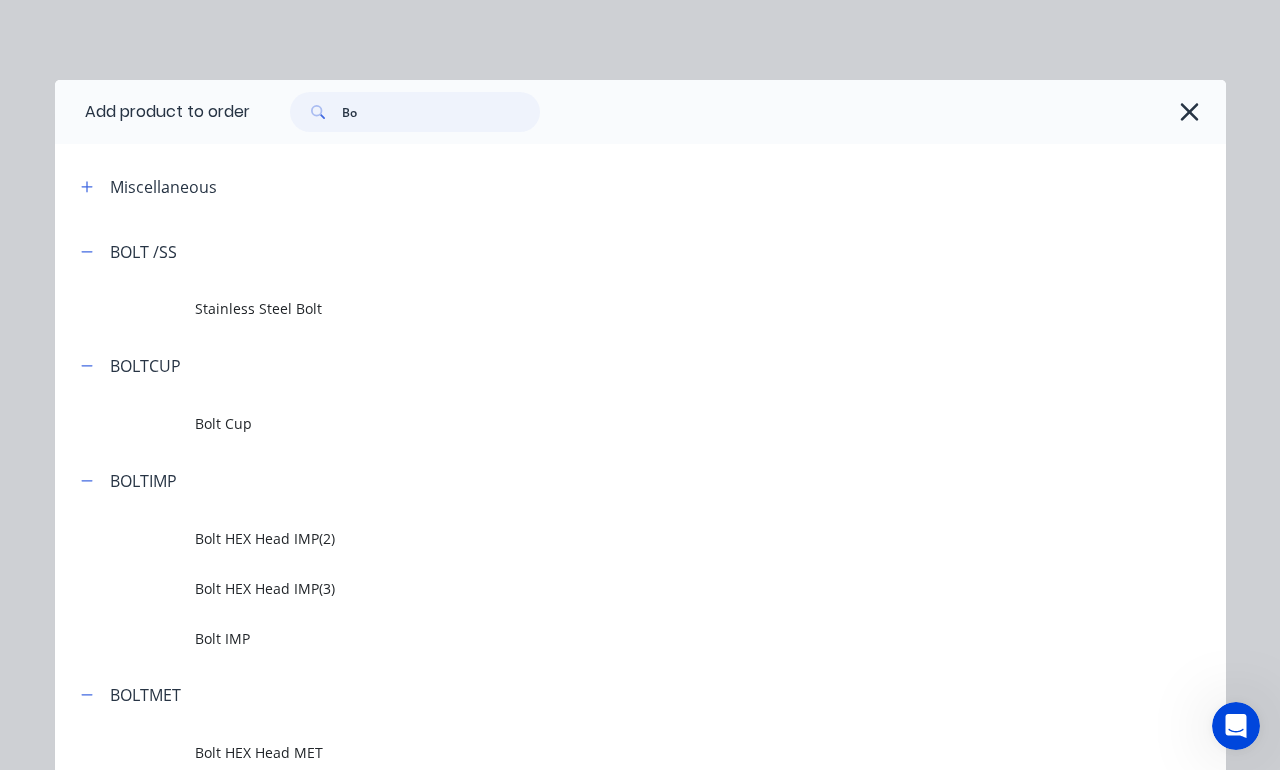 type on "B" 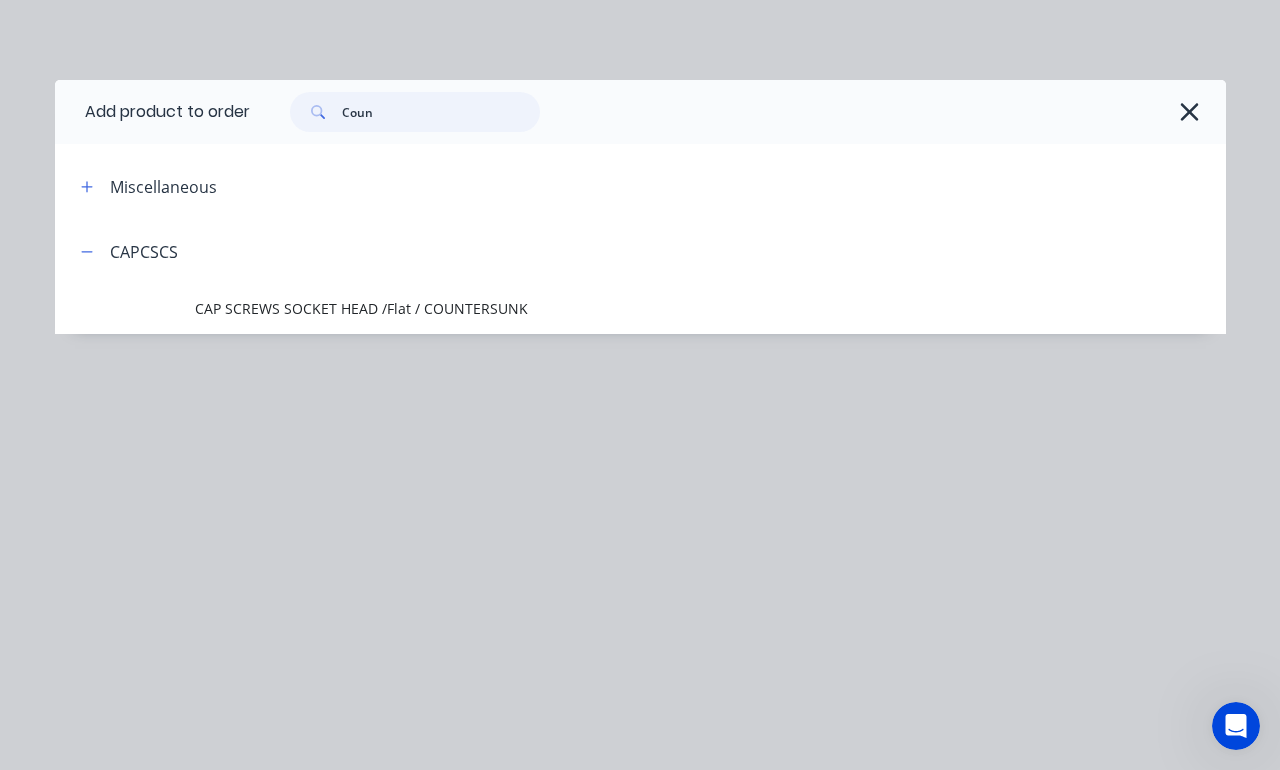 type on "Count" 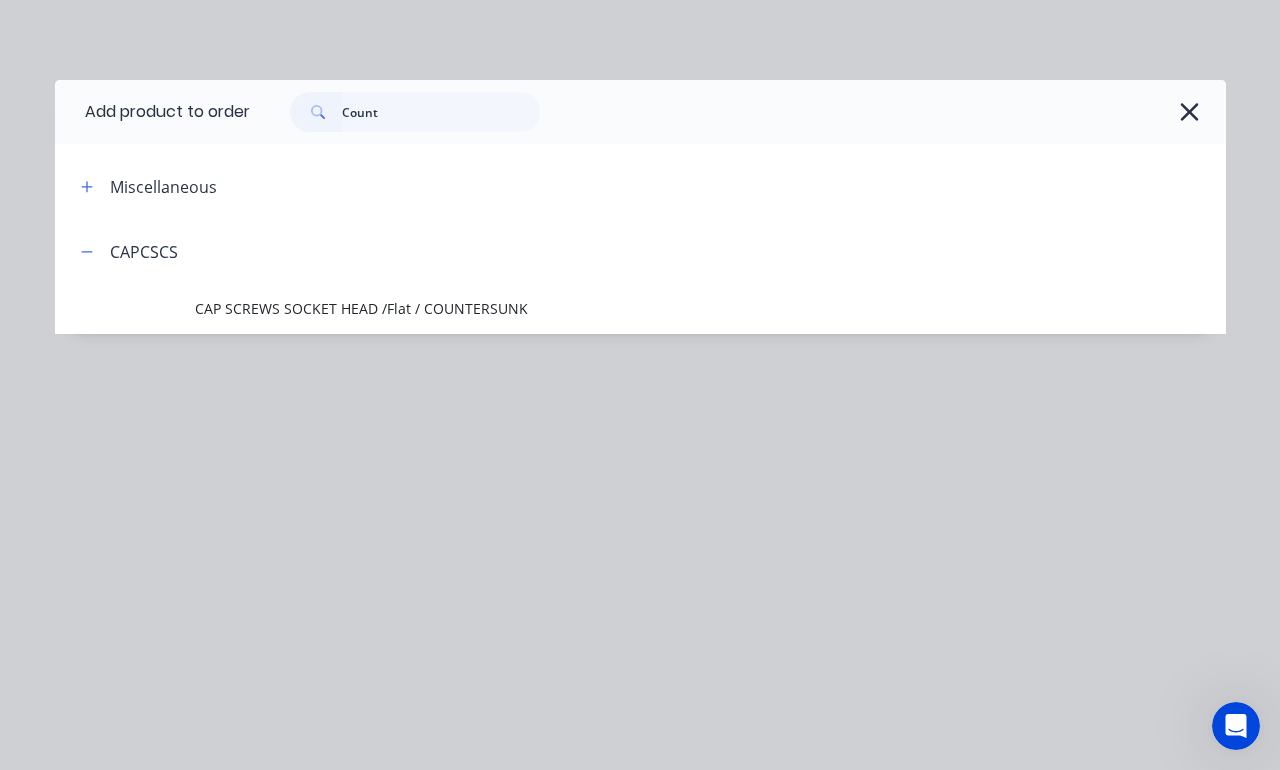 click on "CAP SCREWS SOCKET HEAD /Flat / COUNTERSUNK" at bounding box center [710, 309] 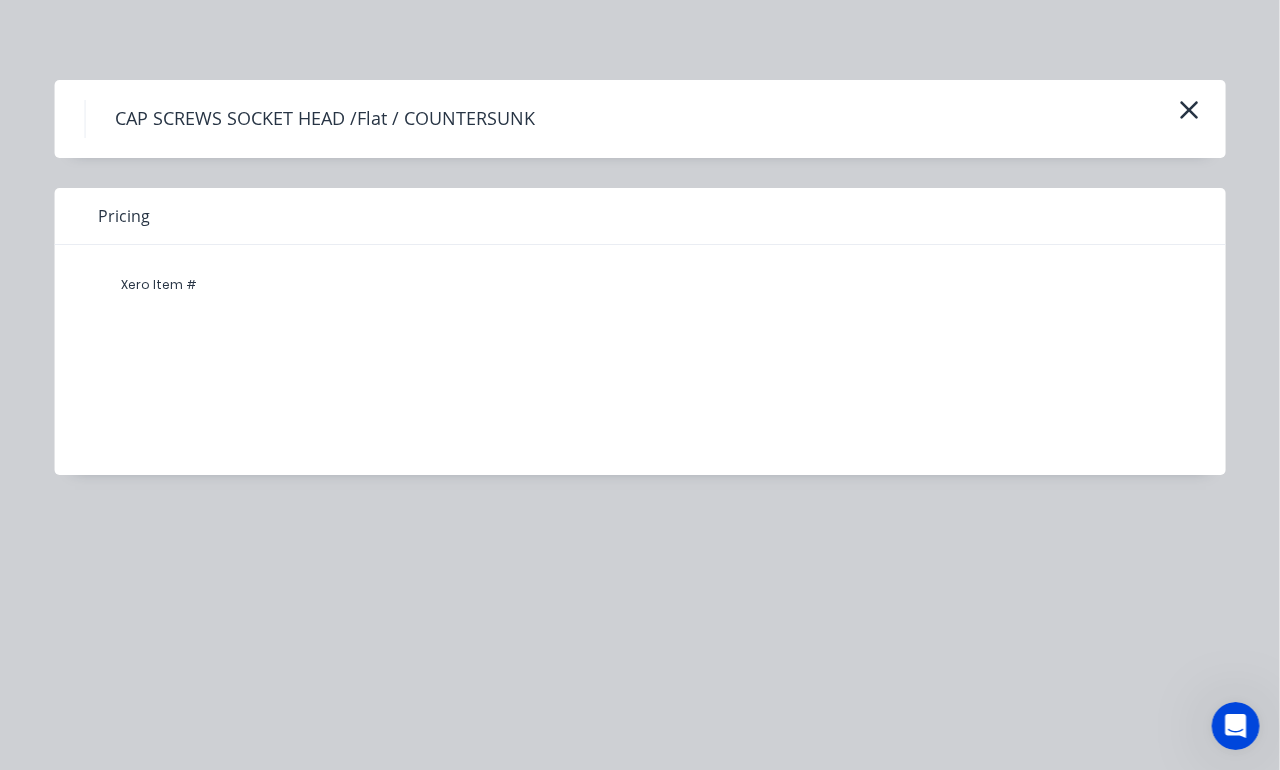 scroll, scrollTop: 224, scrollLeft: 110, axis: both 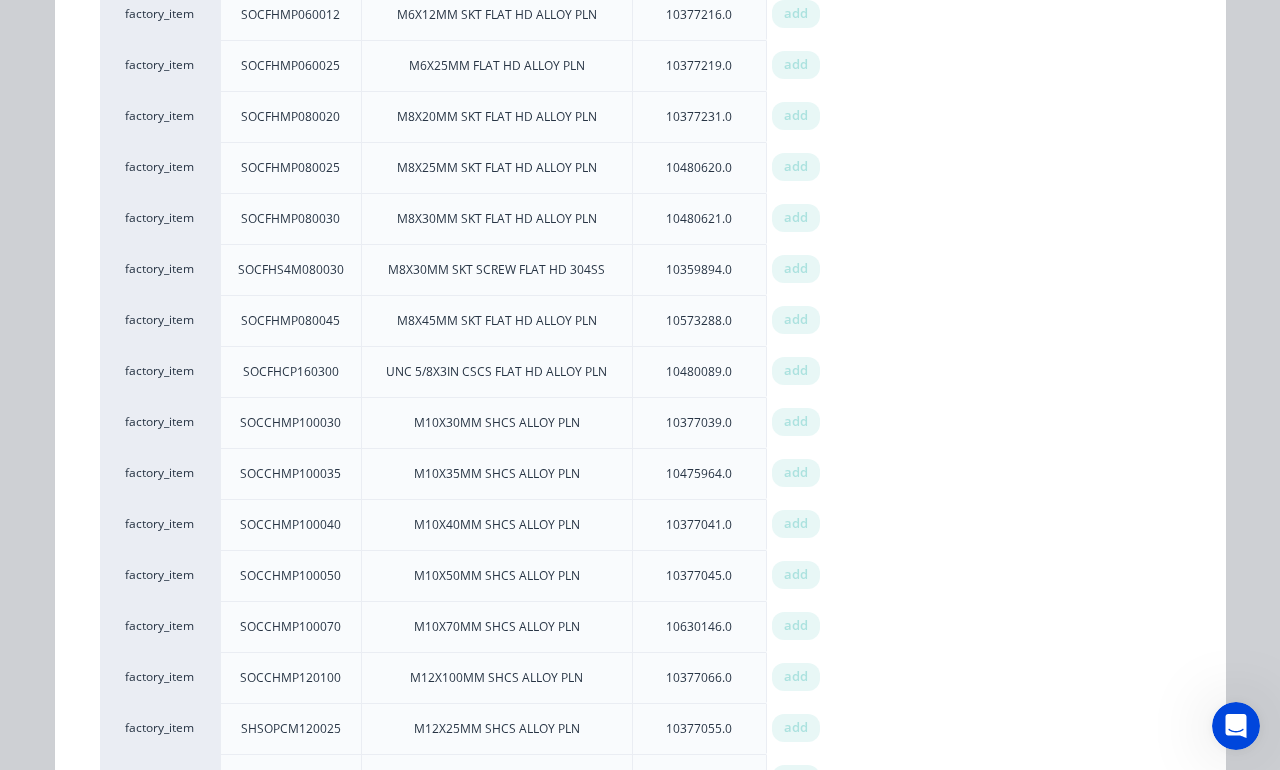 click on "add" at bounding box center (796, 371) 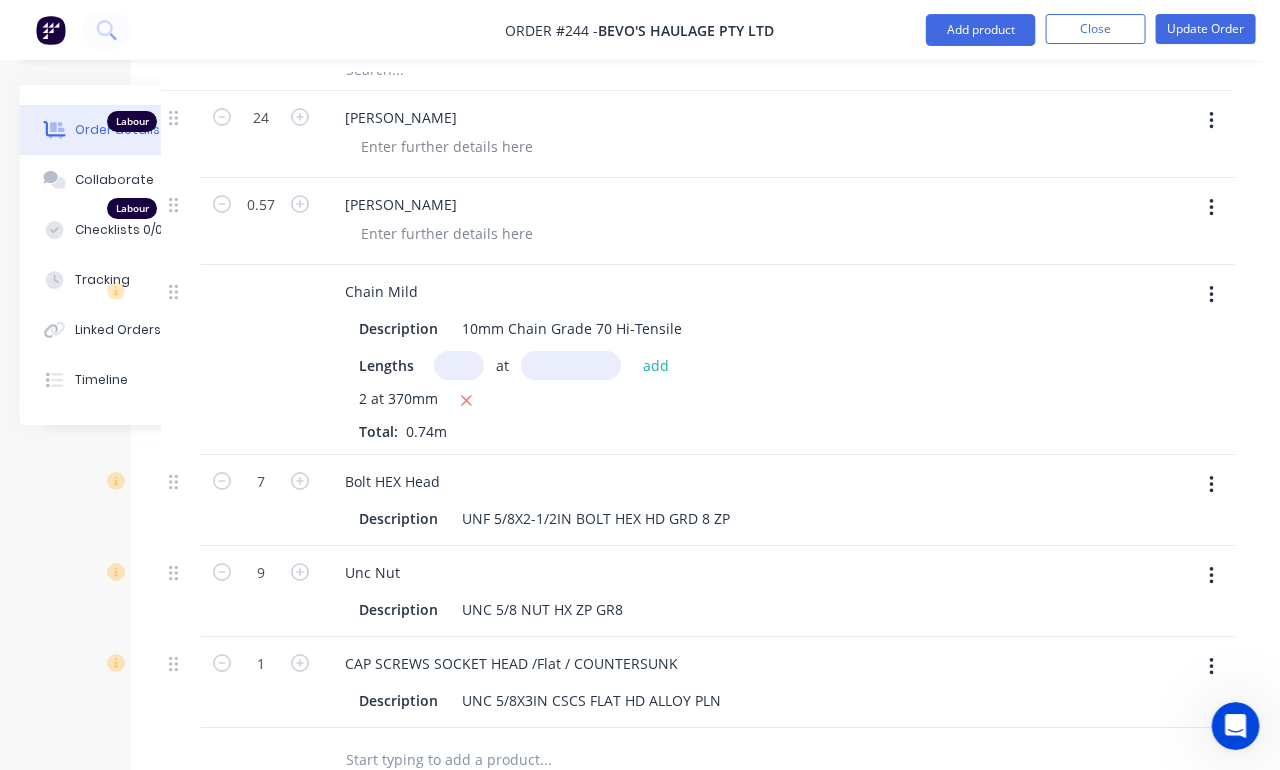 scroll, scrollTop: 1062, scrollLeft: 109, axis: both 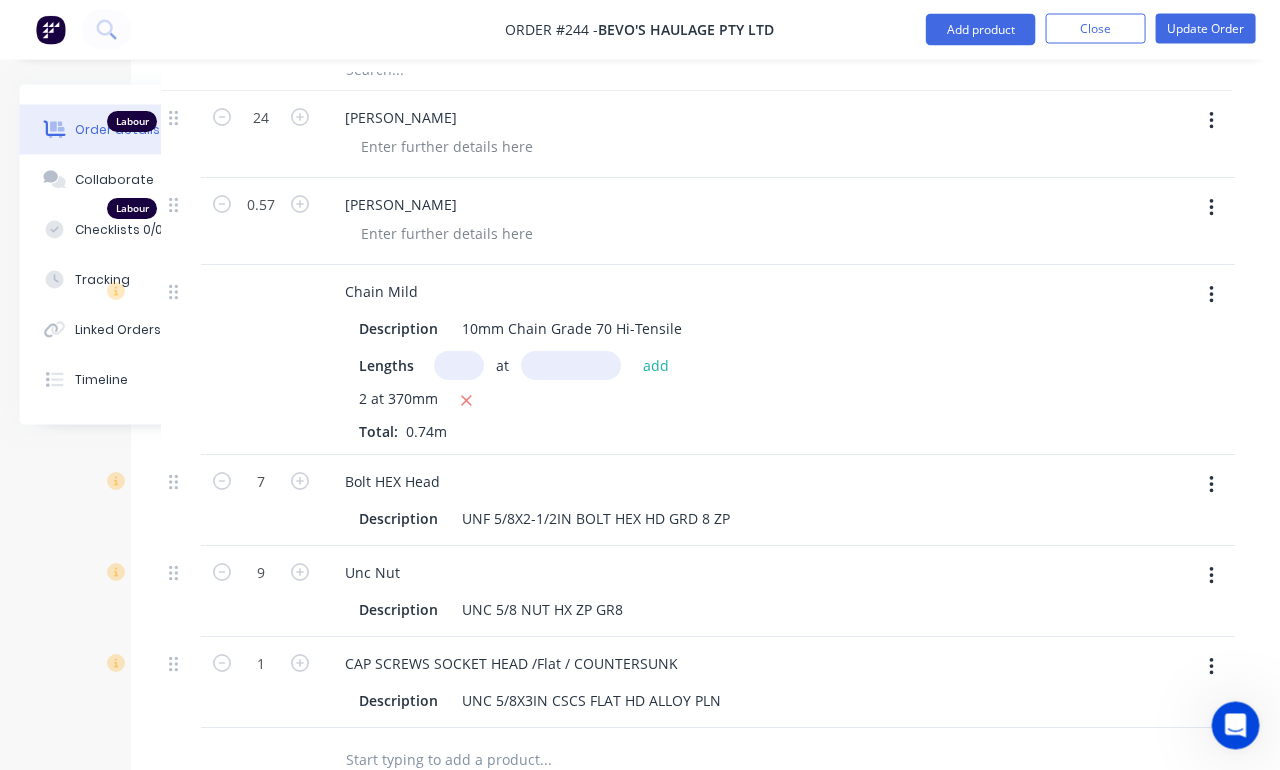 click at bounding box center (300, 662) 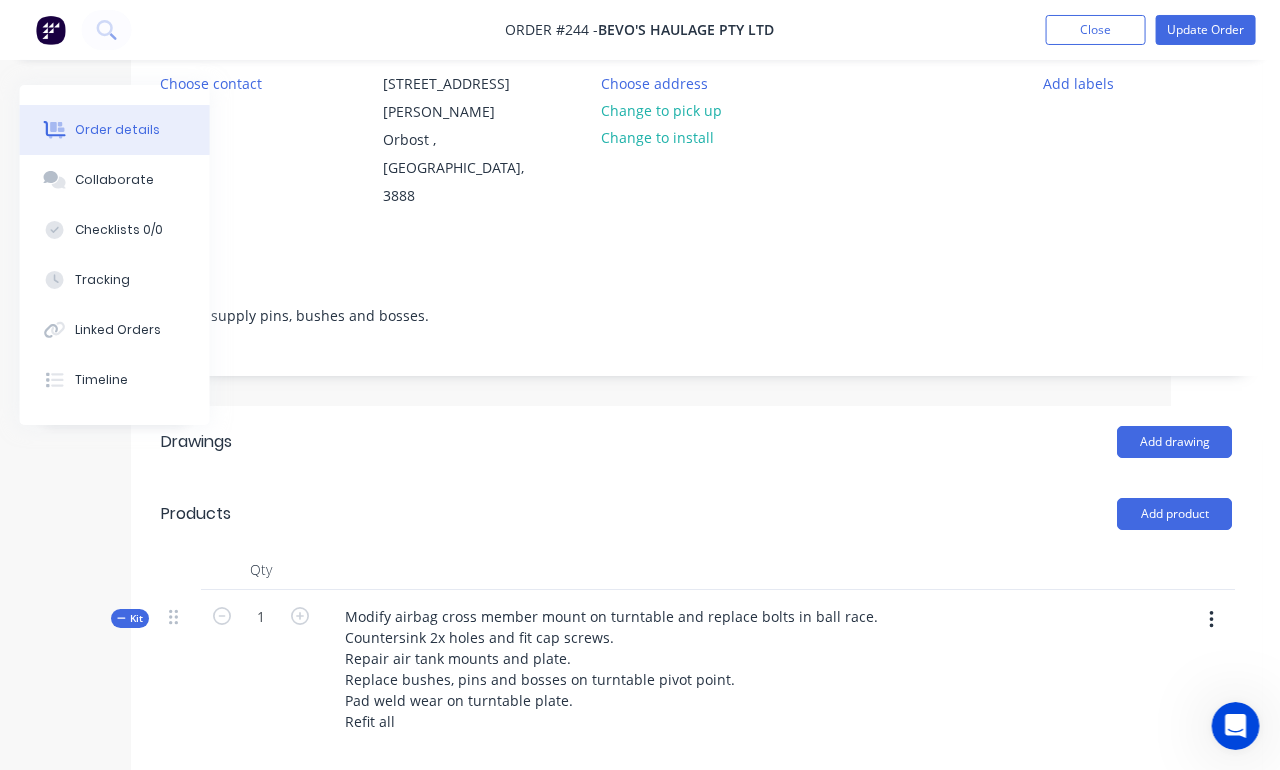 scroll, scrollTop: 209, scrollLeft: 109, axis: both 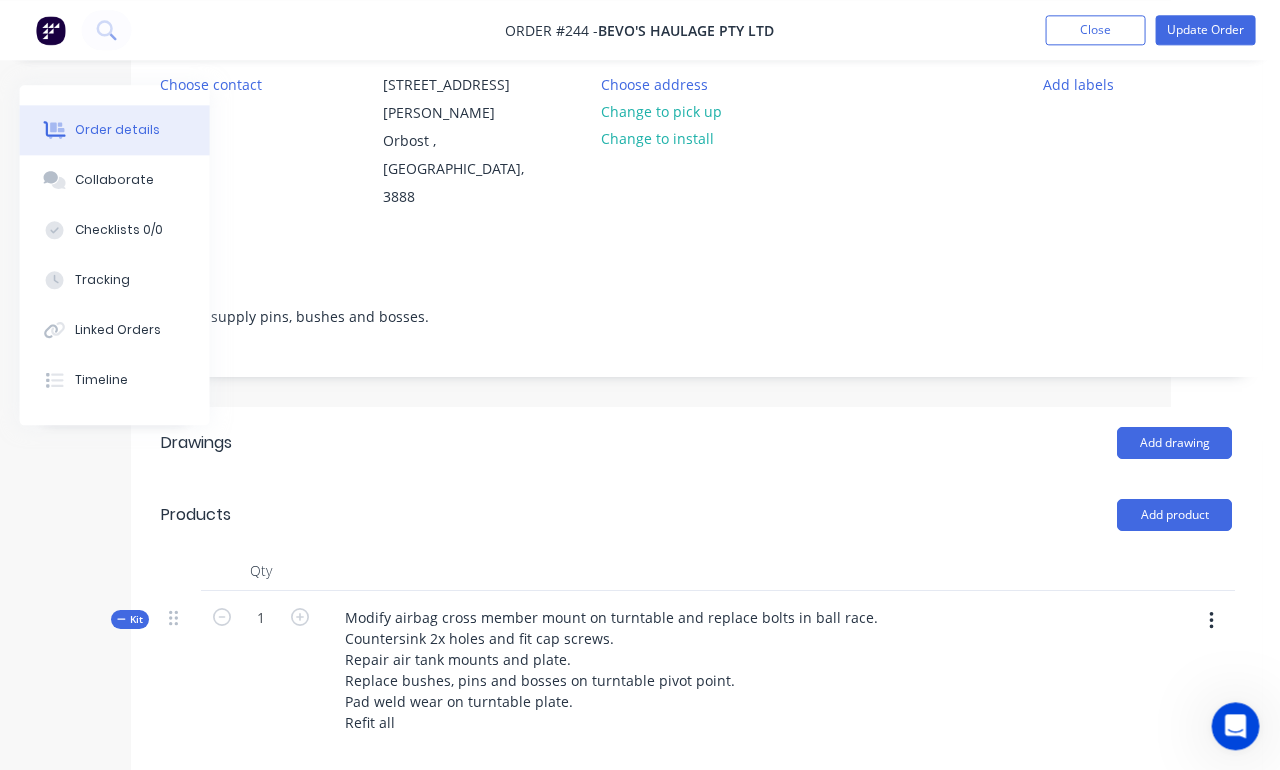 click on "Add product" at bounding box center (1174, 515) 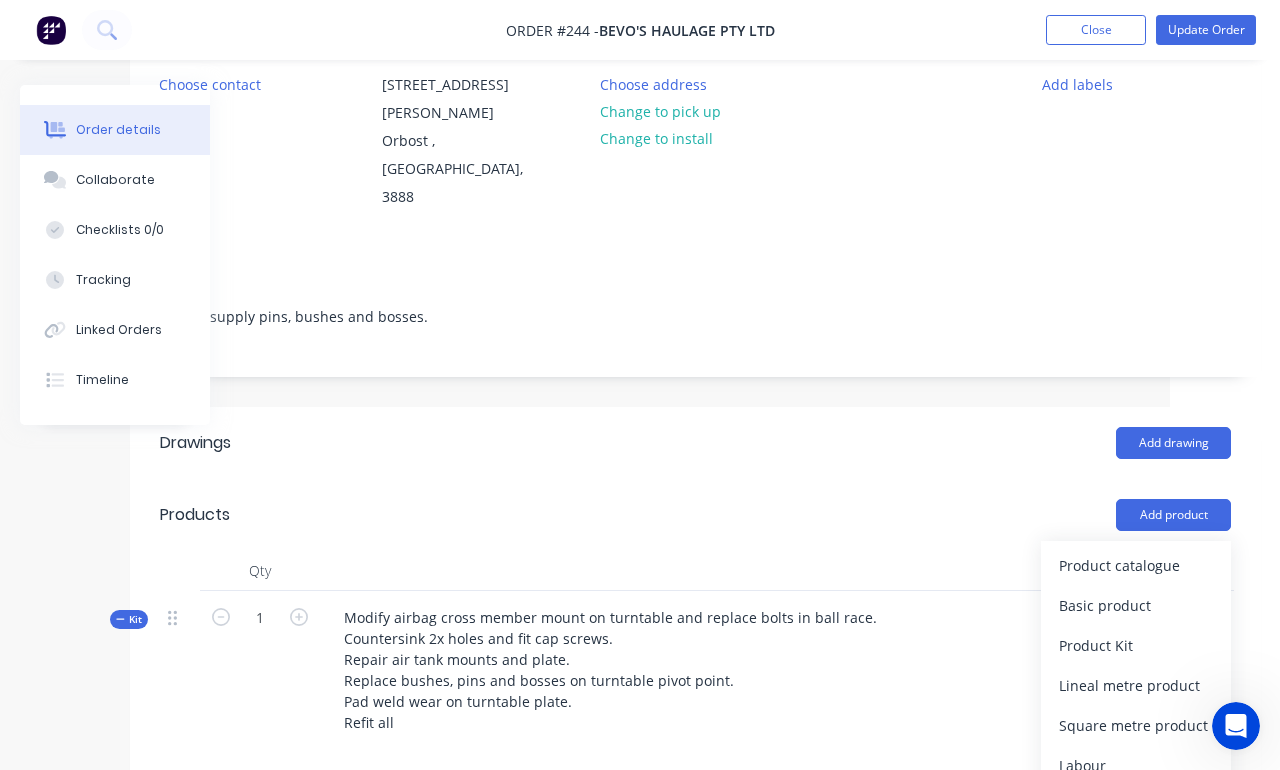 click on "Product catalogue" at bounding box center (1136, 565) 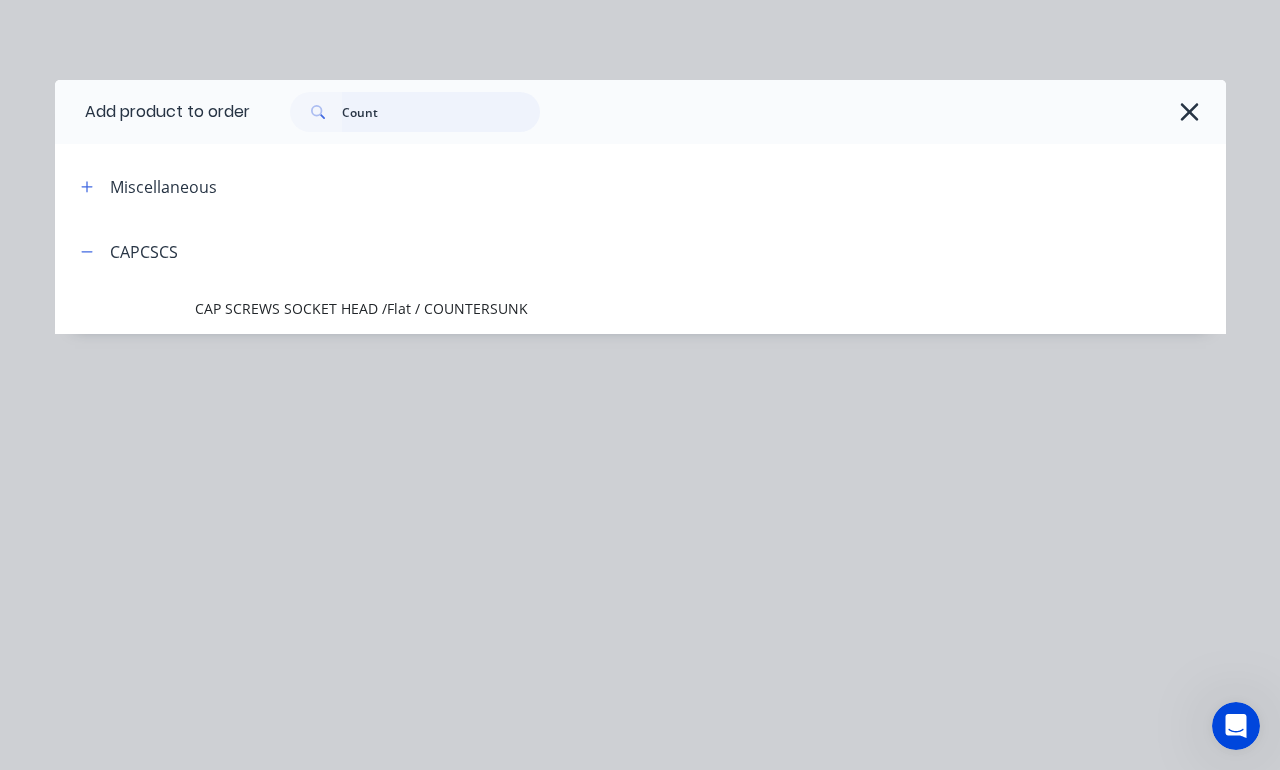 click on "Count" at bounding box center (441, 112) 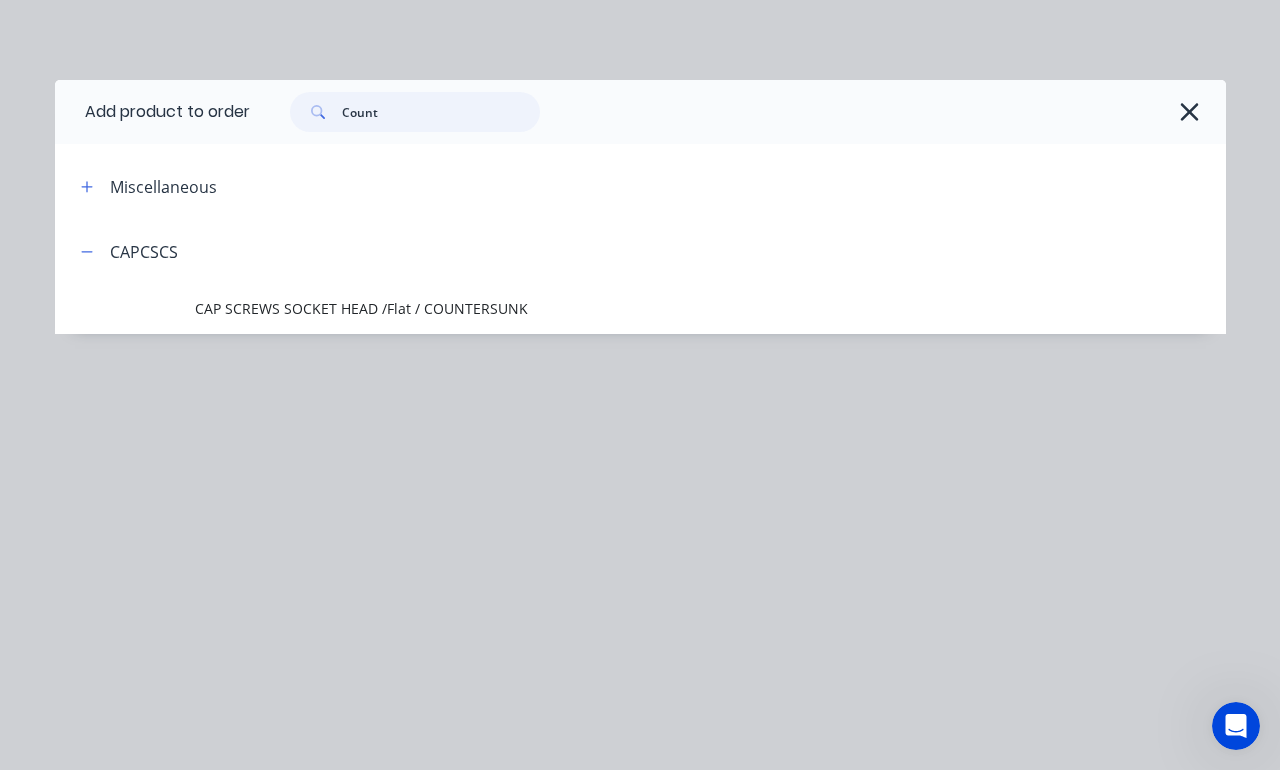 scroll, scrollTop: 209, scrollLeft: 109, axis: both 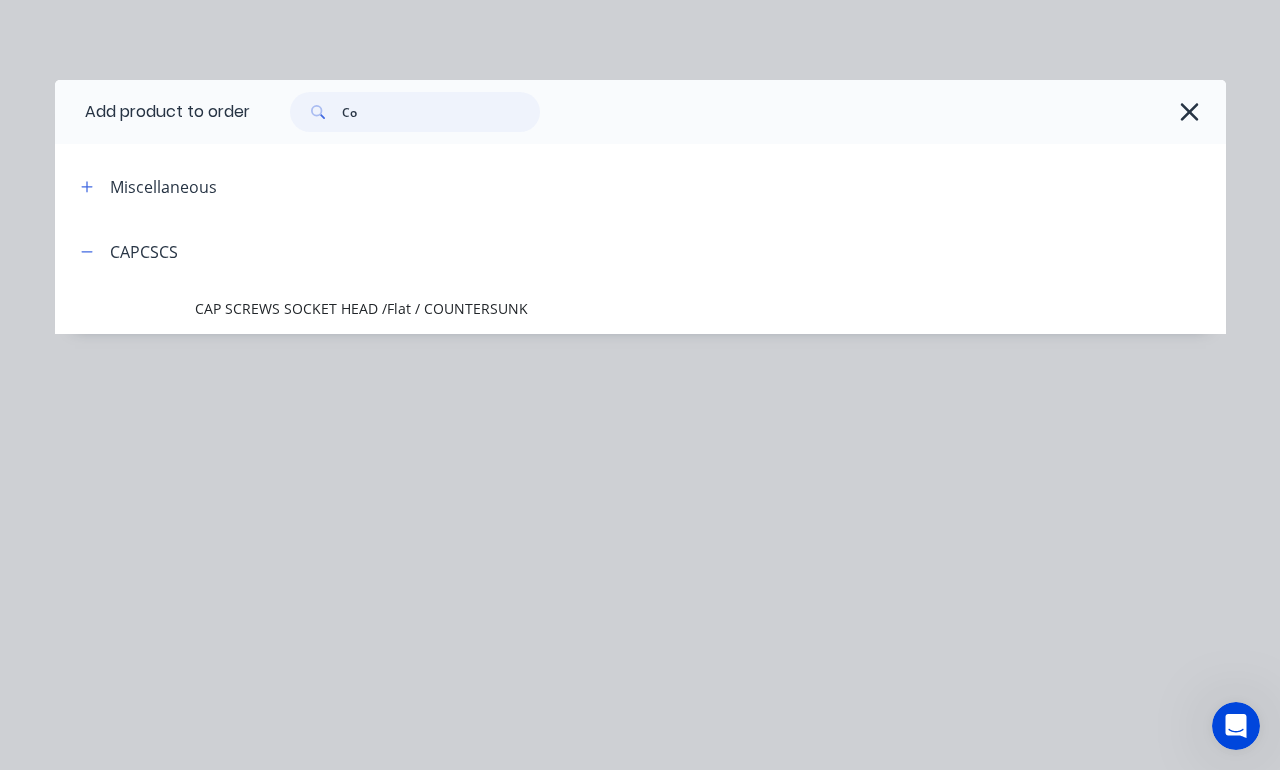 type on "C" 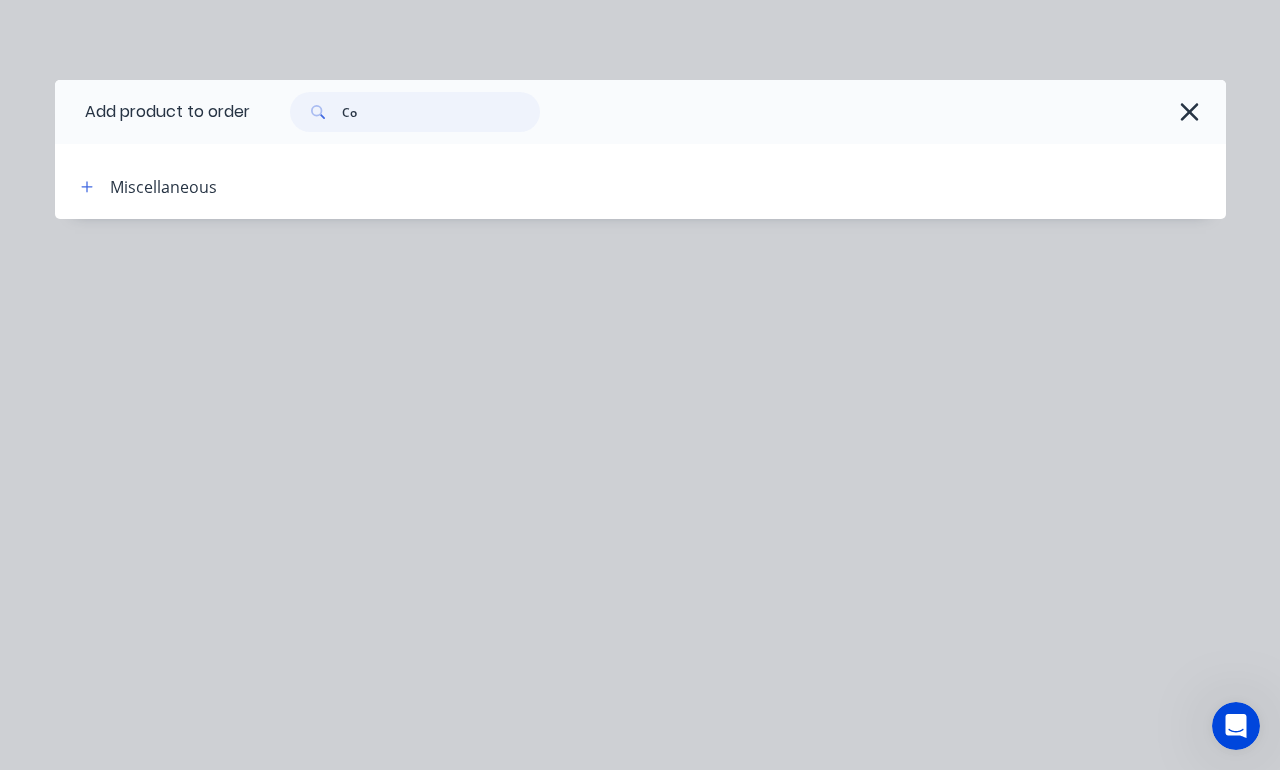 type on "C" 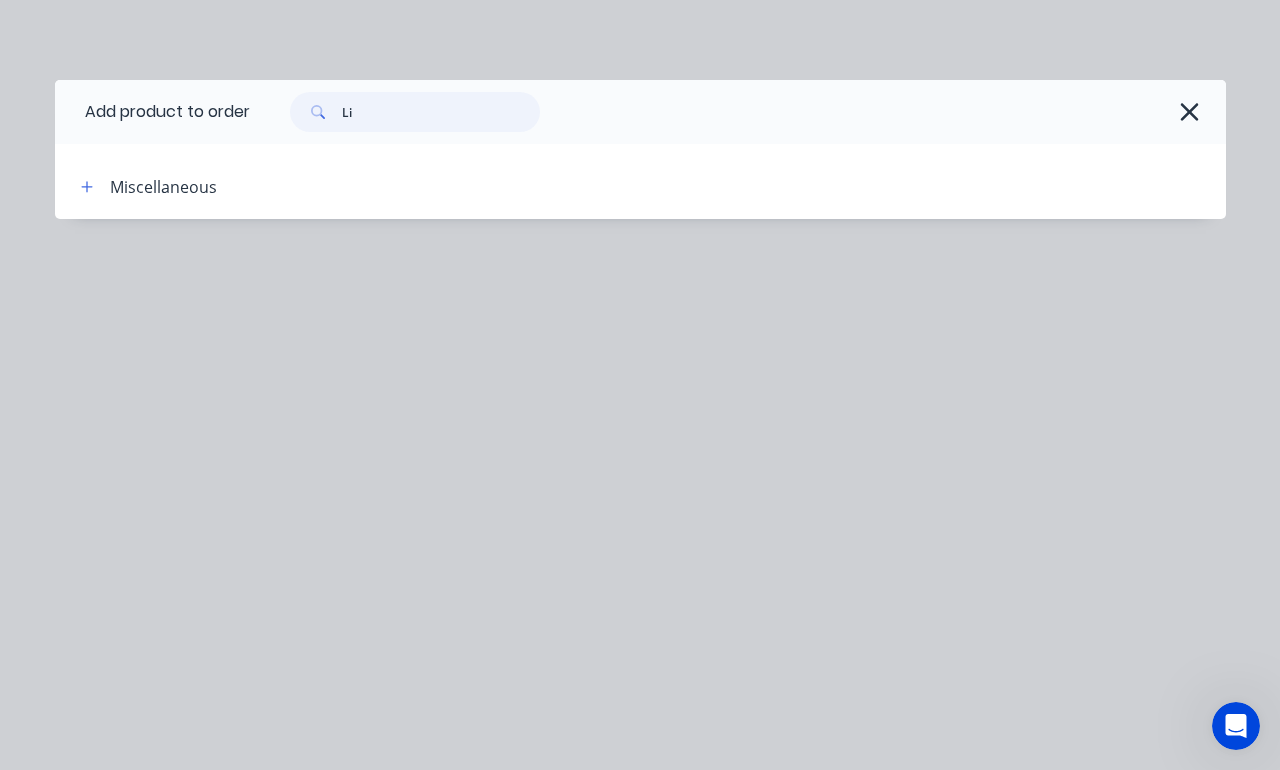 type on "L" 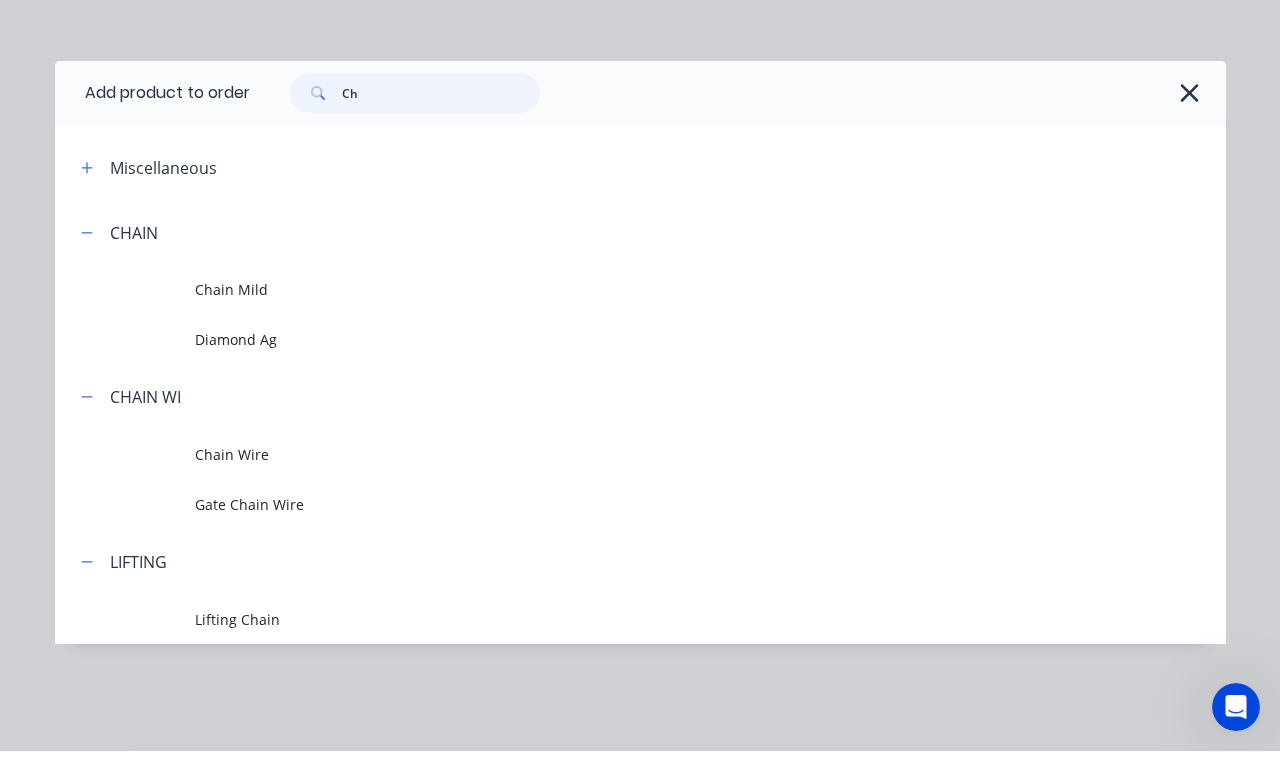 type on "C" 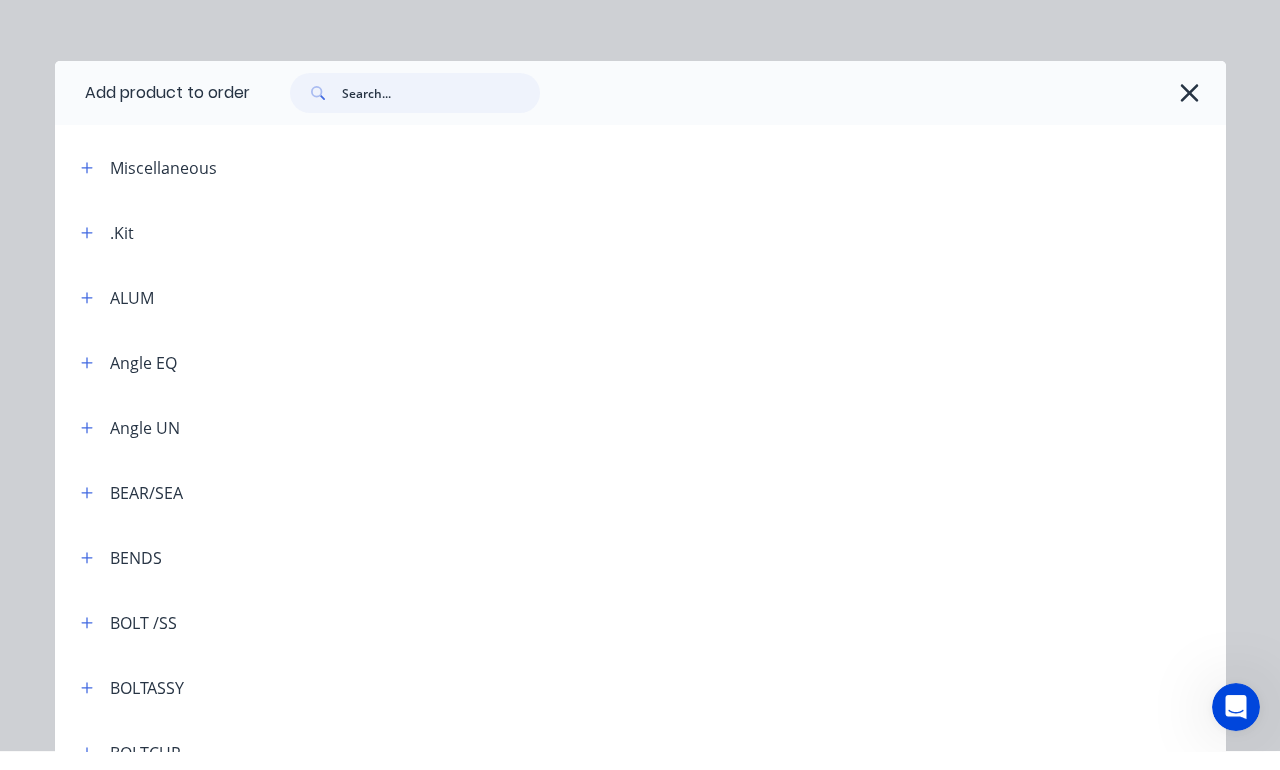 type on "O" 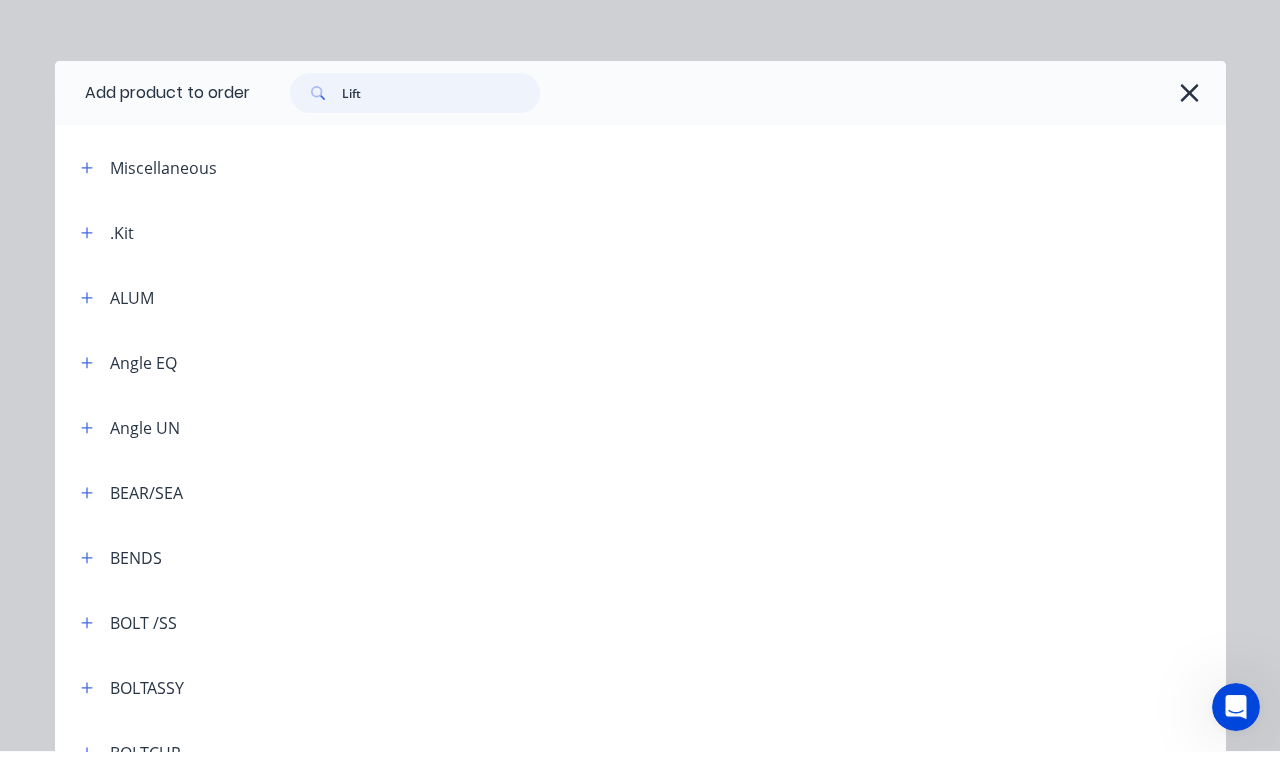 type on "Lifti" 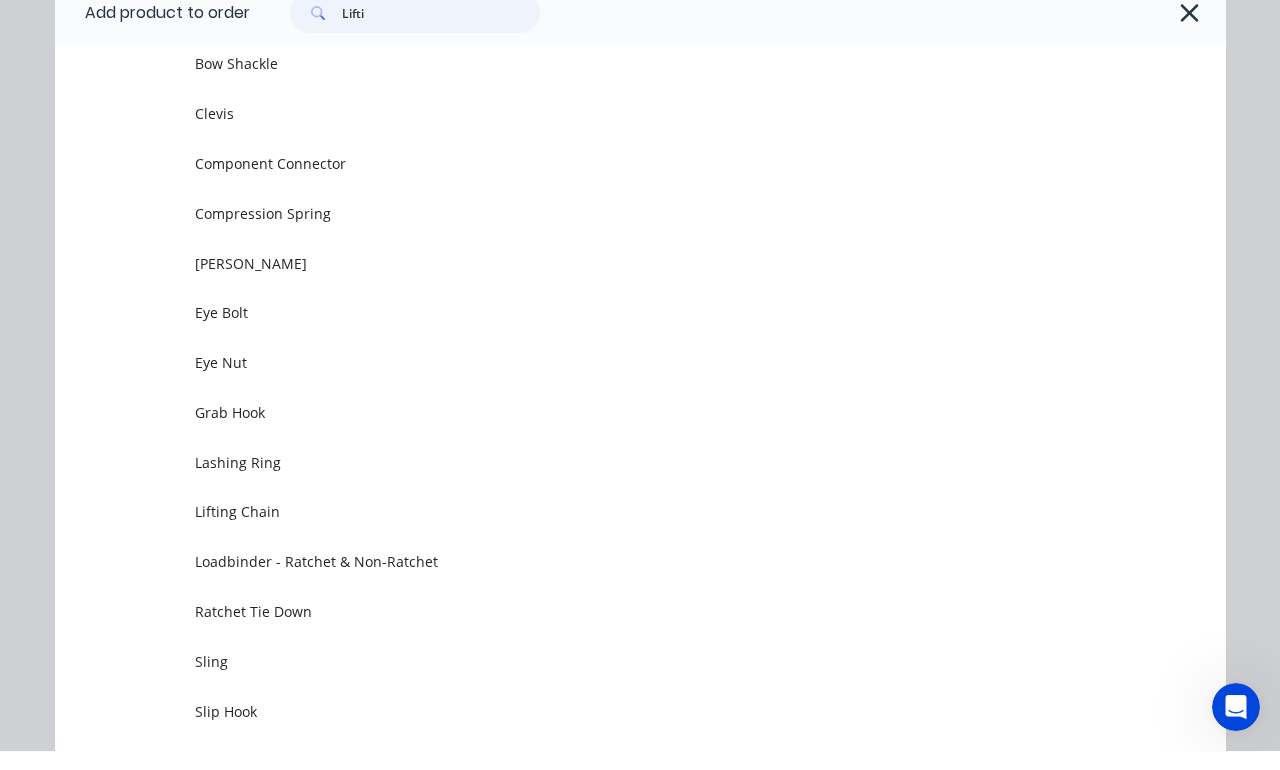 scroll, scrollTop: 220, scrollLeft: 0, axis: vertical 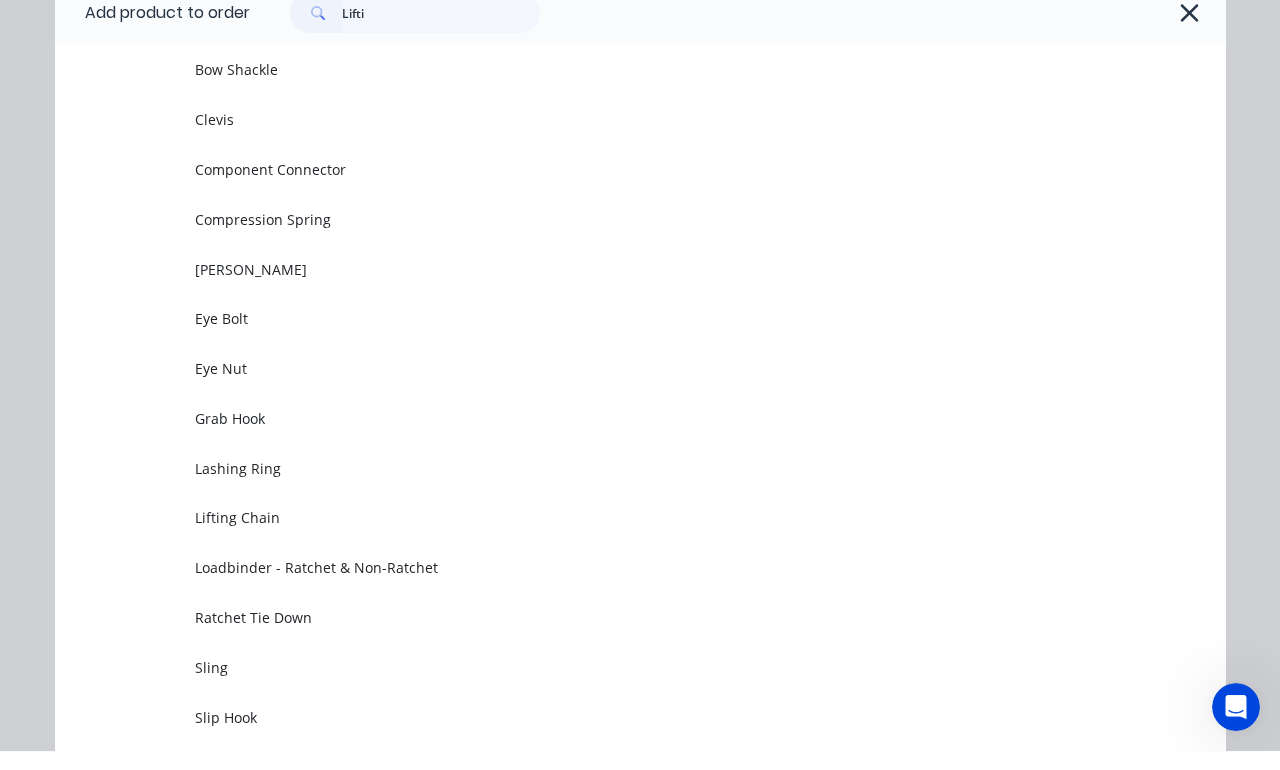 click on "Component Connector" at bounding box center [607, 188] 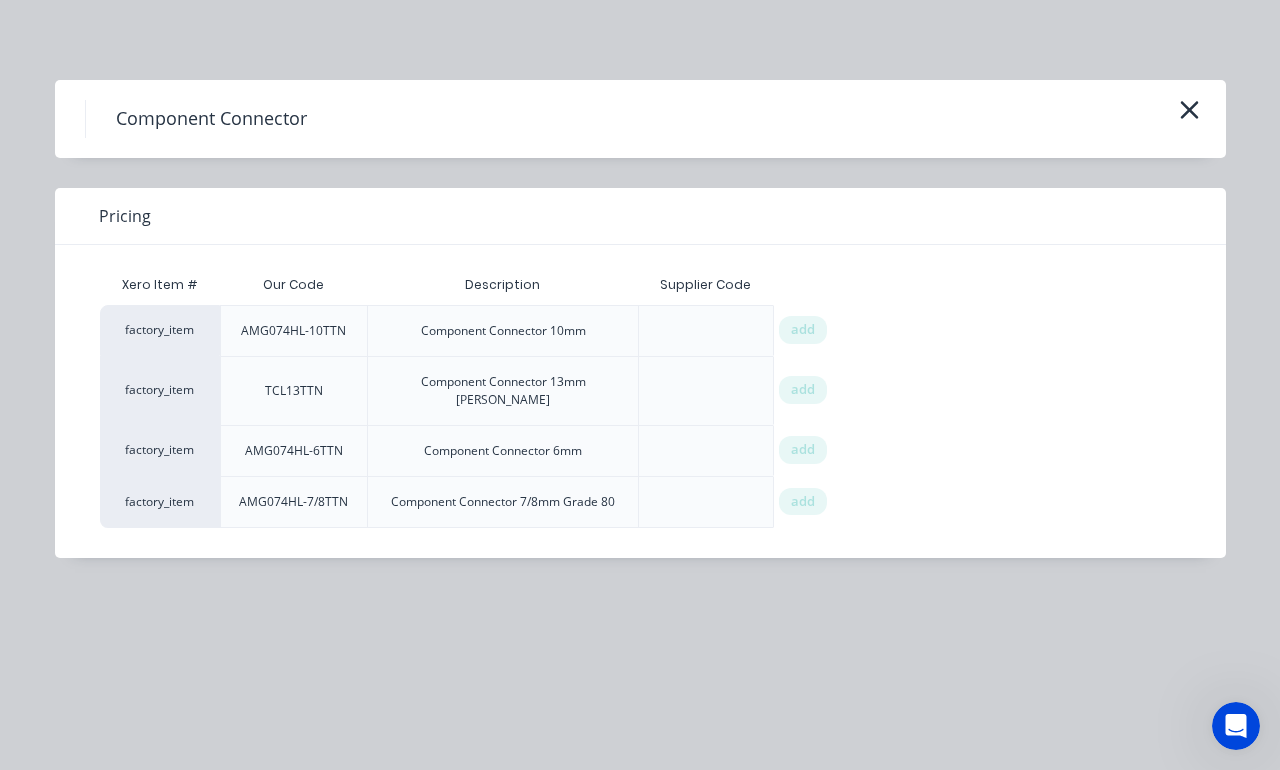 click on "add" at bounding box center (803, 330) 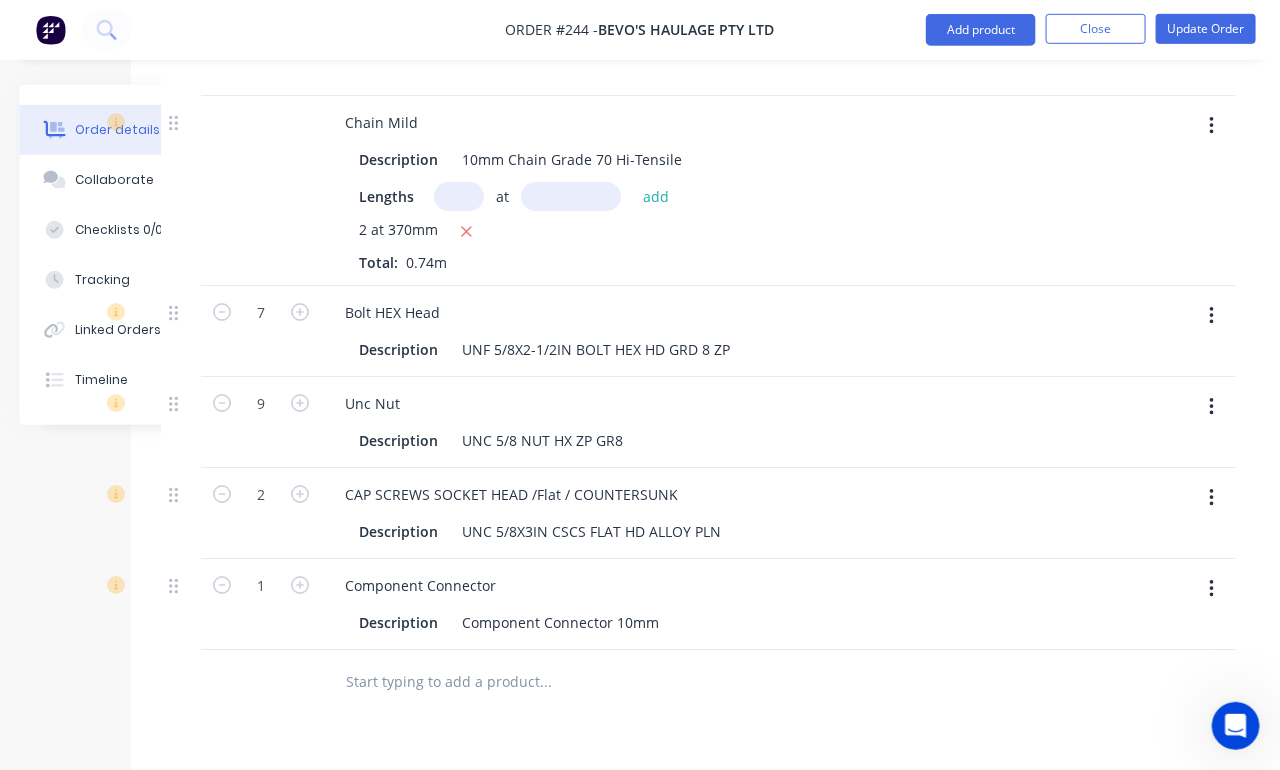 scroll, scrollTop: 1234, scrollLeft: 109, axis: both 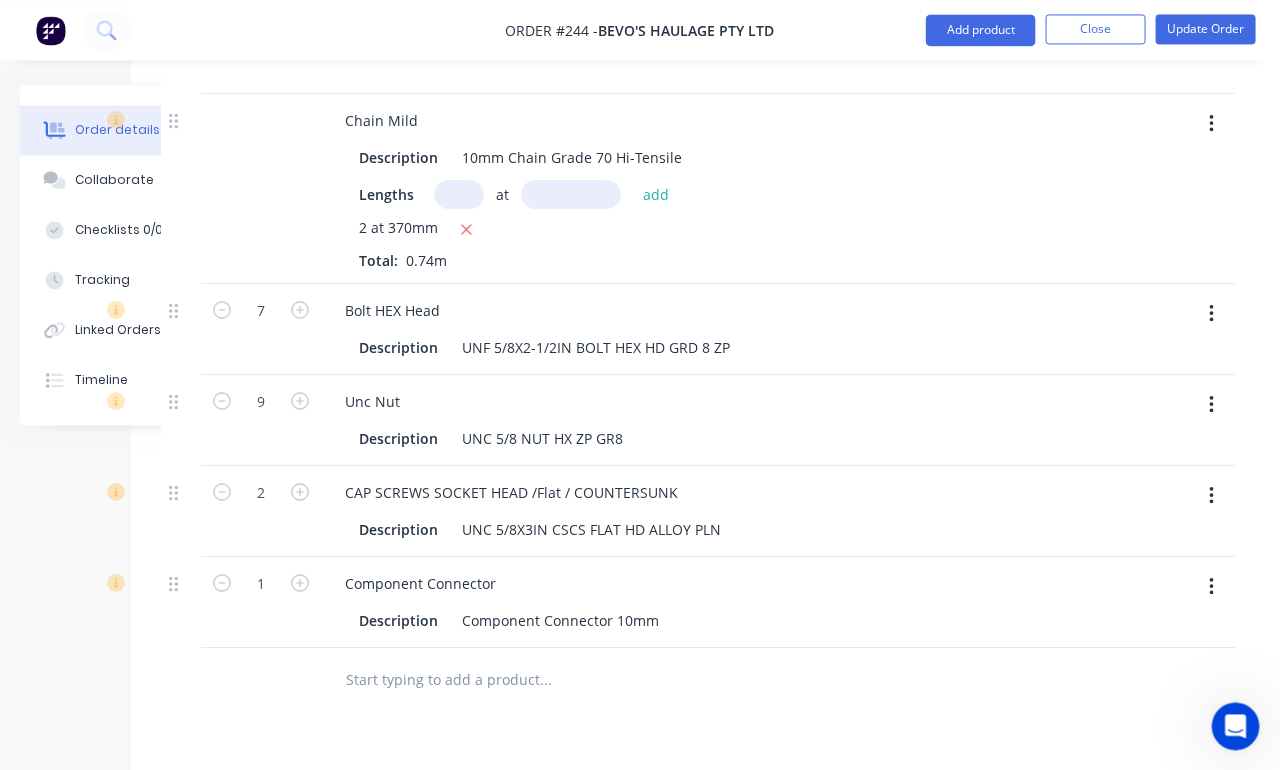 click 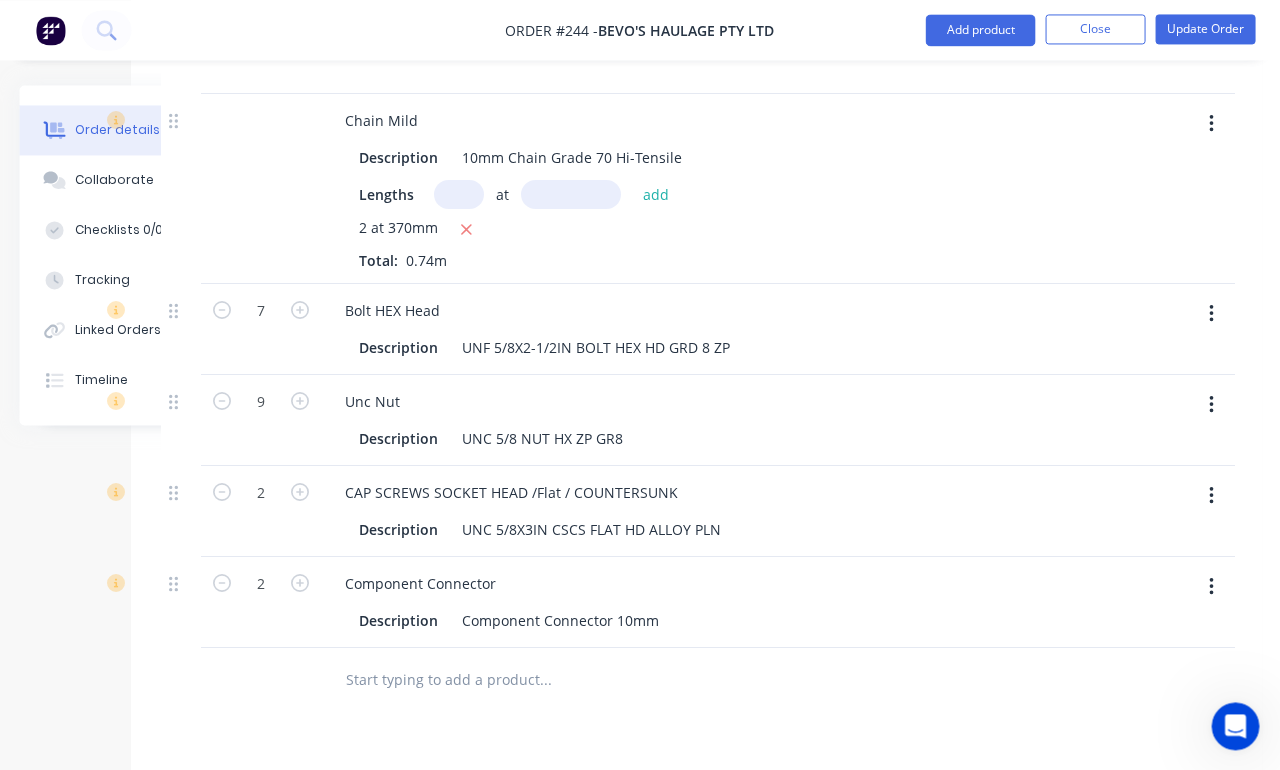 scroll, scrollTop: 1234, scrollLeft: 110, axis: both 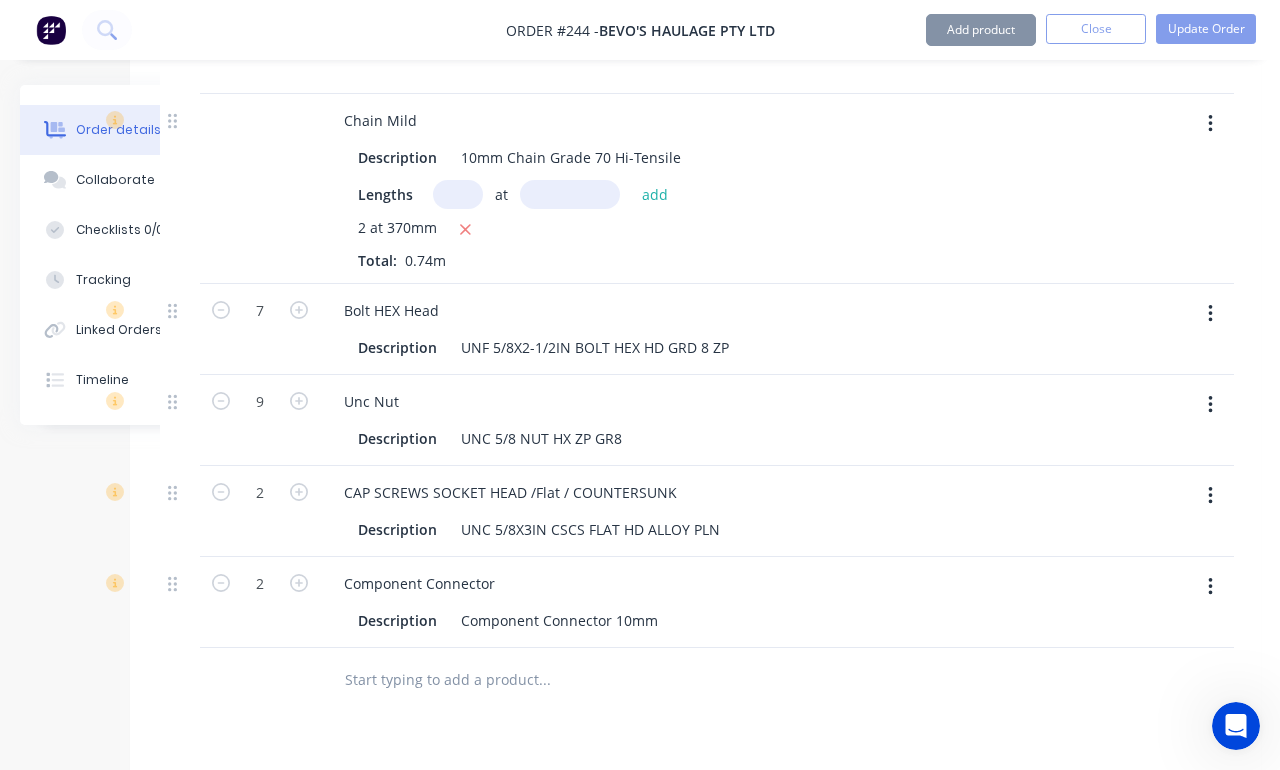 click 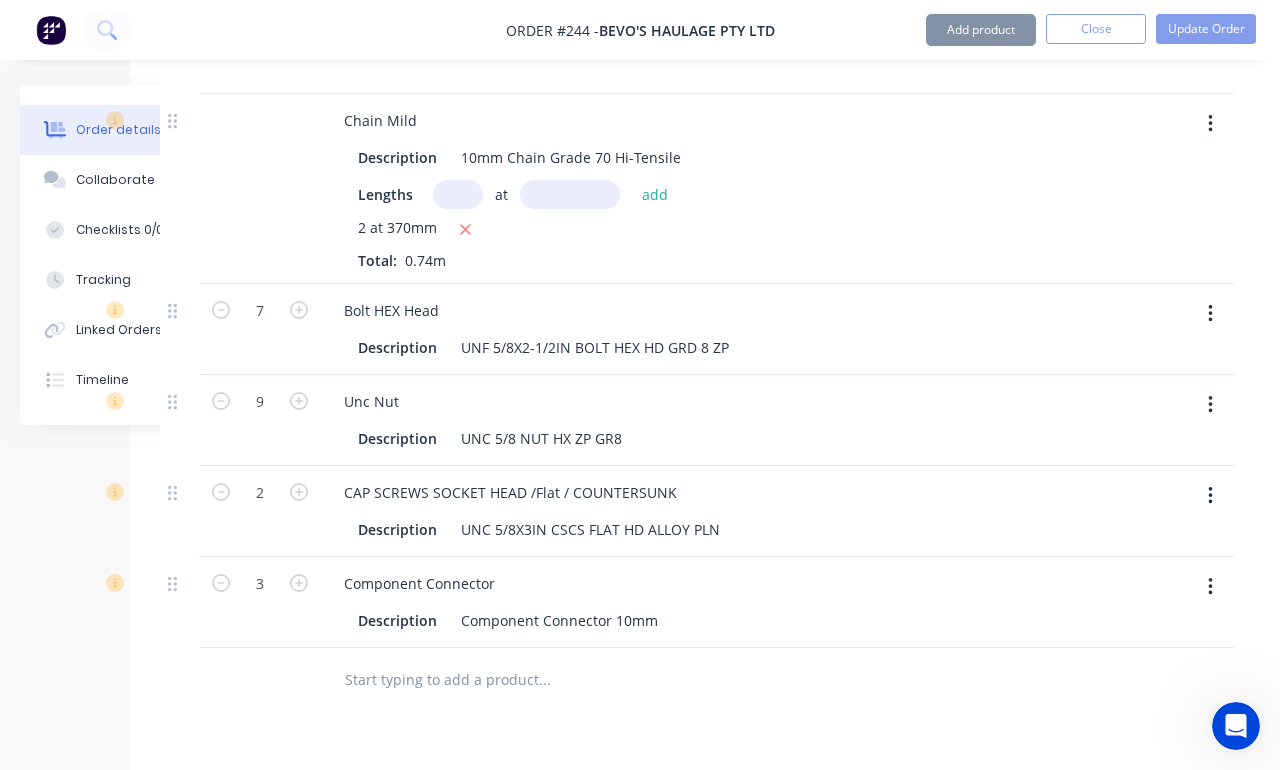 click 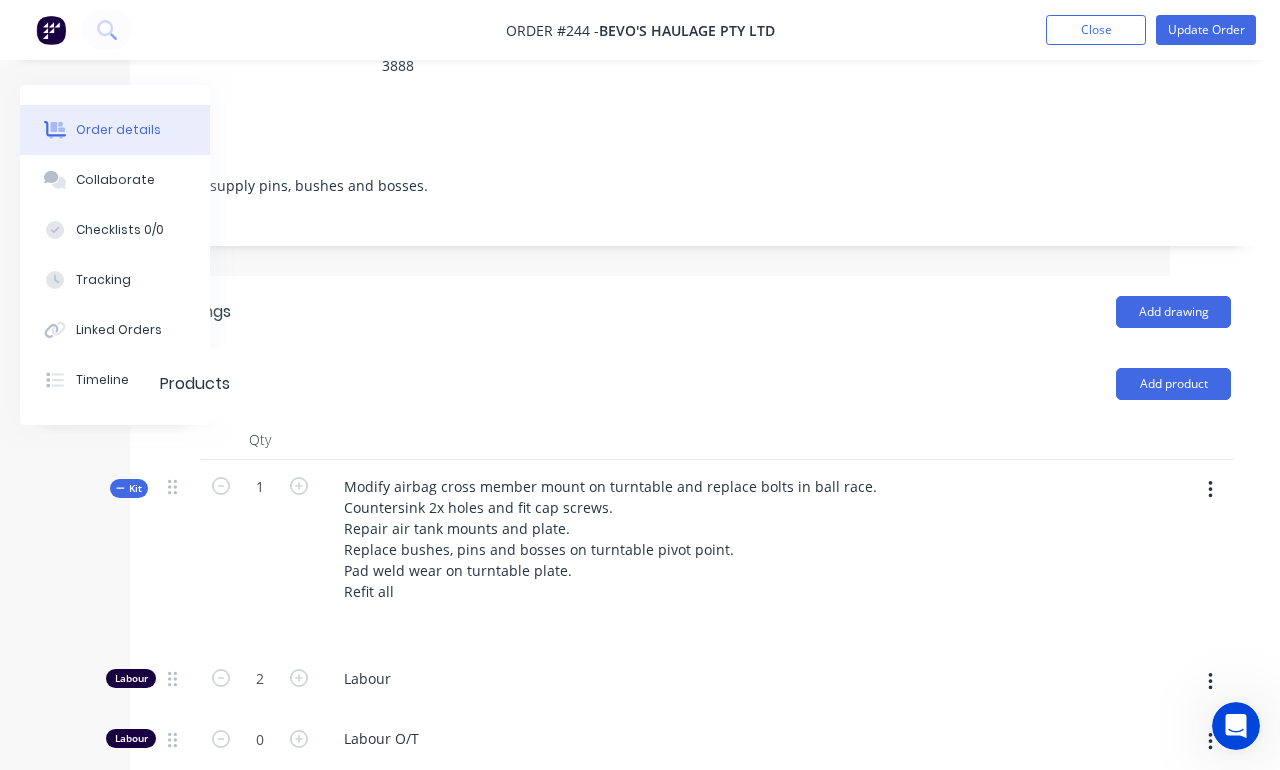 scroll, scrollTop: 338, scrollLeft: 110, axis: both 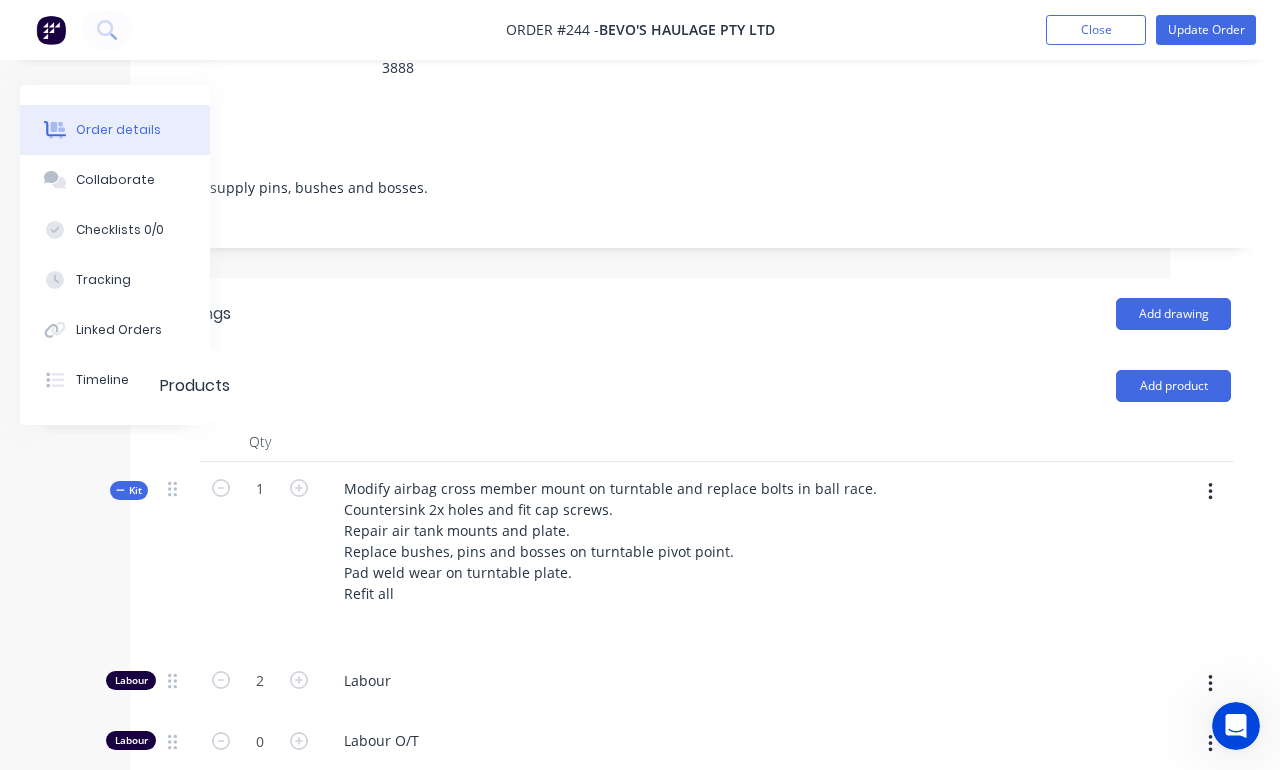 click on "Add product" at bounding box center (1173, 386) 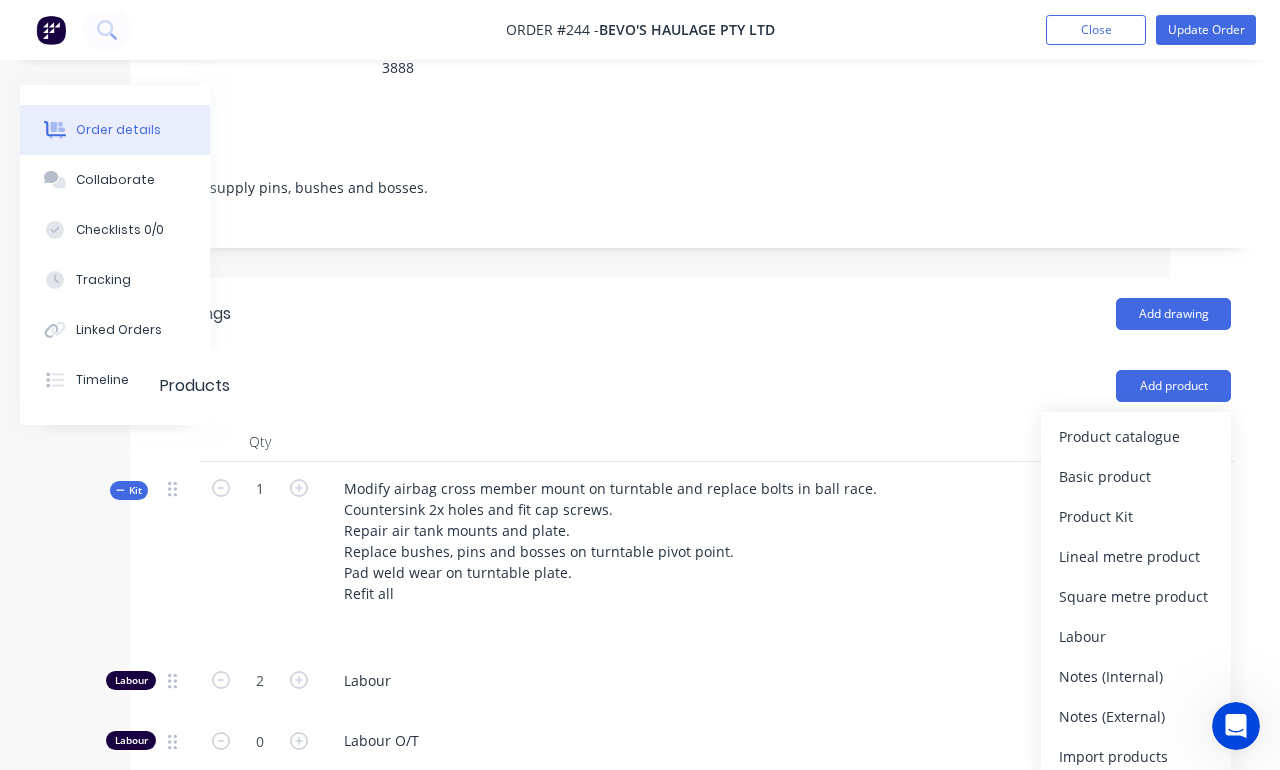 click on "Product catalogue" at bounding box center [1136, 436] 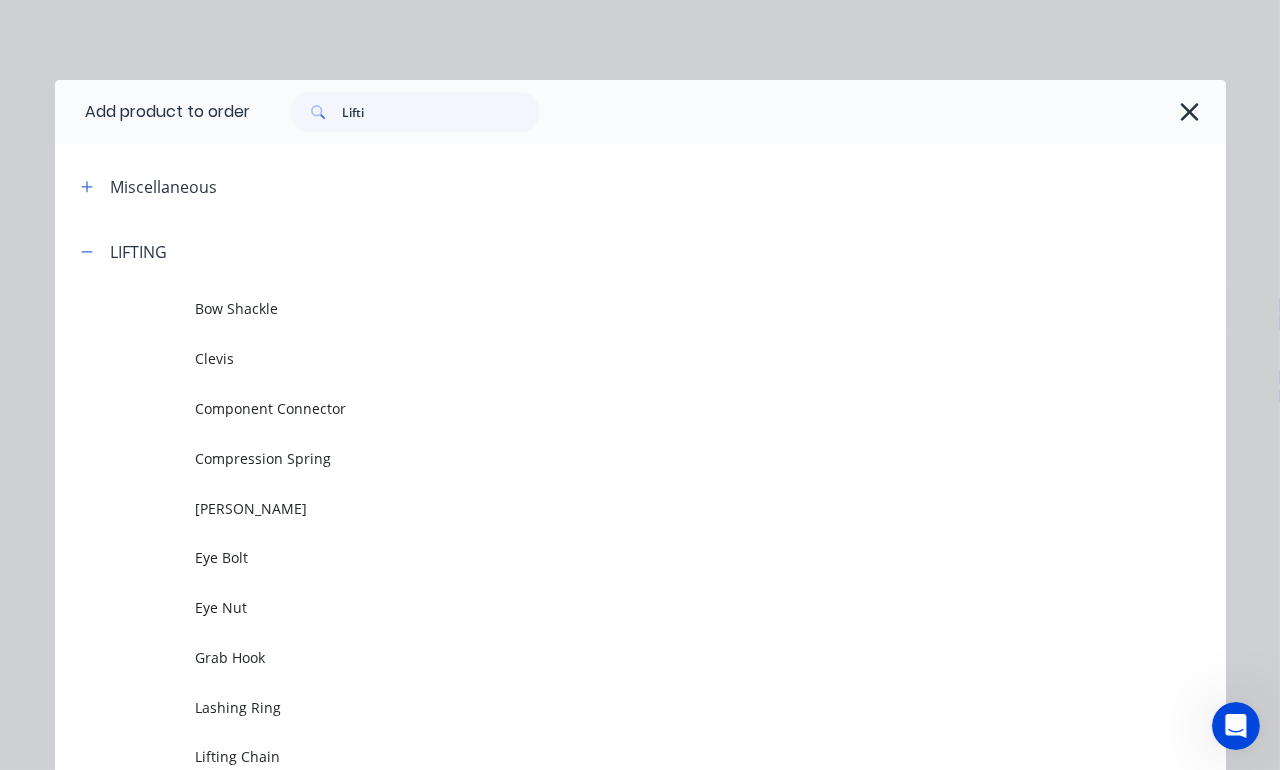scroll, scrollTop: 338, scrollLeft: 0, axis: vertical 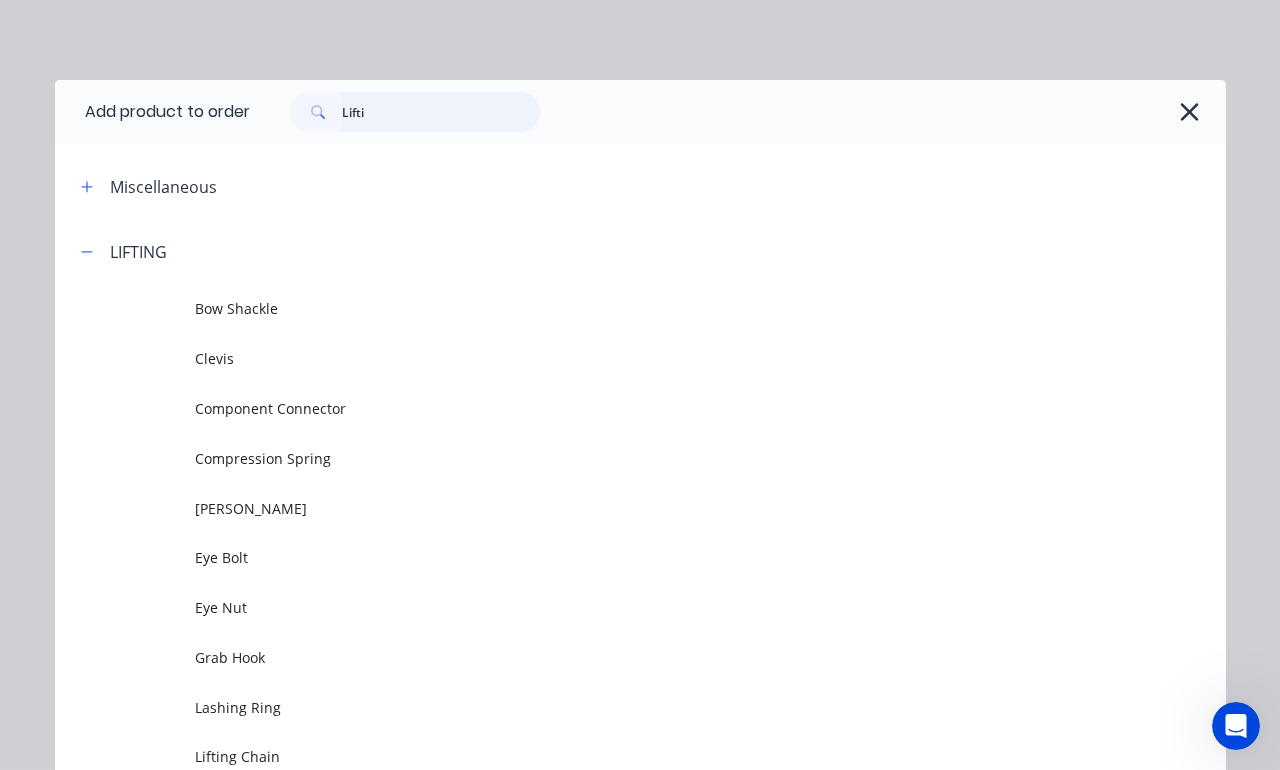 click on "Lifti" at bounding box center [441, 112] 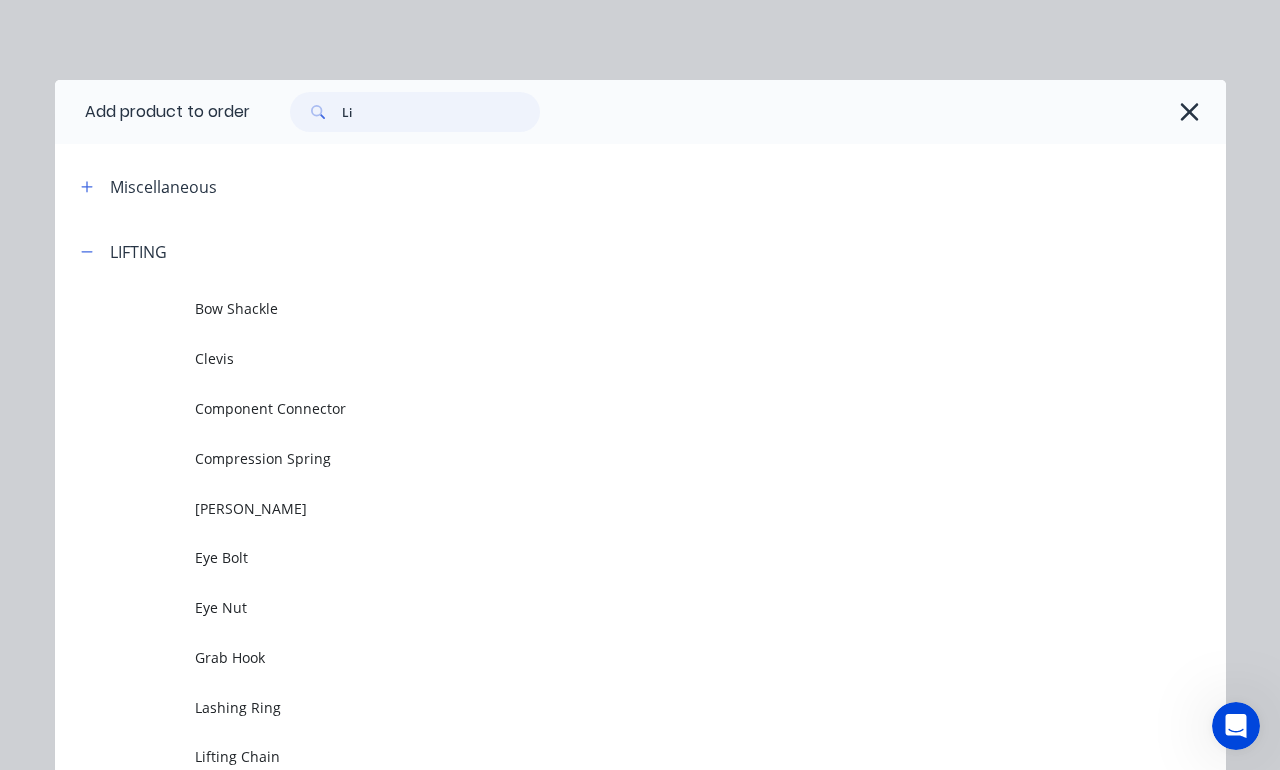 type on "L" 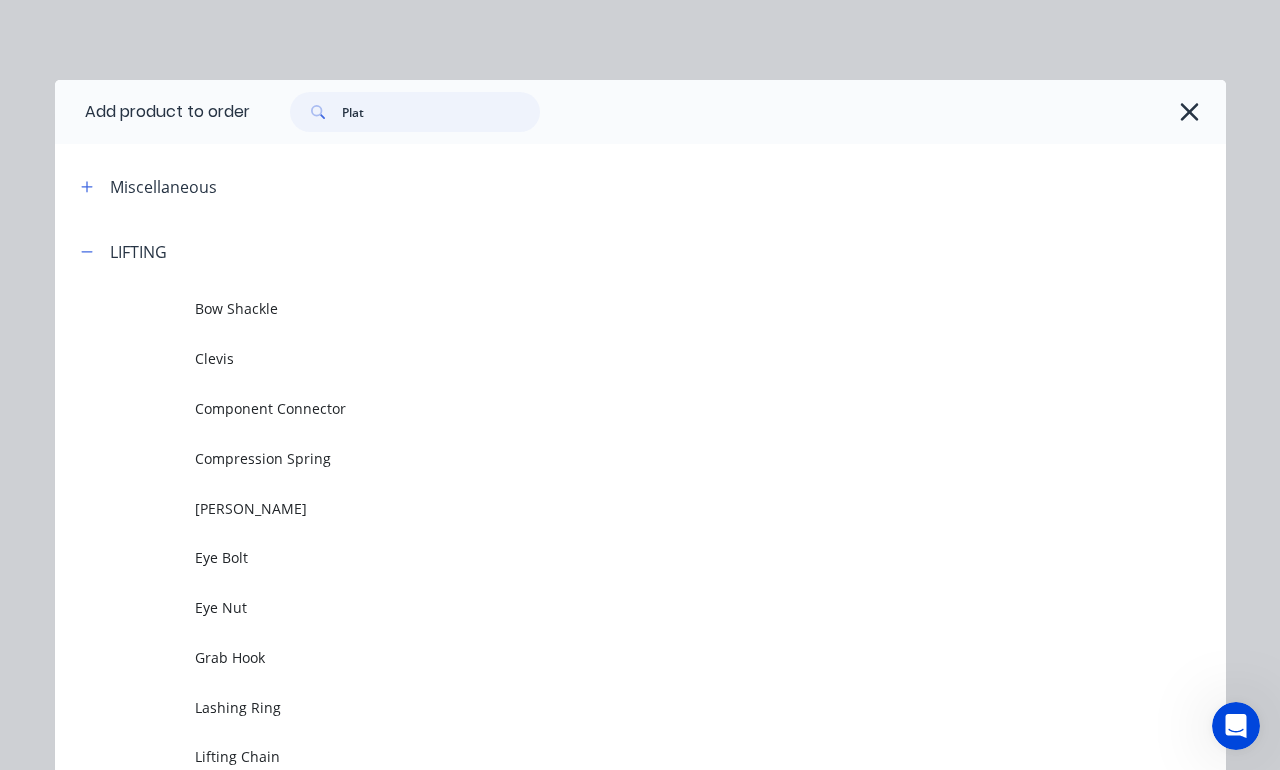 type on "Plate" 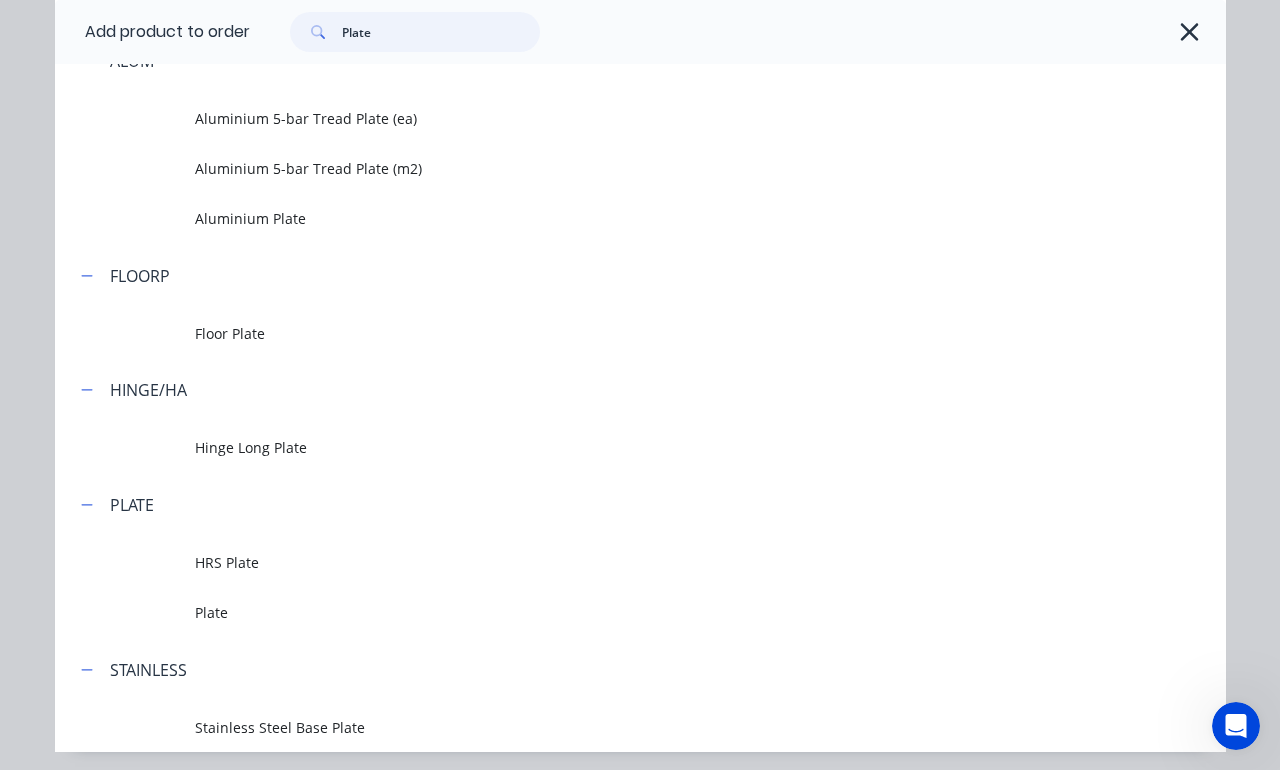 scroll, scrollTop: 304, scrollLeft: 0, axis: vertical 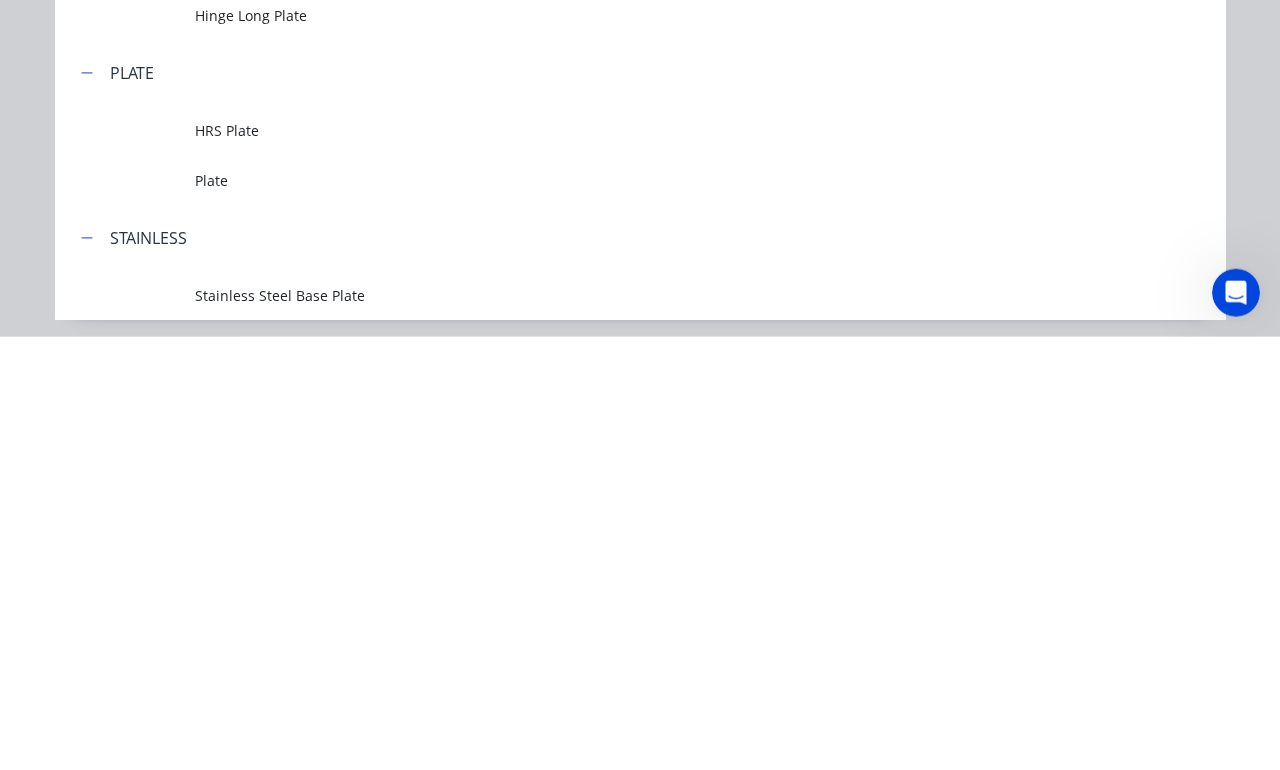click at bounding box center (125, 613) 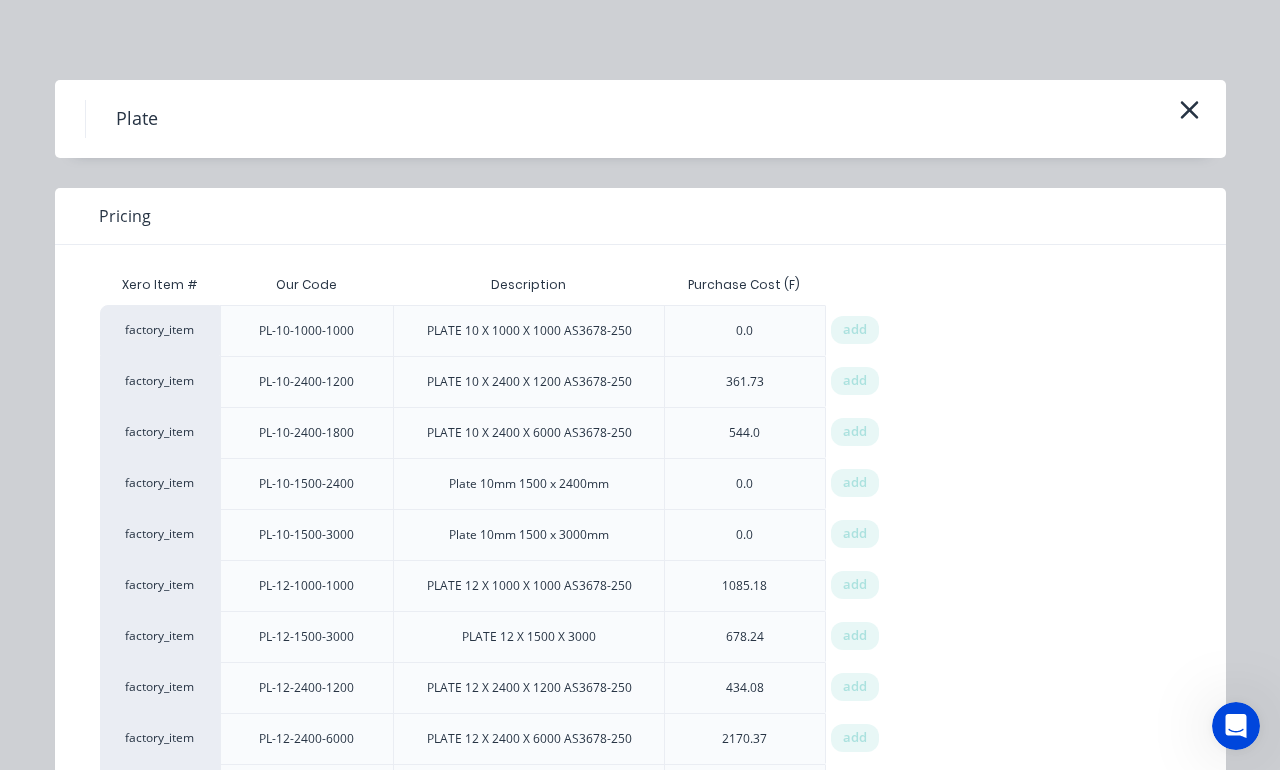 scroll, scrollTop: 0, scrollLeft: 0, axis: both 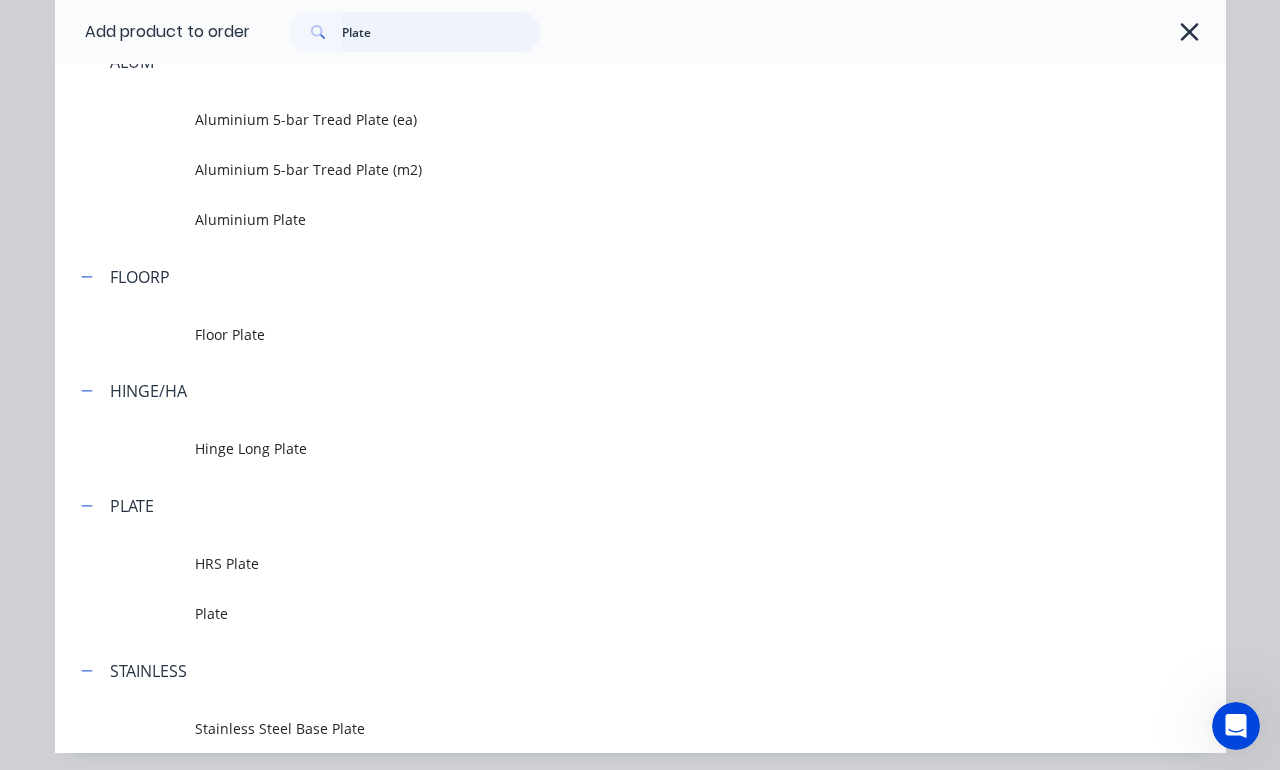 click on "Plate" at bounding box center (441, 32) 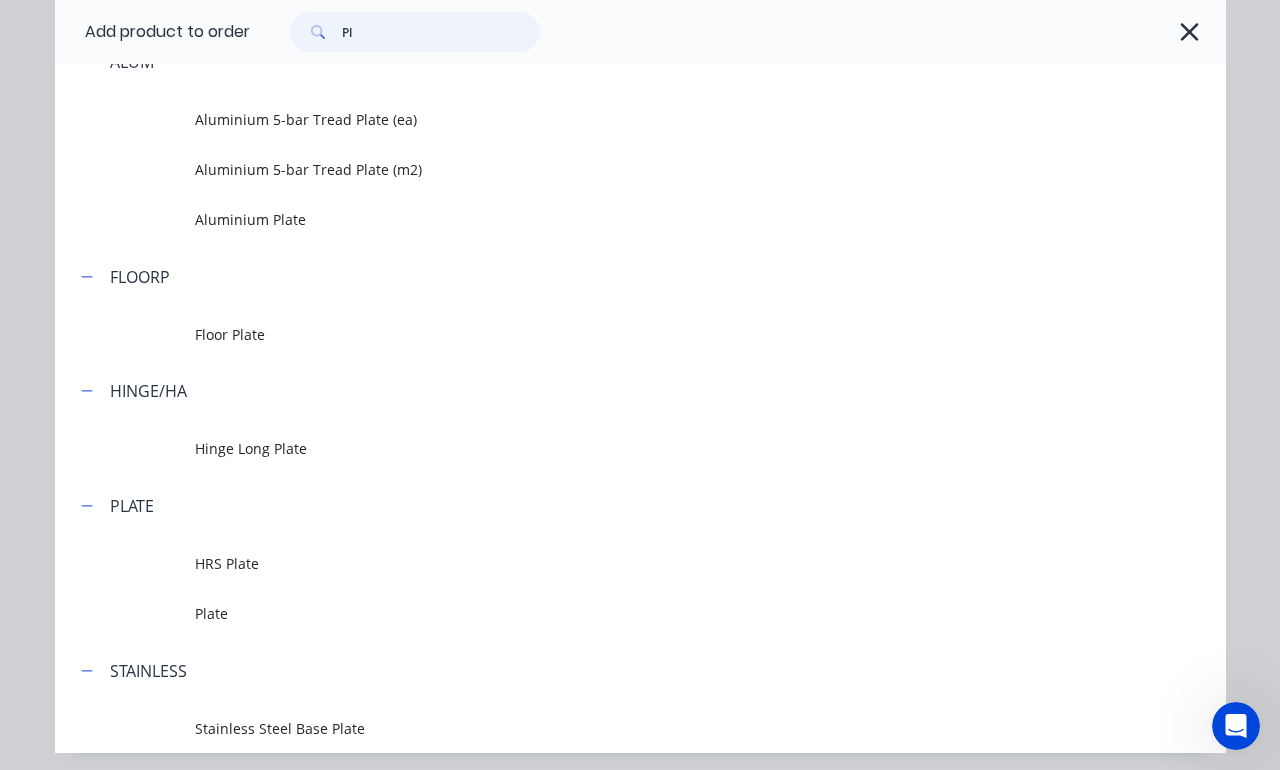 type on "P" 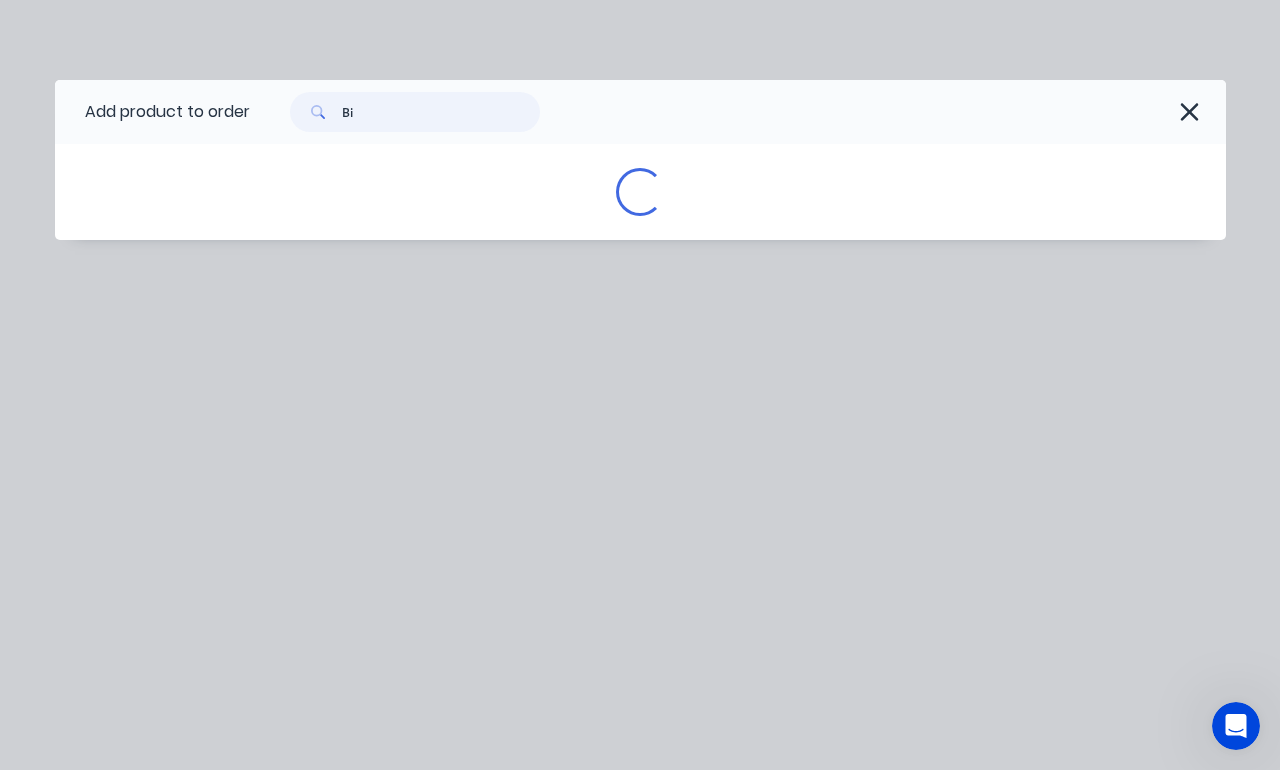 scroll, scrollTop: 0, scrollLeft: 0, axis: both 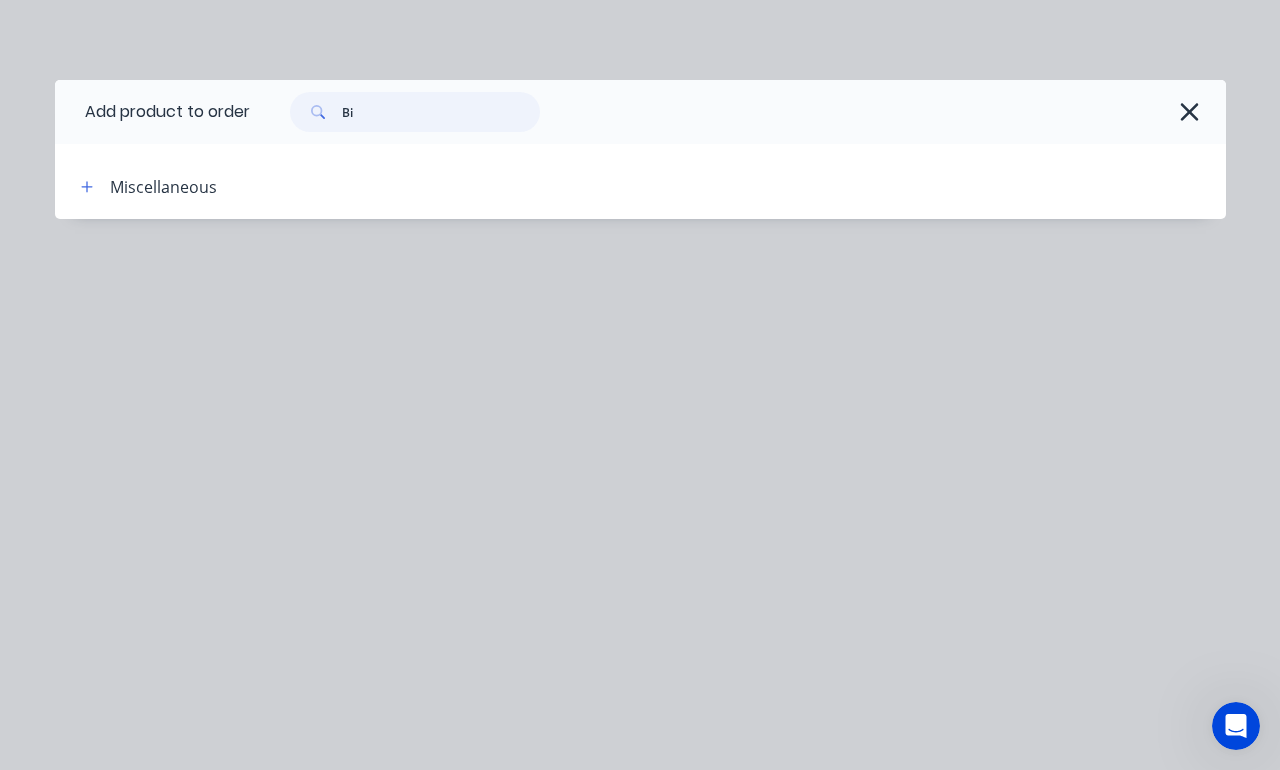 type on "B" 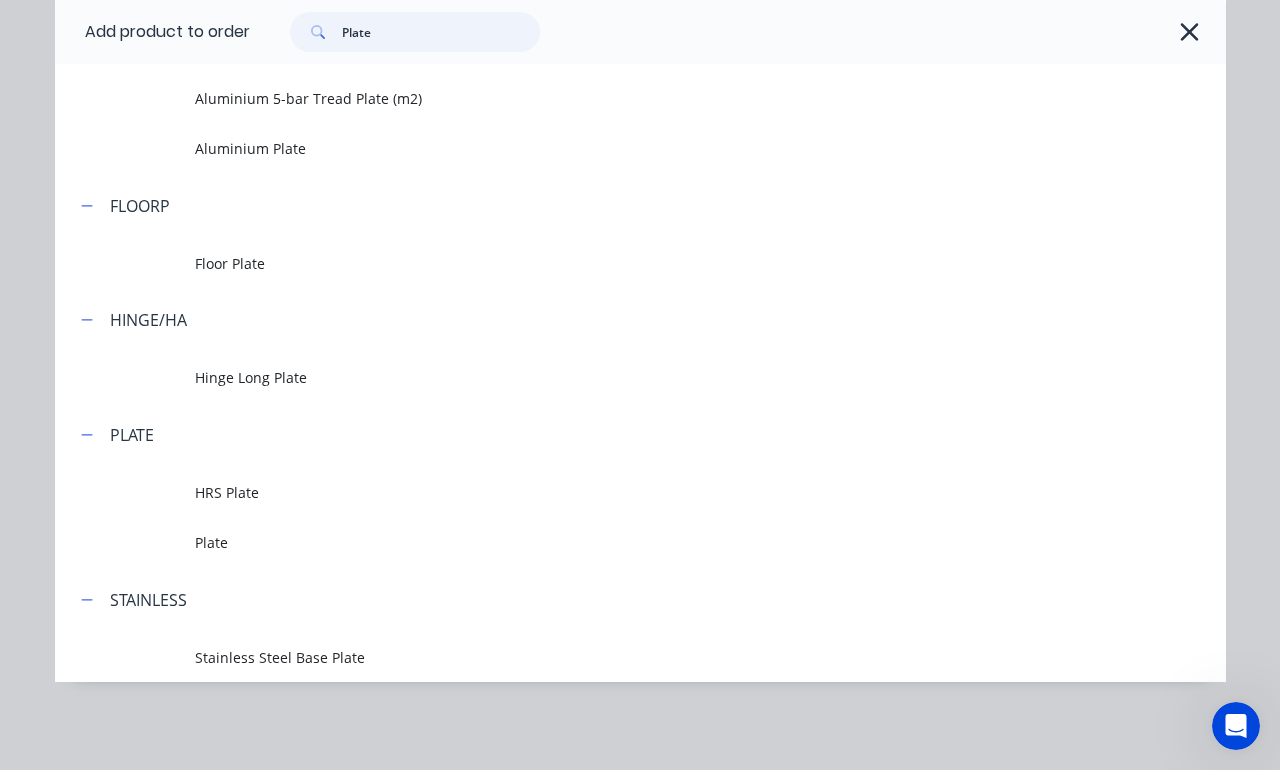 scroll, scrollTop: 375, scrollLeft: 0, axis: vertical 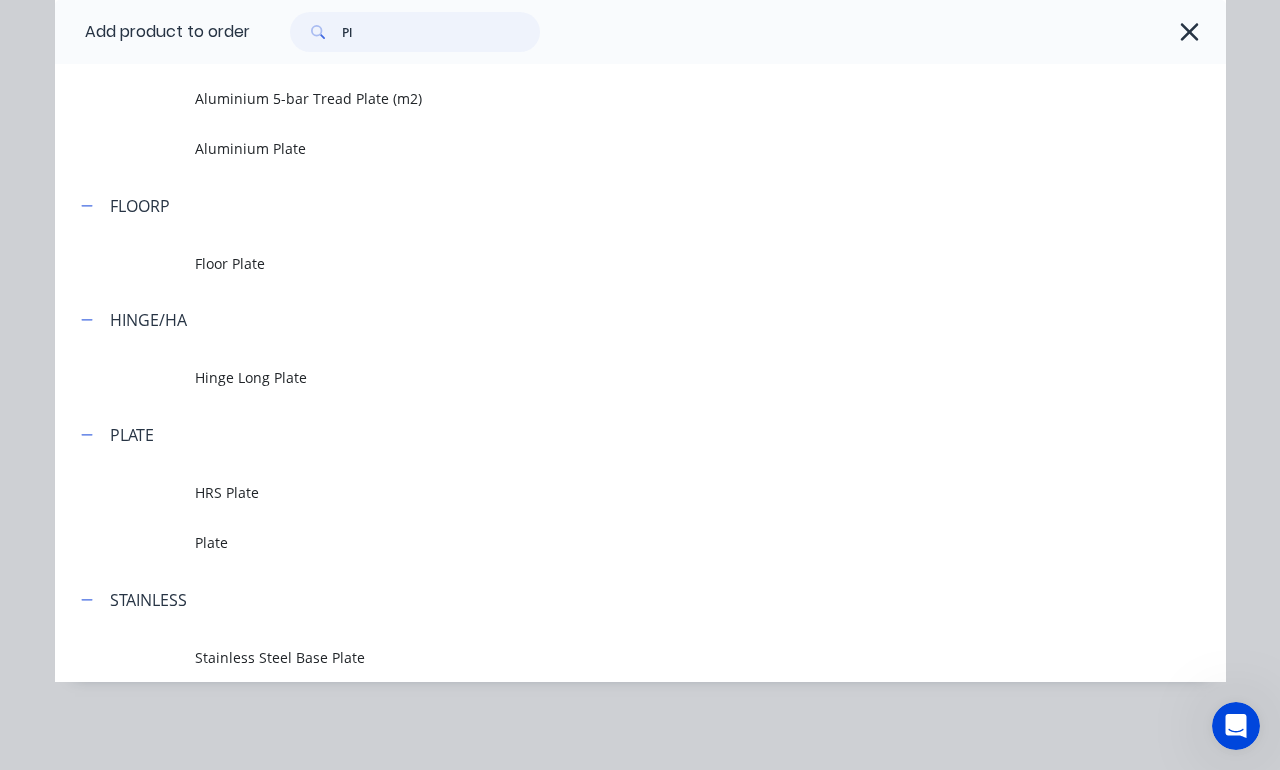 type on "P" 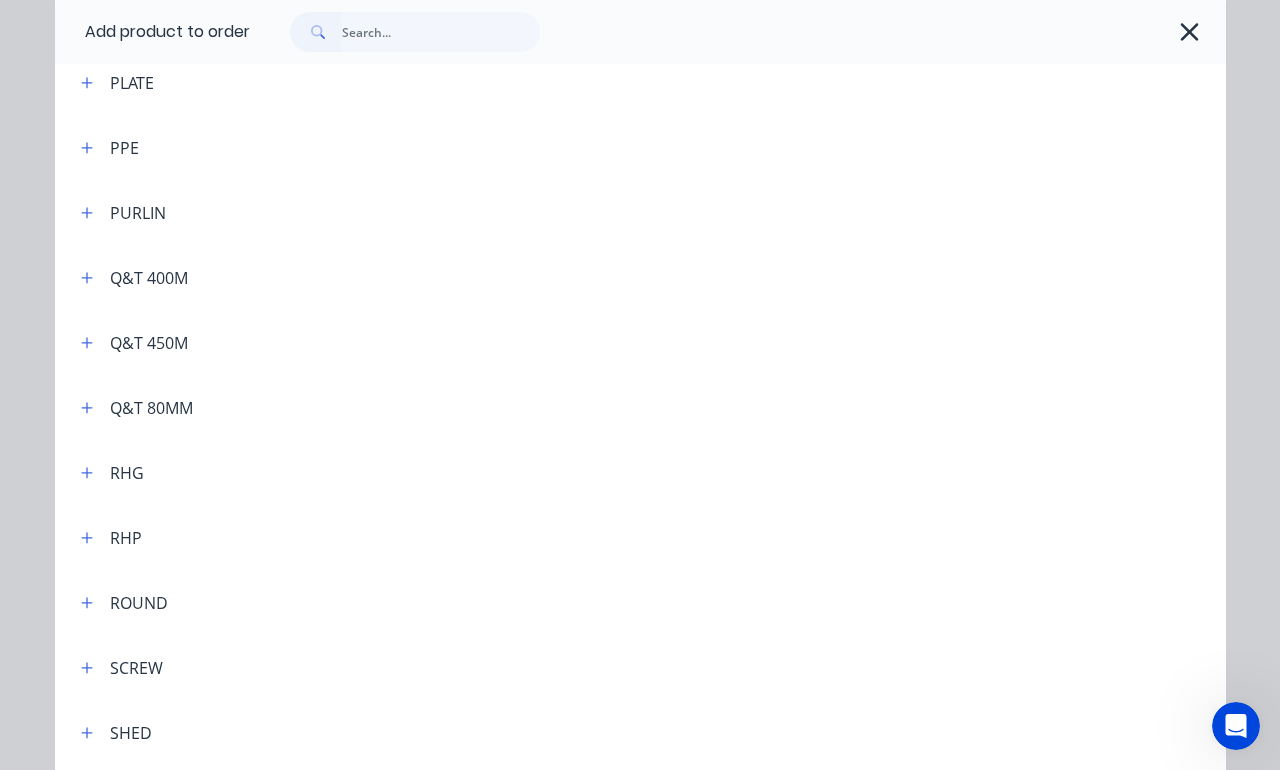 scroll, scrollTop: 4969, scrollLeft: 0, axis: vertical 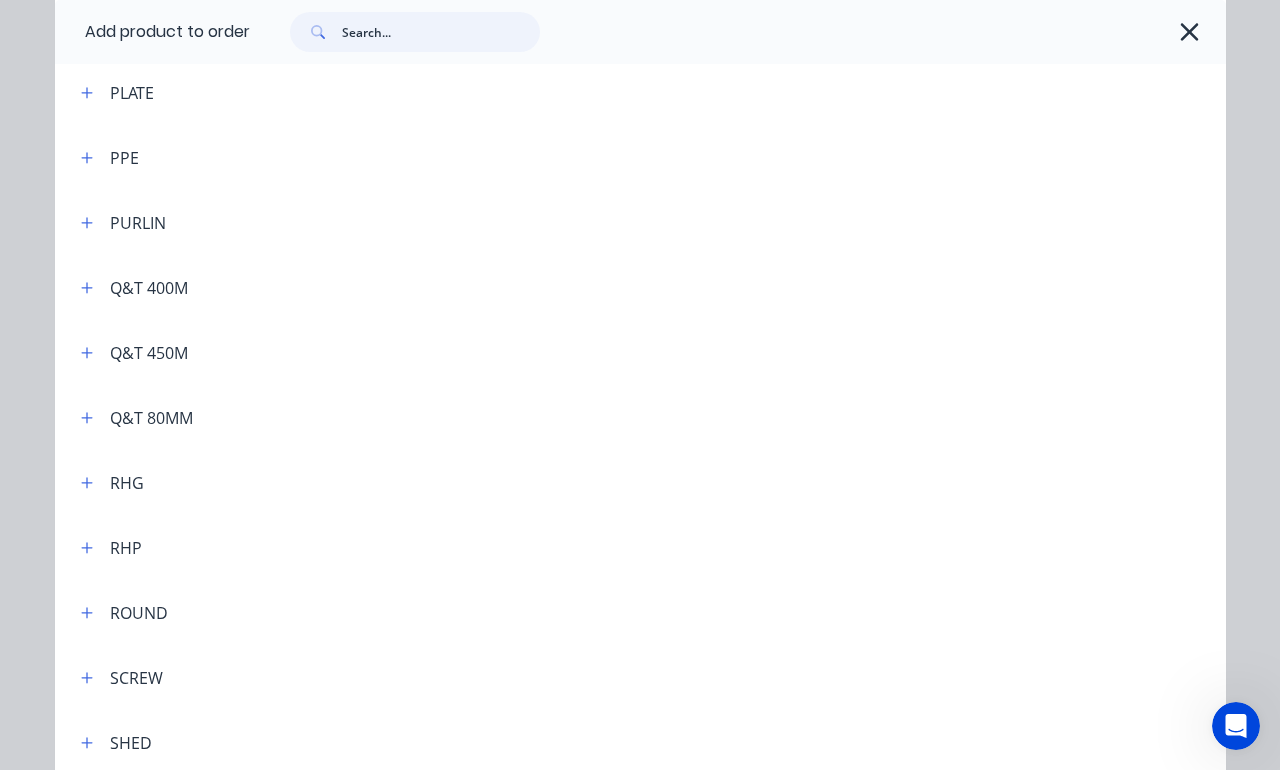 type 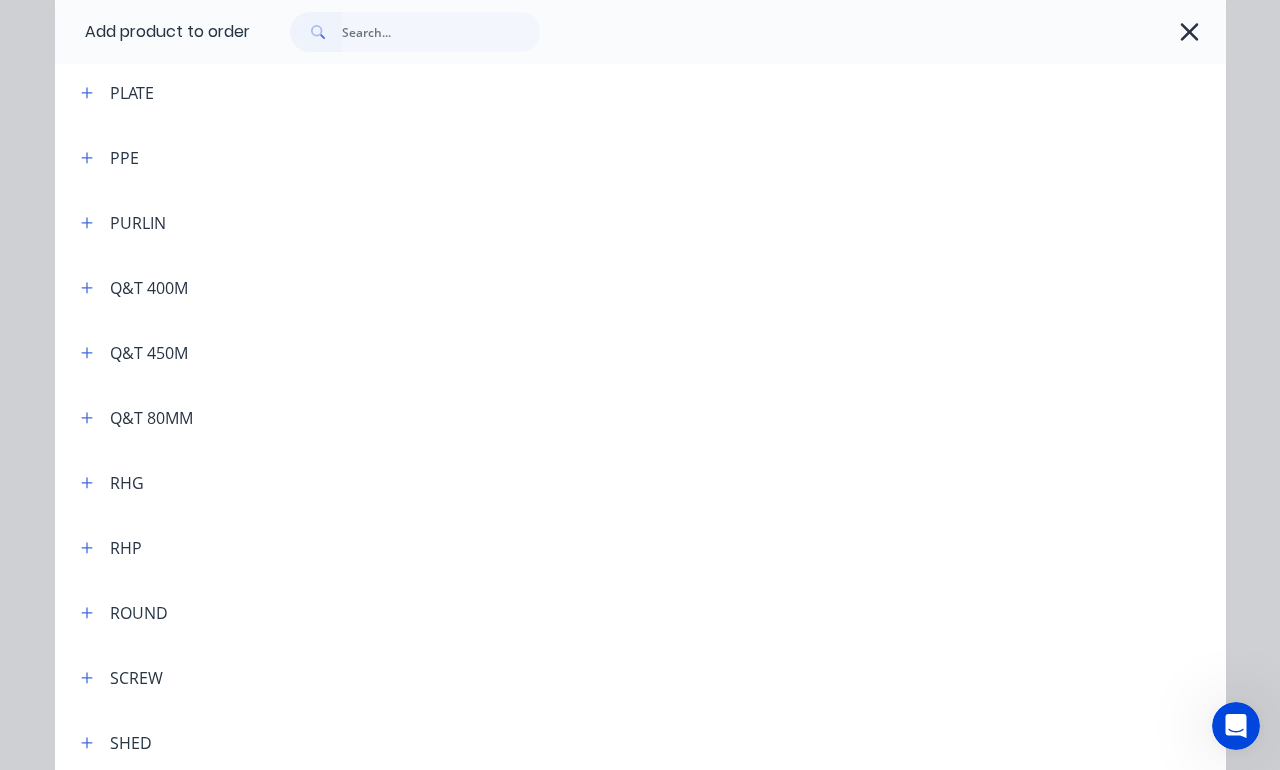 click at bounding box center [87, 417] 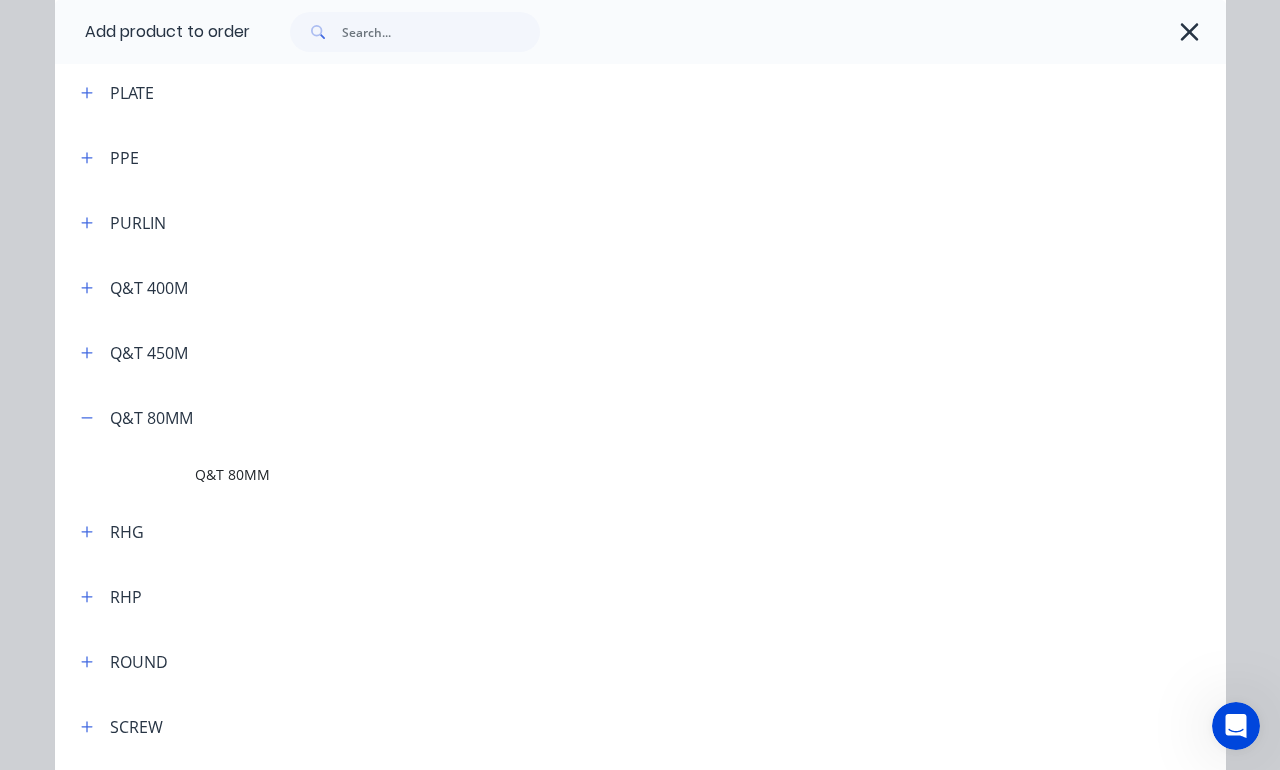 click on "Q&T 80MM" at bounding box center (710, 475) 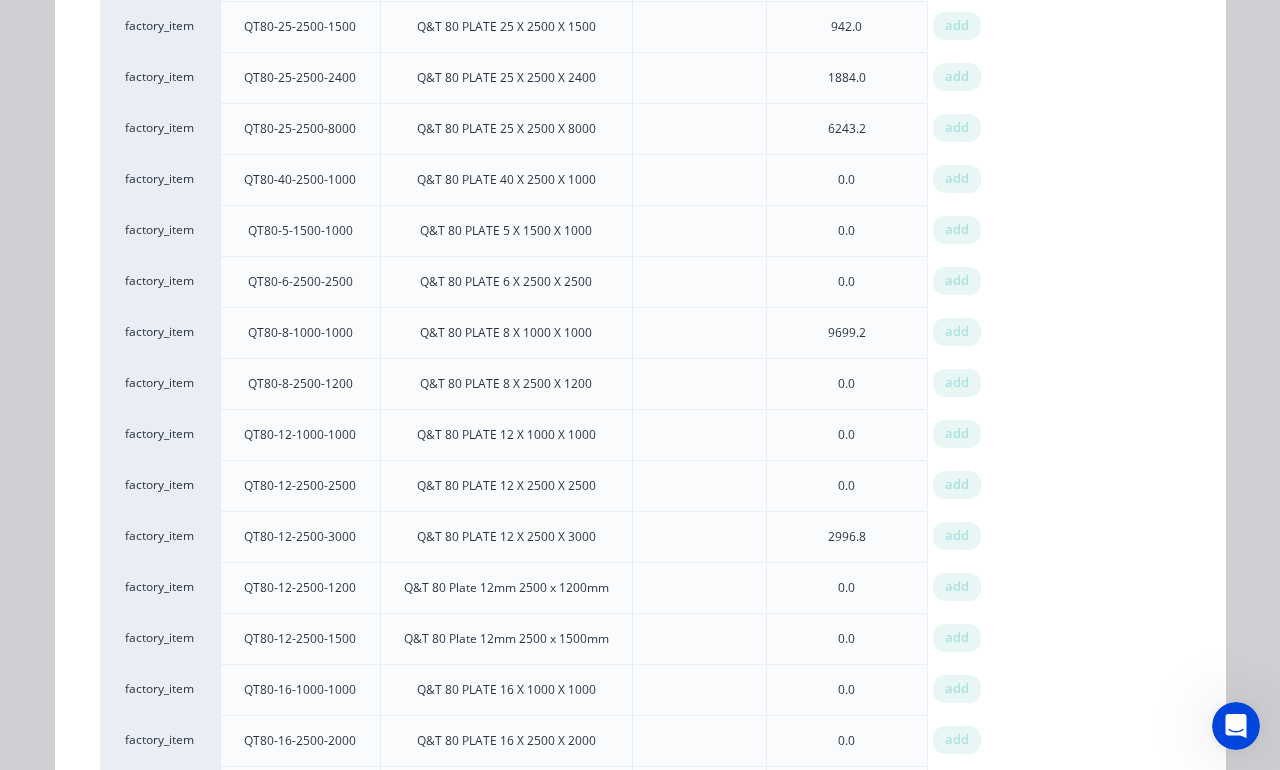 scroll, scrollTop: 670, scrollLeft: 0, axis: vertical 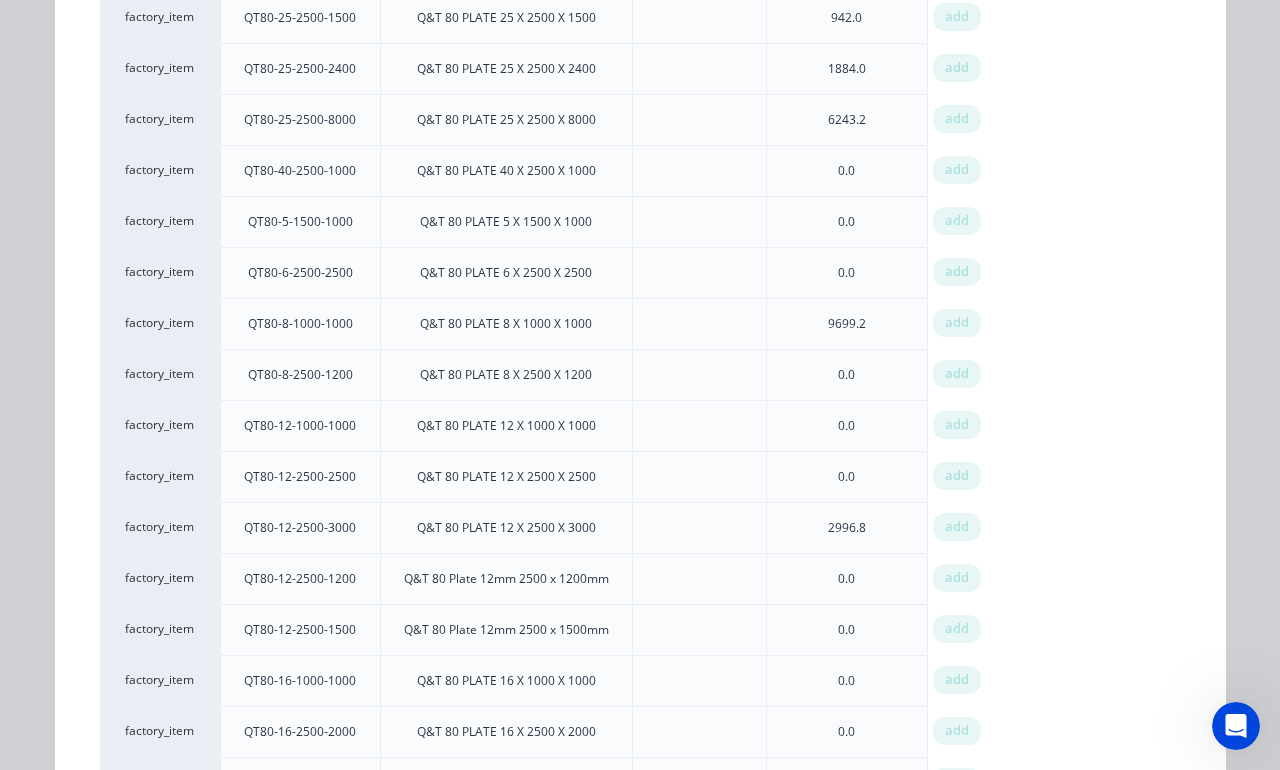 click on "add" at bounding box center (957, 425) 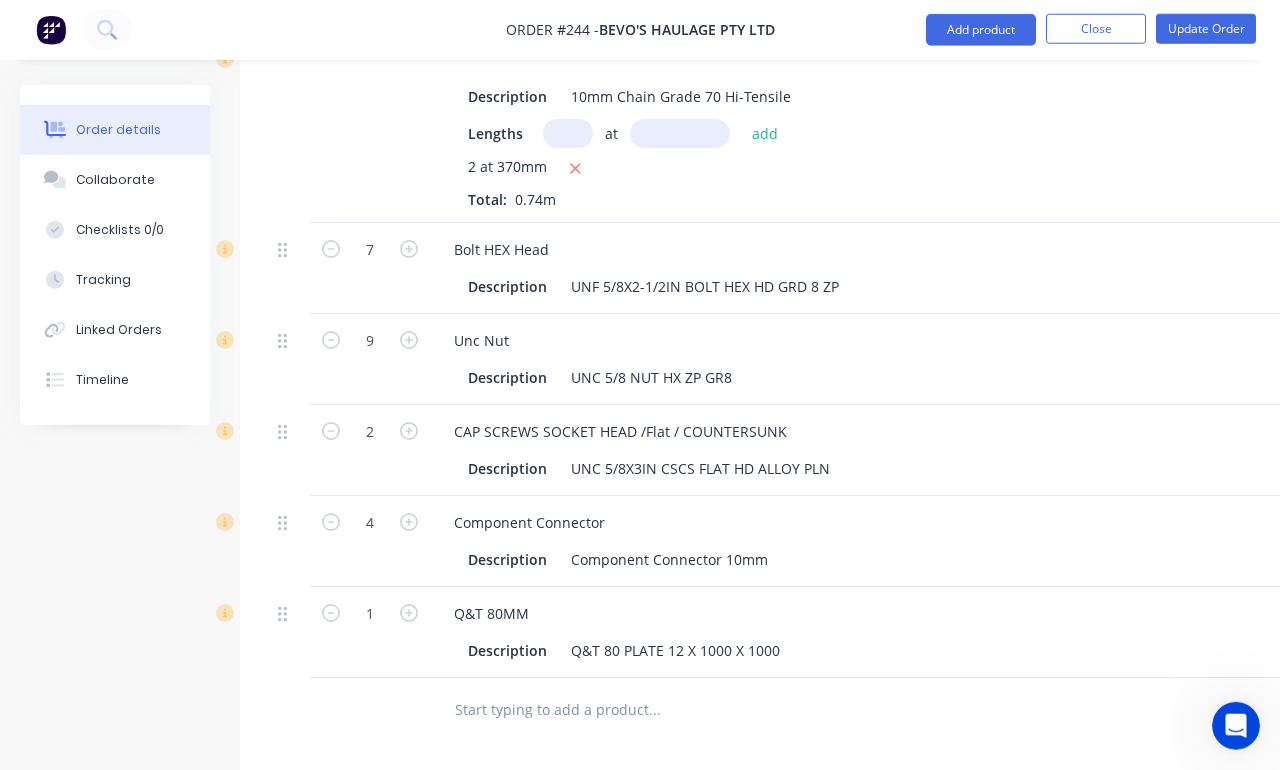 scroll, scrollTop: 1296, scrollLeft: 0, axis: vertical 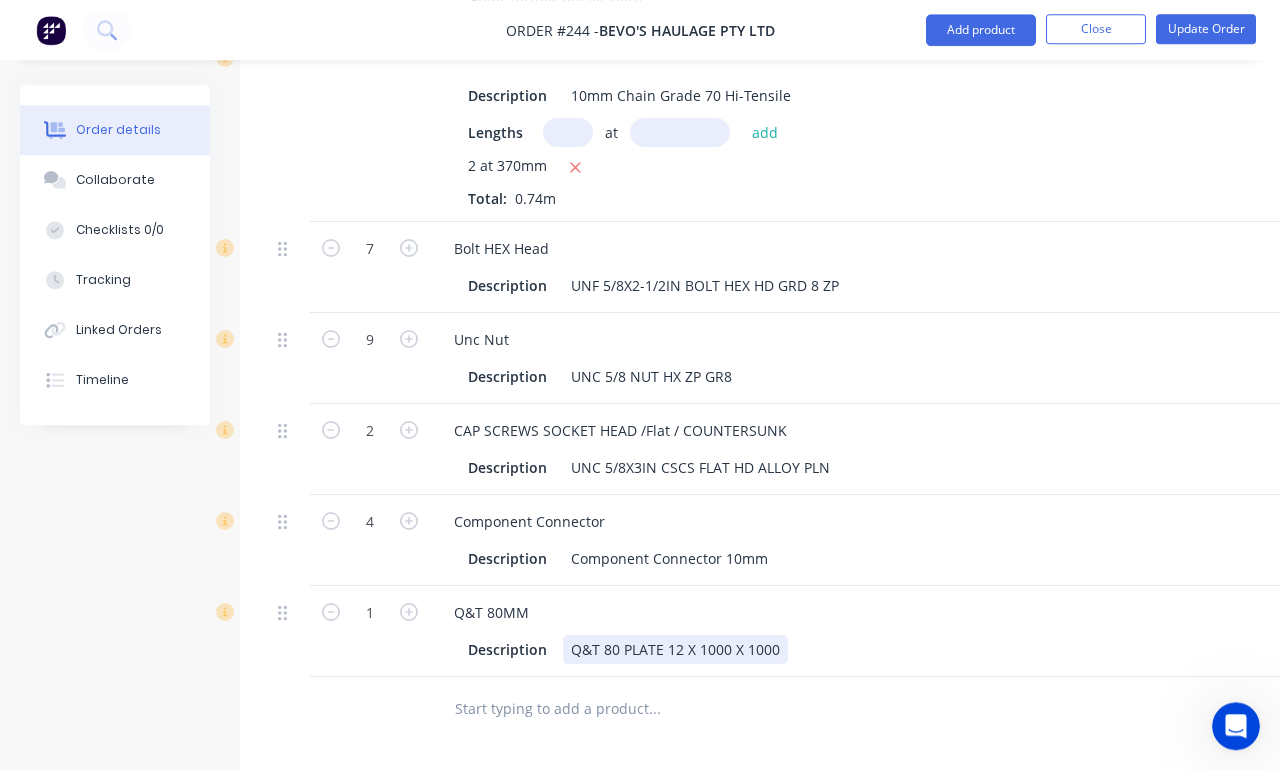 click on "Q&T 80 PLATE 12 X 1000 X 1000" at bounding box center (675, 649) 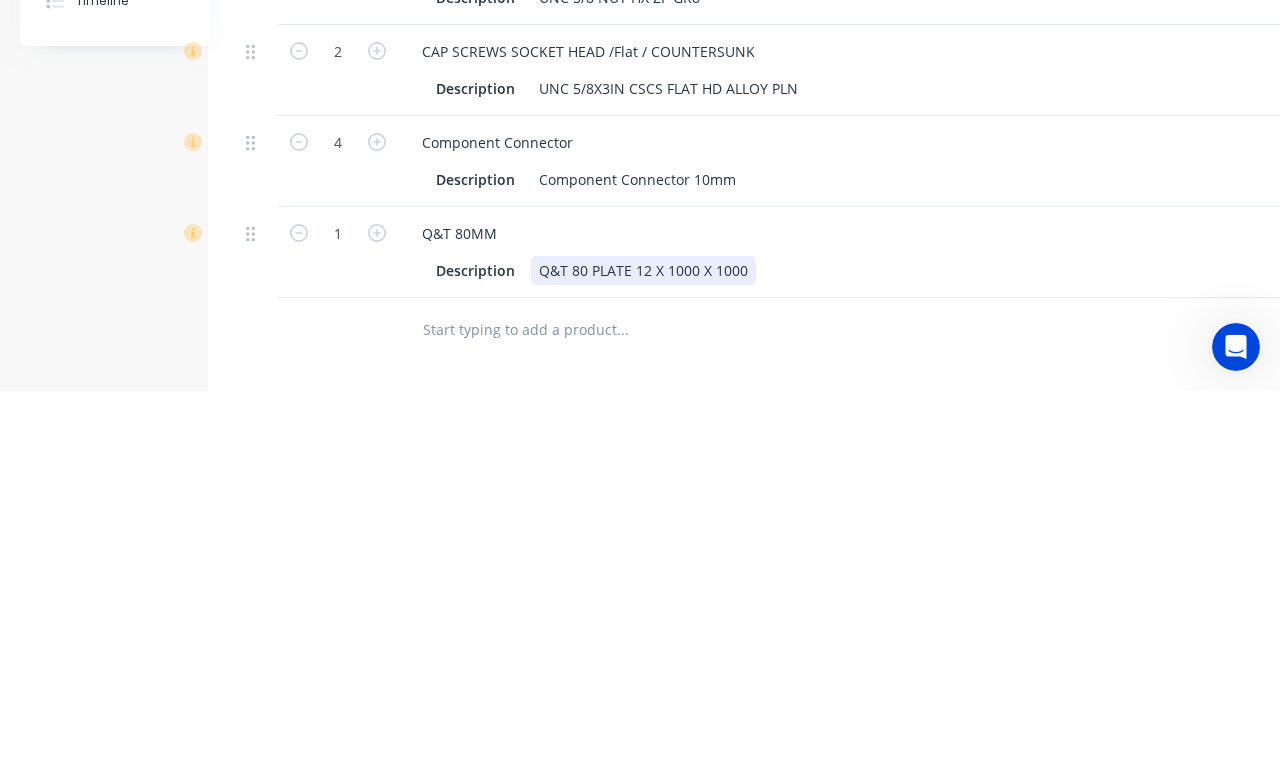 click on "Description Q&T 80 PLATE 12 X 1000 X 1000" at bounding box center (794, 649) 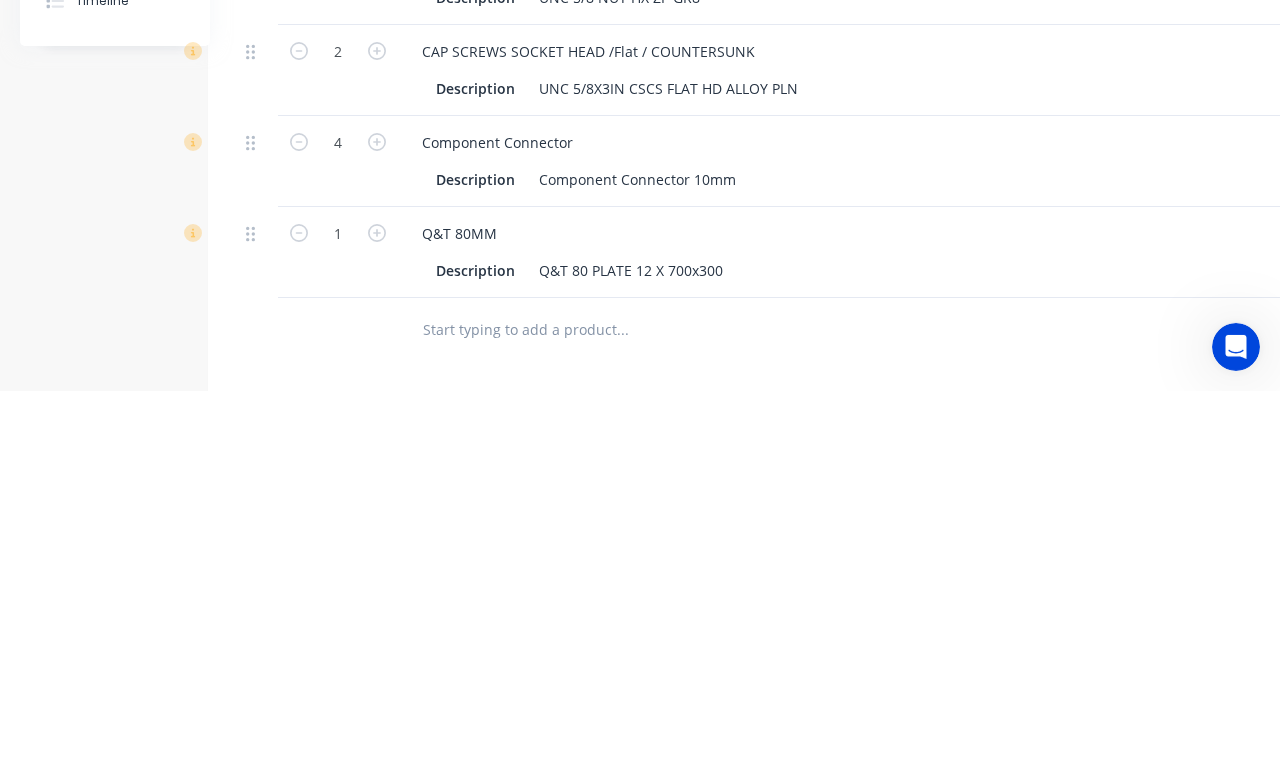 click at bounding box center (758, 709) 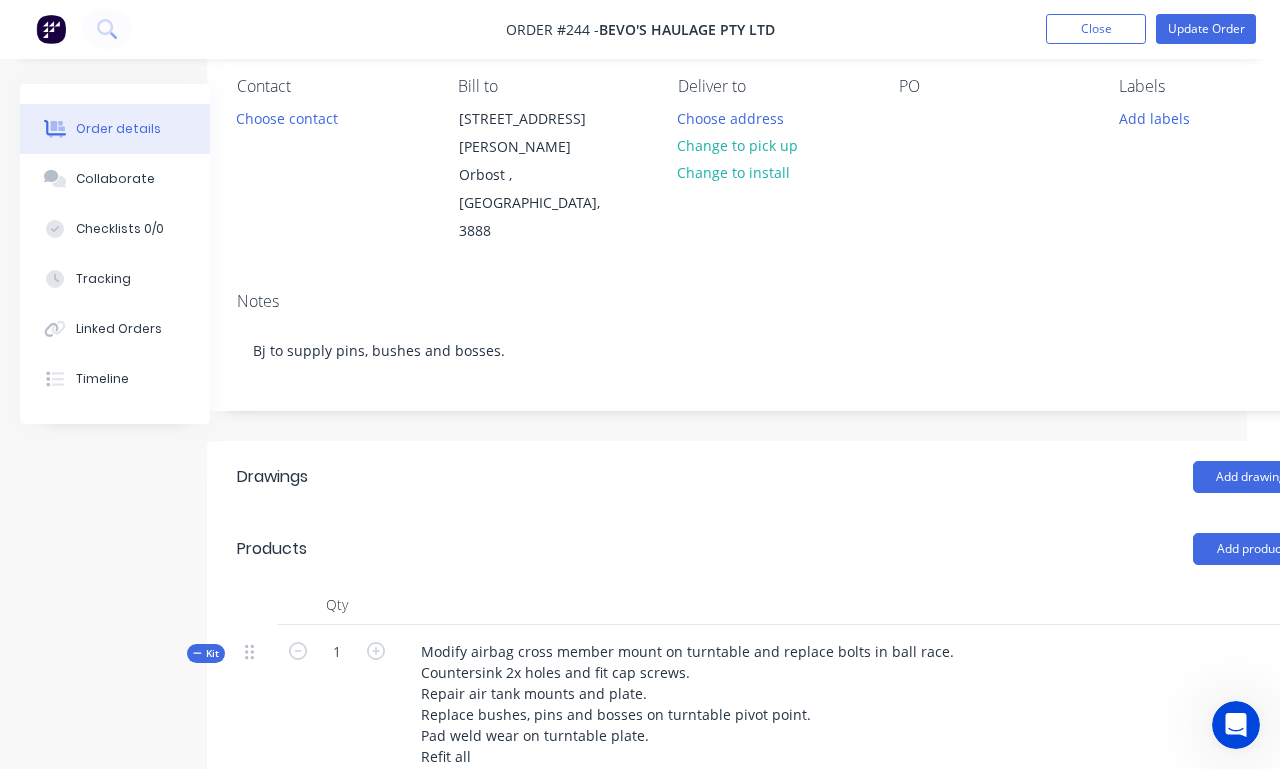 click on "Add product" at bounding box center [1250, 550] 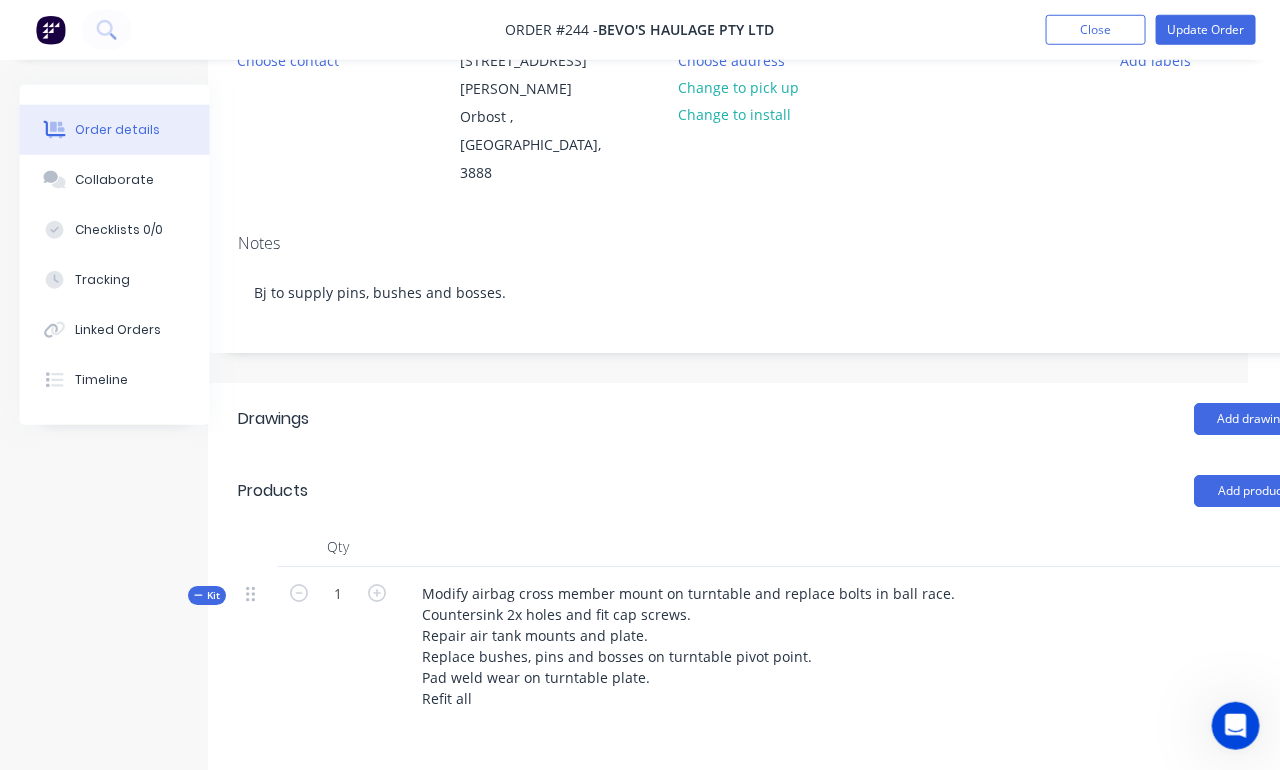 click on "Add product" at bounding box center [1251, 491] 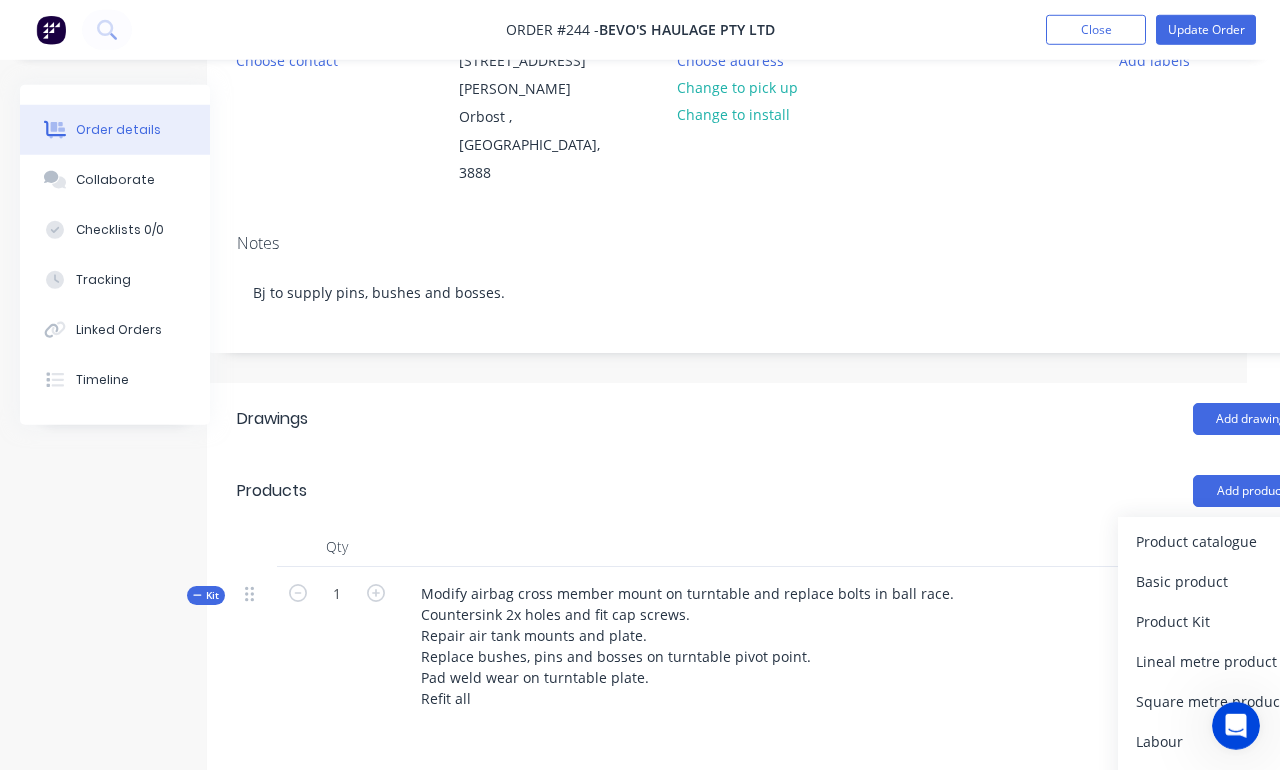 click on "Product catalogue" at bounding box center (1213, 541) 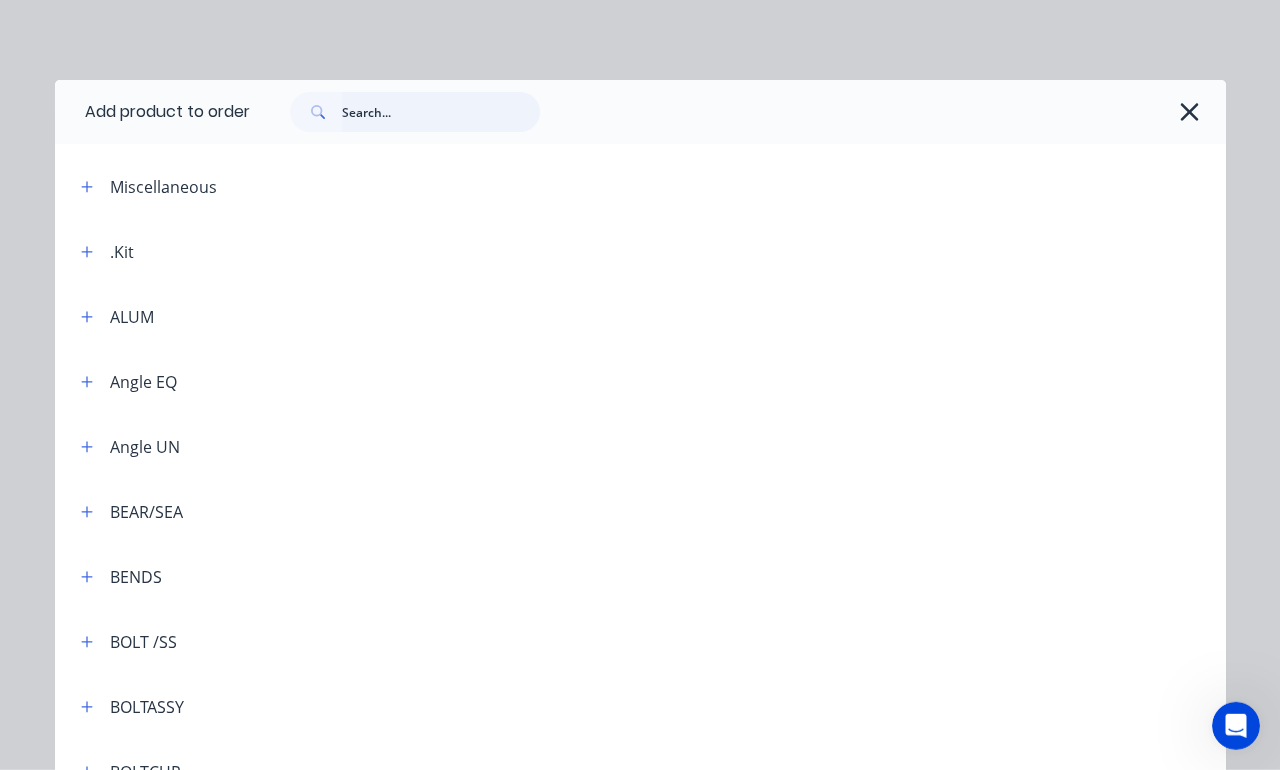 click at bounding box center [441, 112] 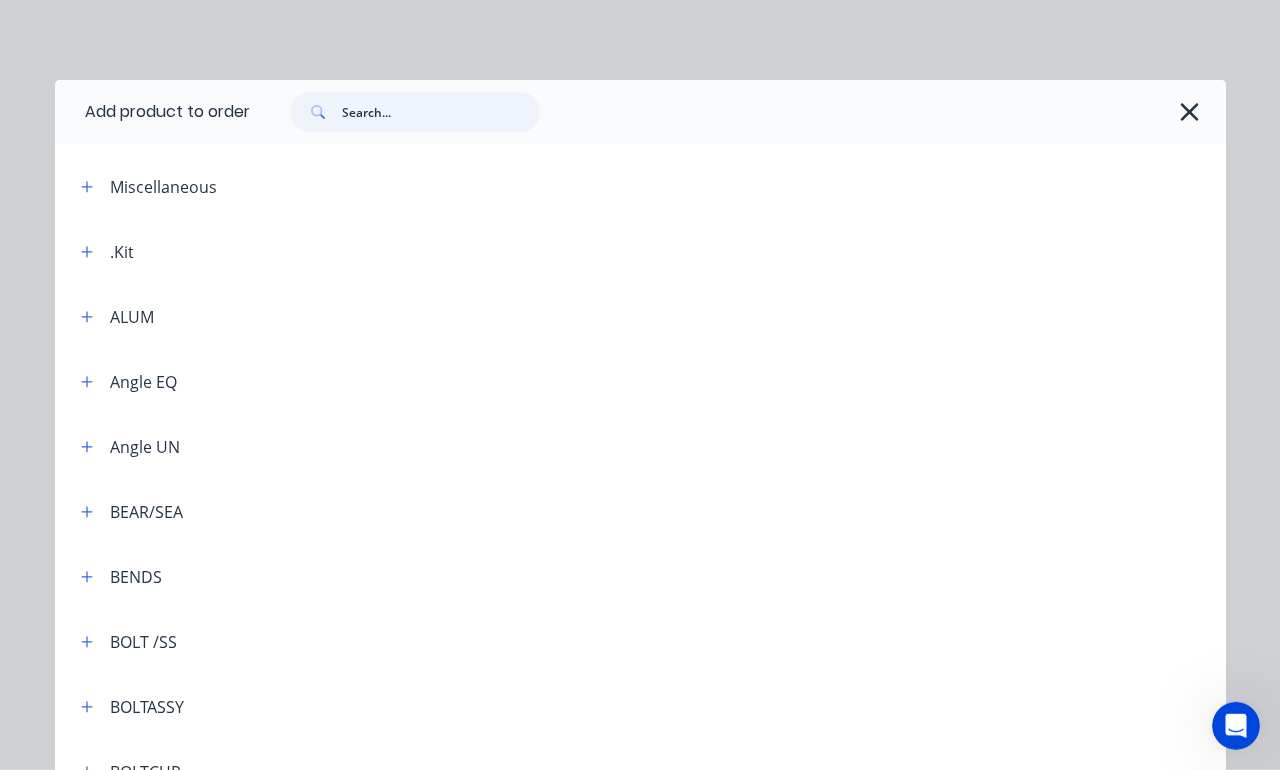 scroll, scrollTop: 233, scrollLeft: 32, axis: both 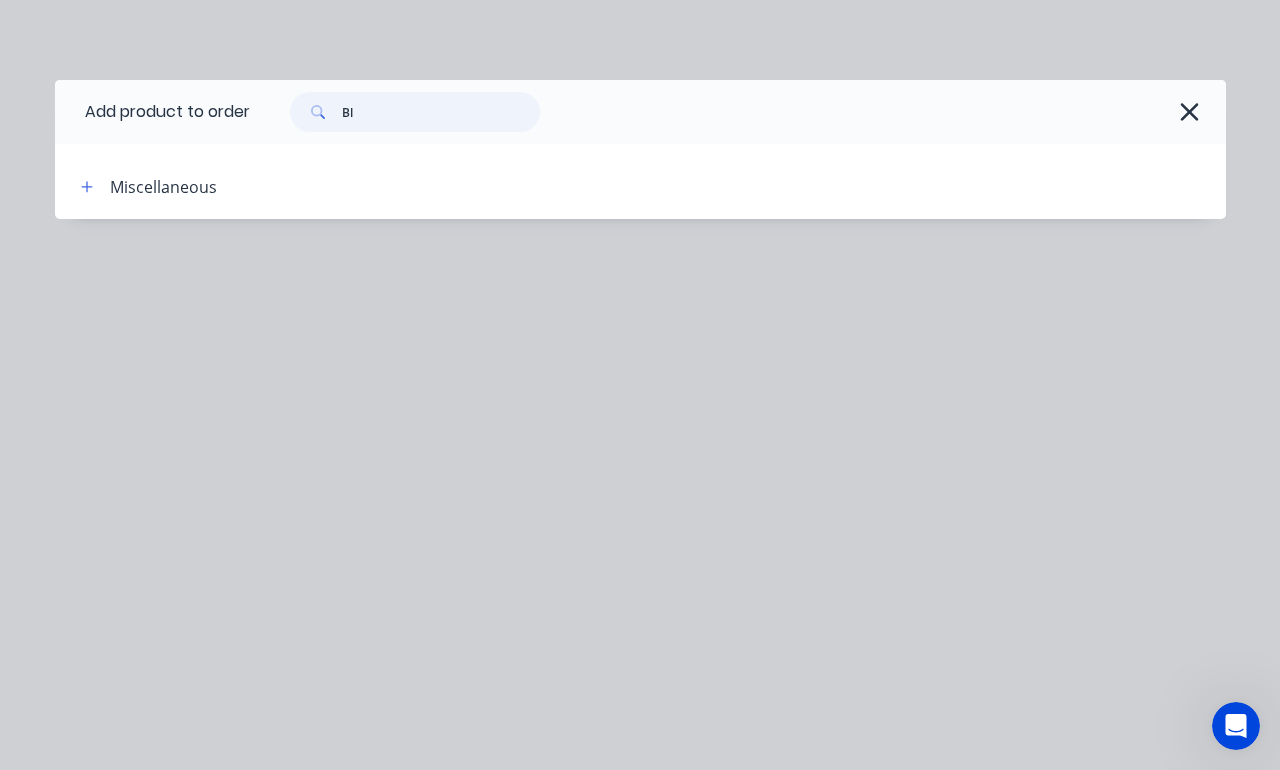 type on "B" 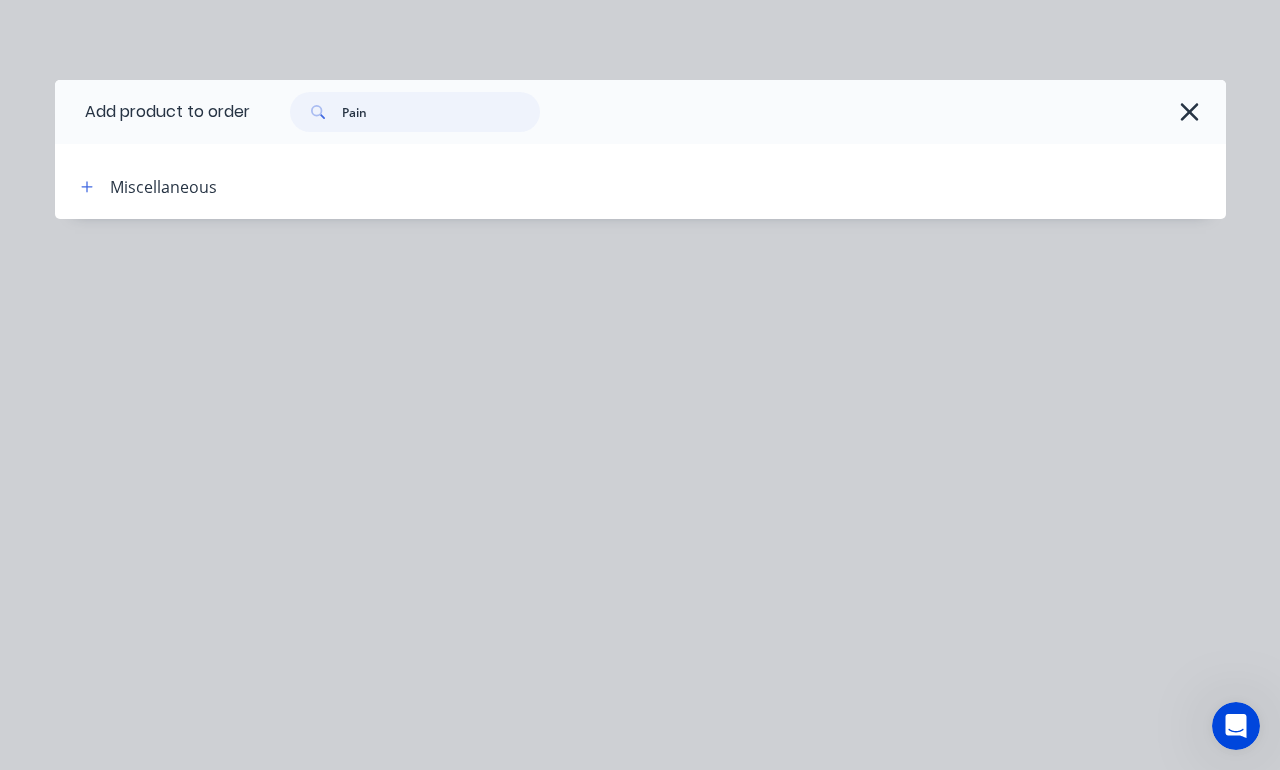 type on "Paint" 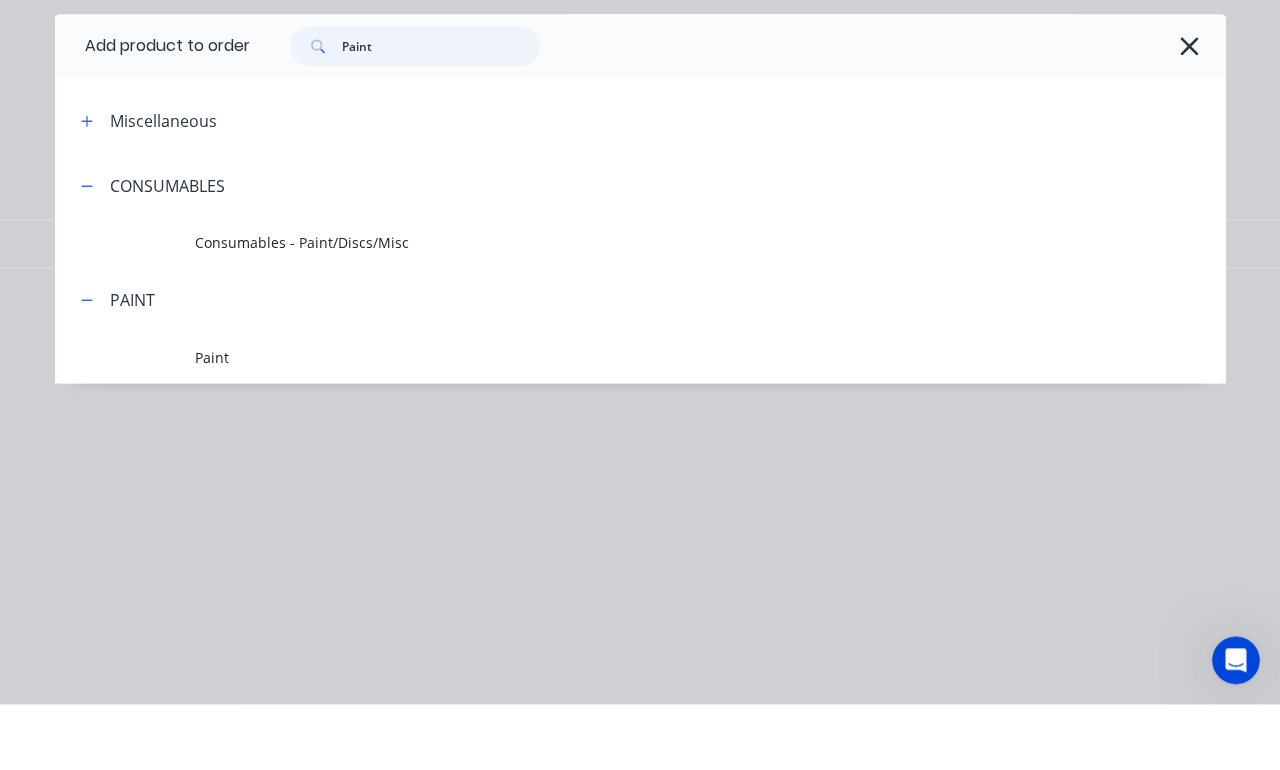 scroll, scrollTop: 233, scrollLeft: 0, axis: vertical 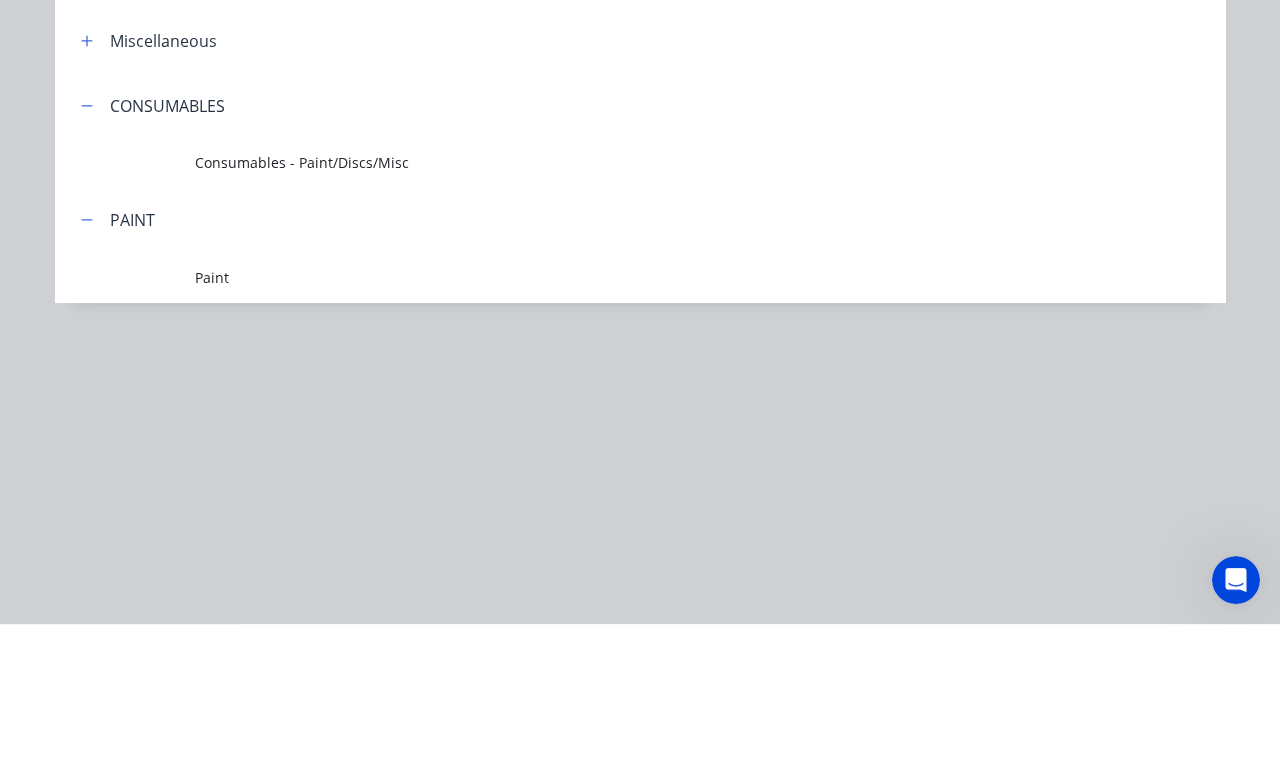 click on "Paint" at bounding box center (607, 423) 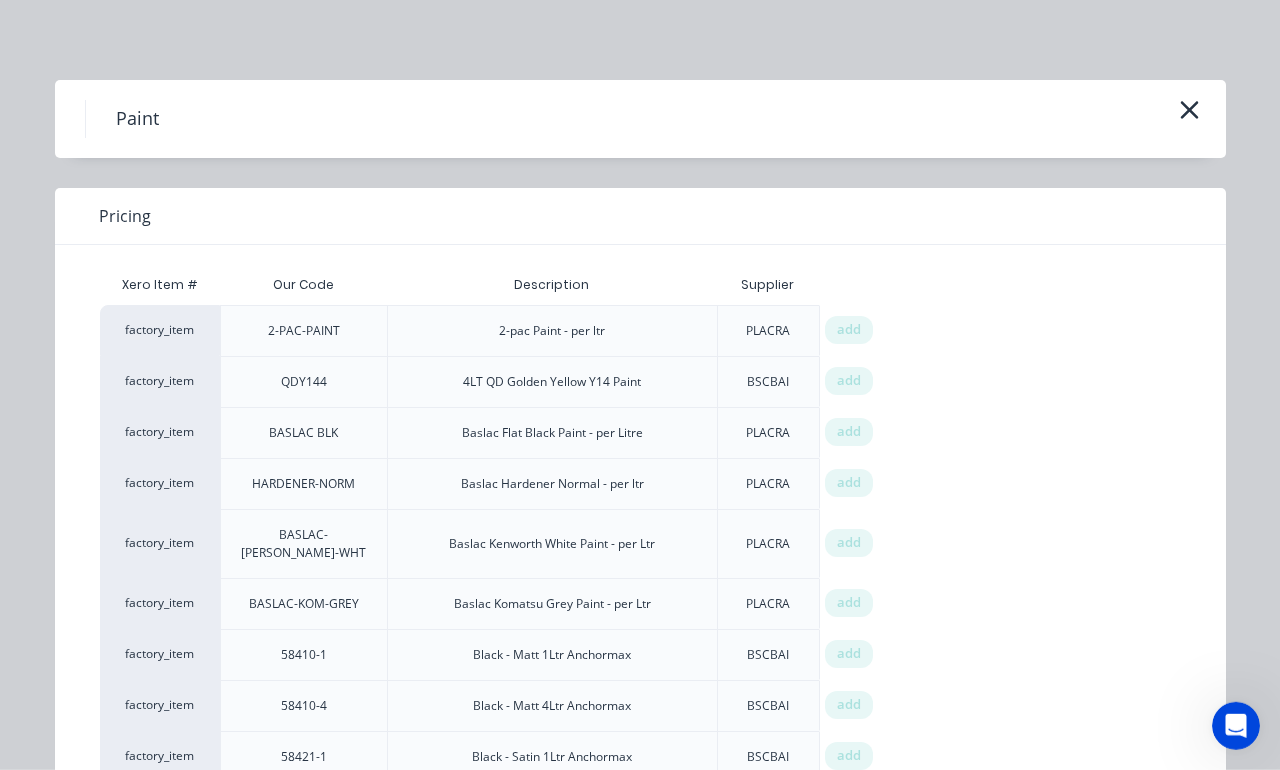 scroll, scrollTop: 0, scrollLeft: 0, axis: both 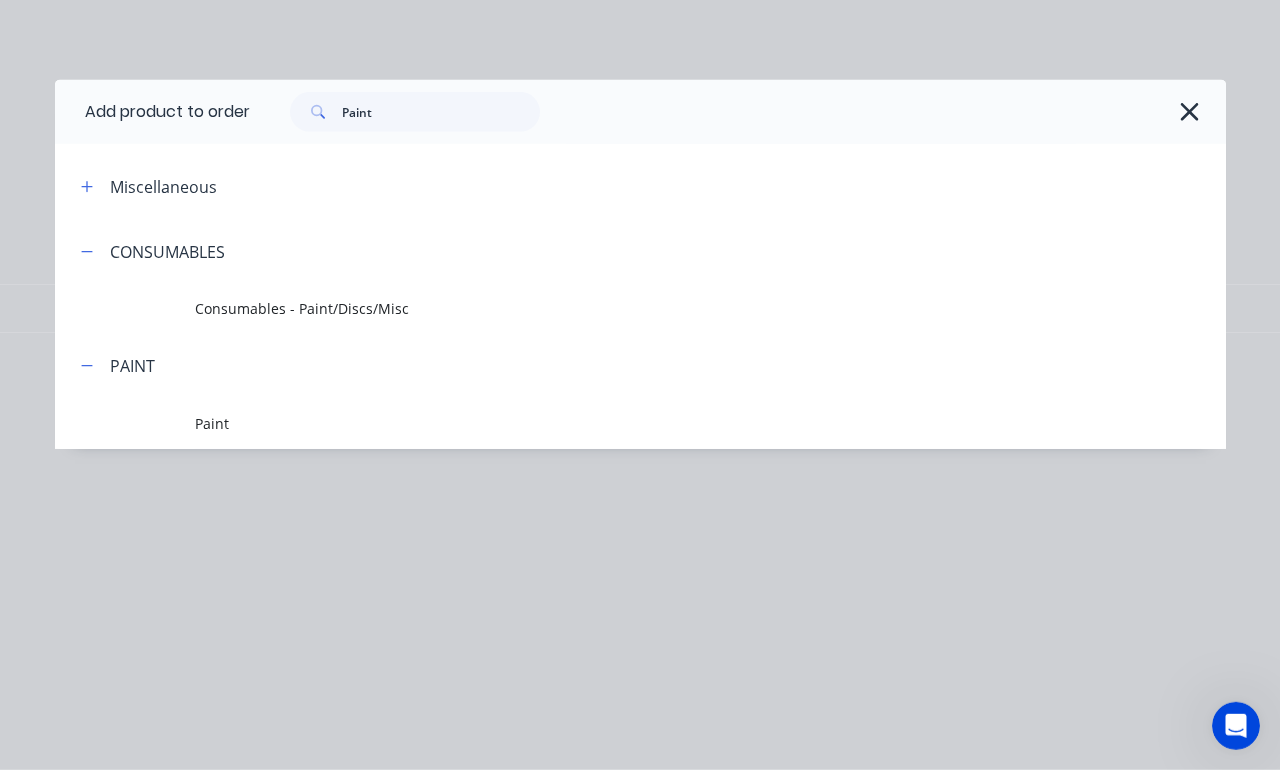 click on "Consumables - Paint/Discs/Misc" at bounding box center [607, 308] 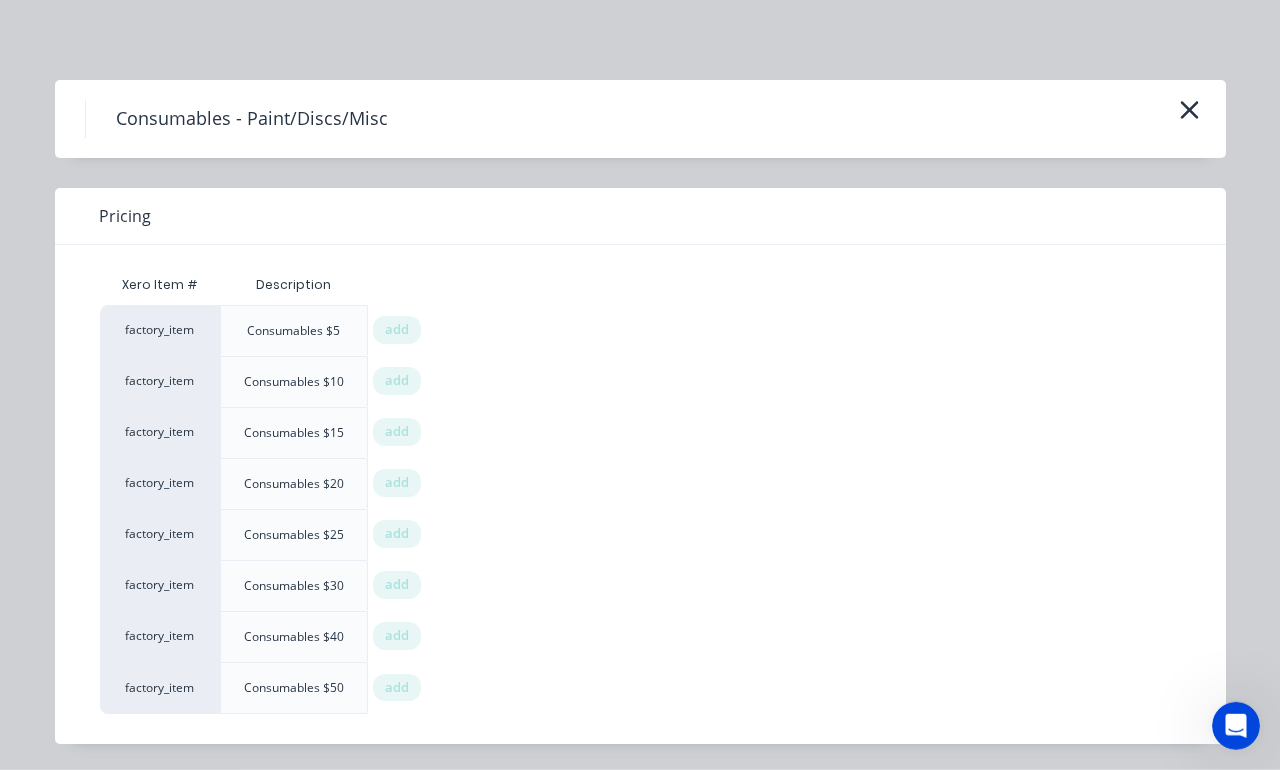 click on "add" at bounding box center [397, 688] 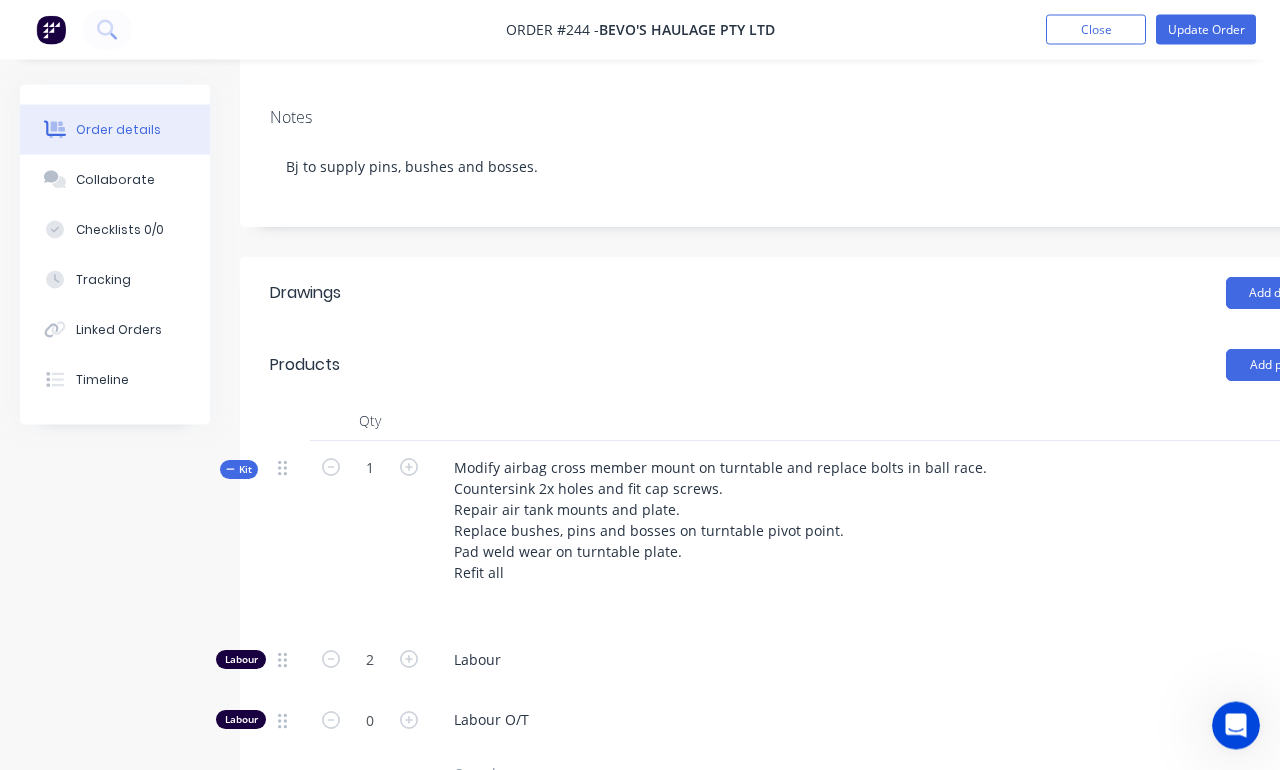 scroll, scrollTop: 359, scrollLeft: 0, axis: vertical 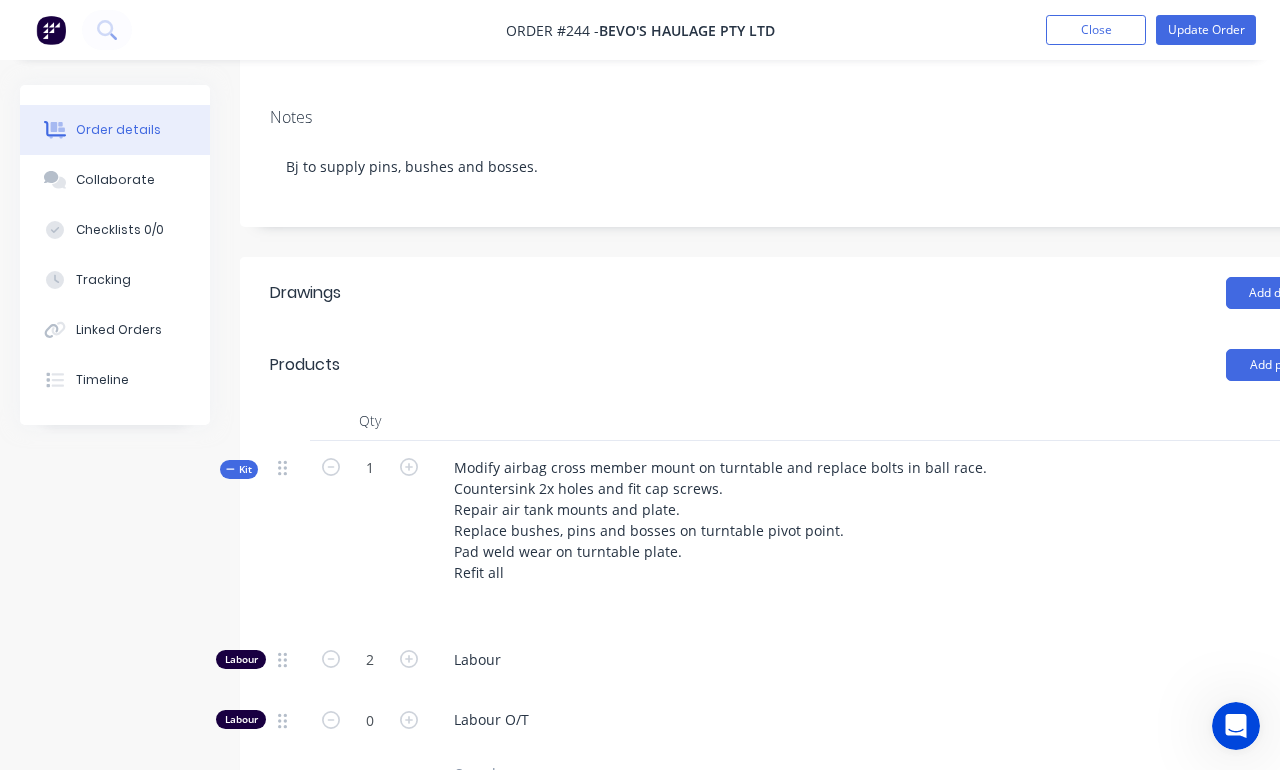 click on "Update Order" at bounding box center [1206, 30] 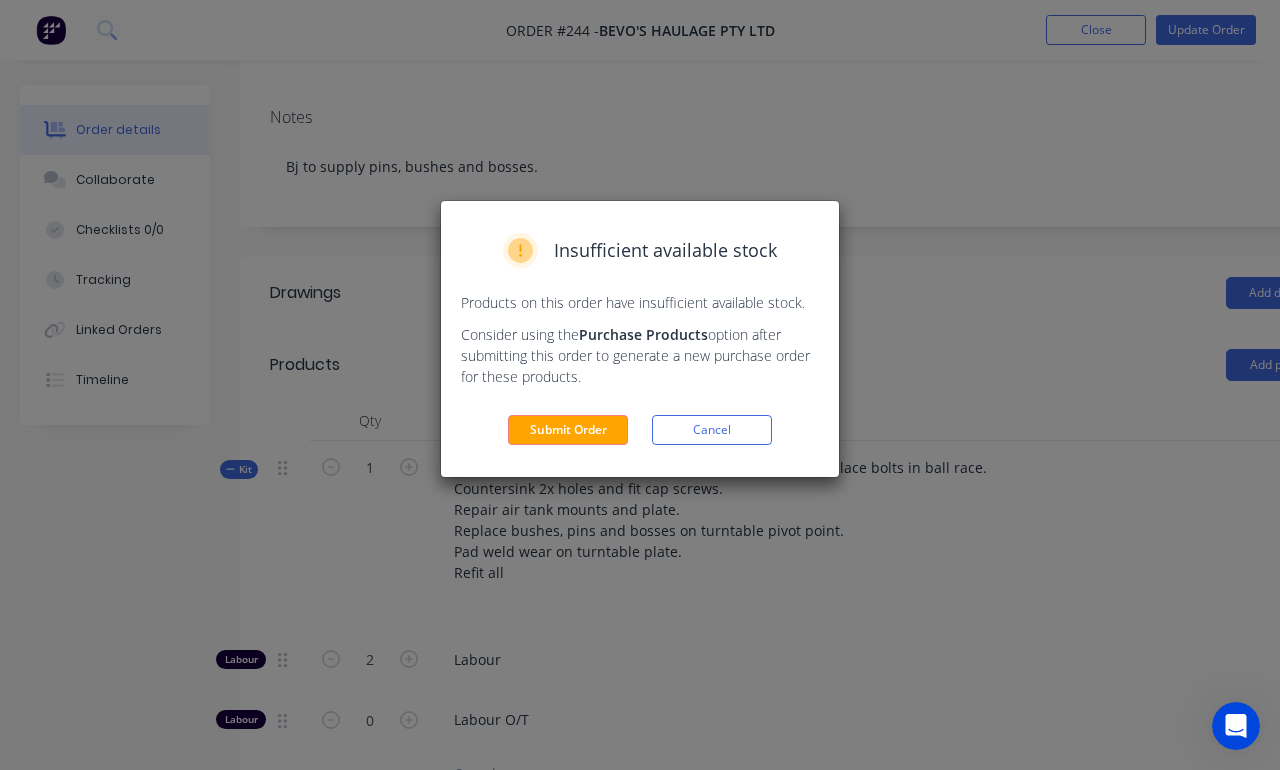 click on "Submit Order" at bounding box center [568, 430] 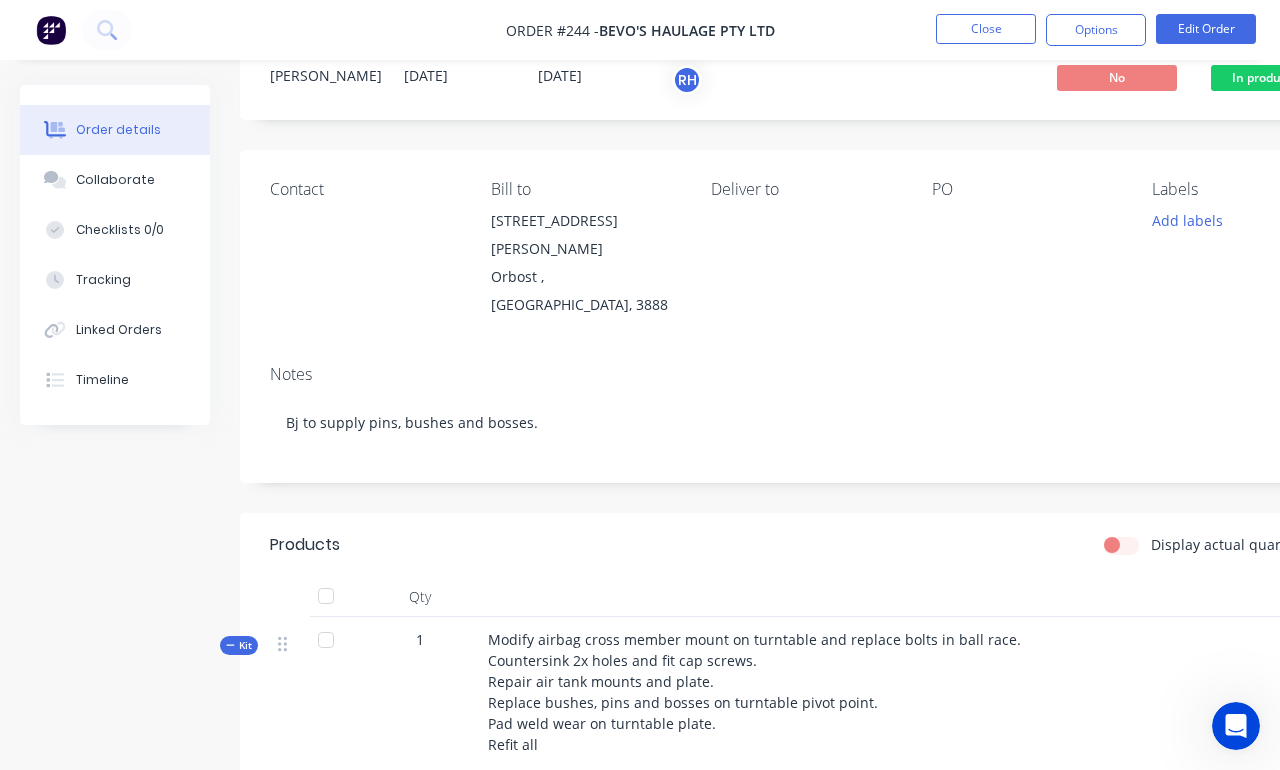 scroll, scrollTop: 0, scrollLeft: 0, axis: both 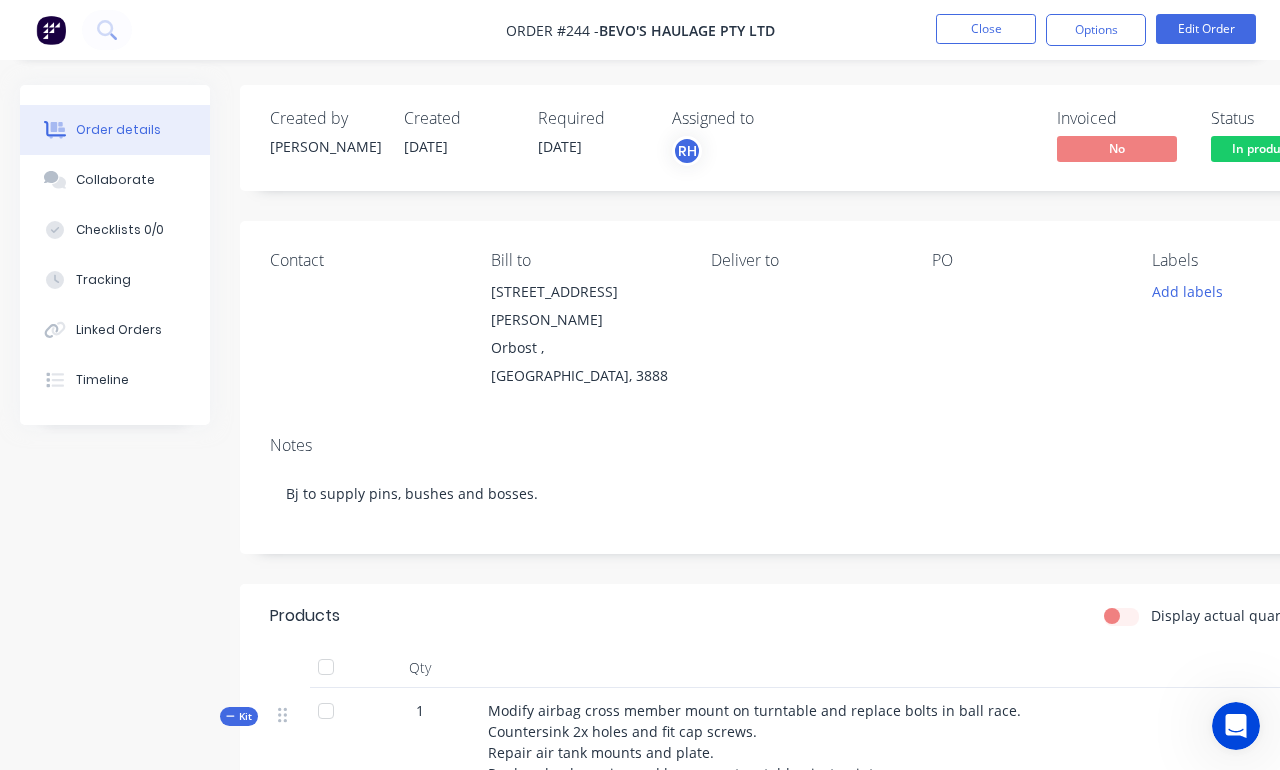 click at bounding box center [51, 30] 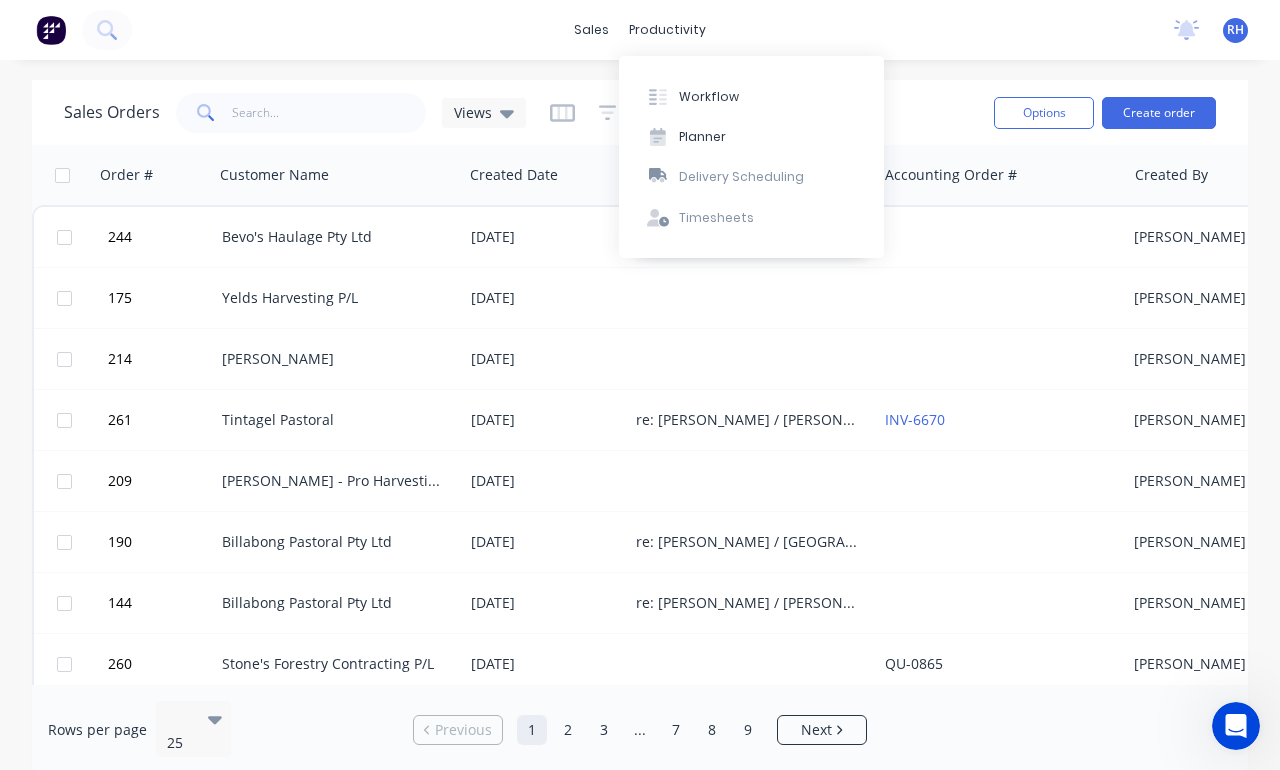 click on "Workflow" at bounding box center (751, 96) 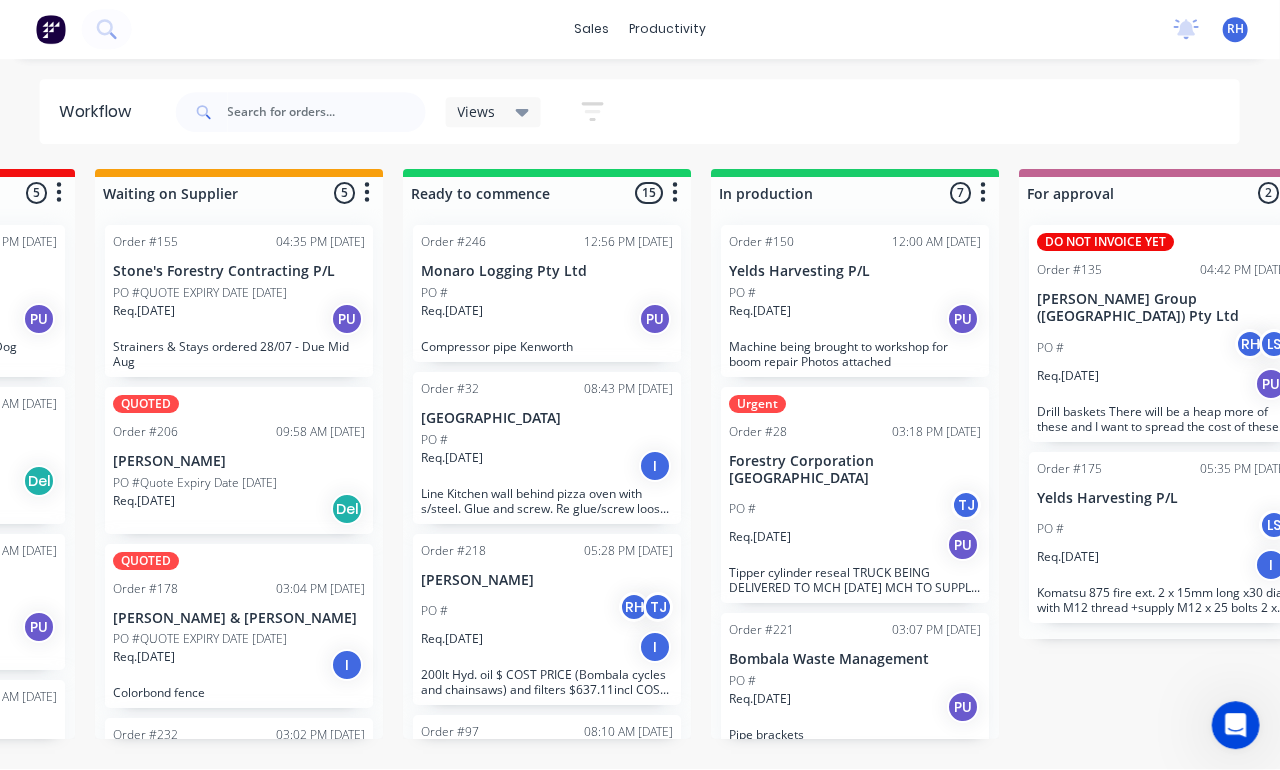 scroll, scrollTop: 41, scrollLeft: 564, axis: both 